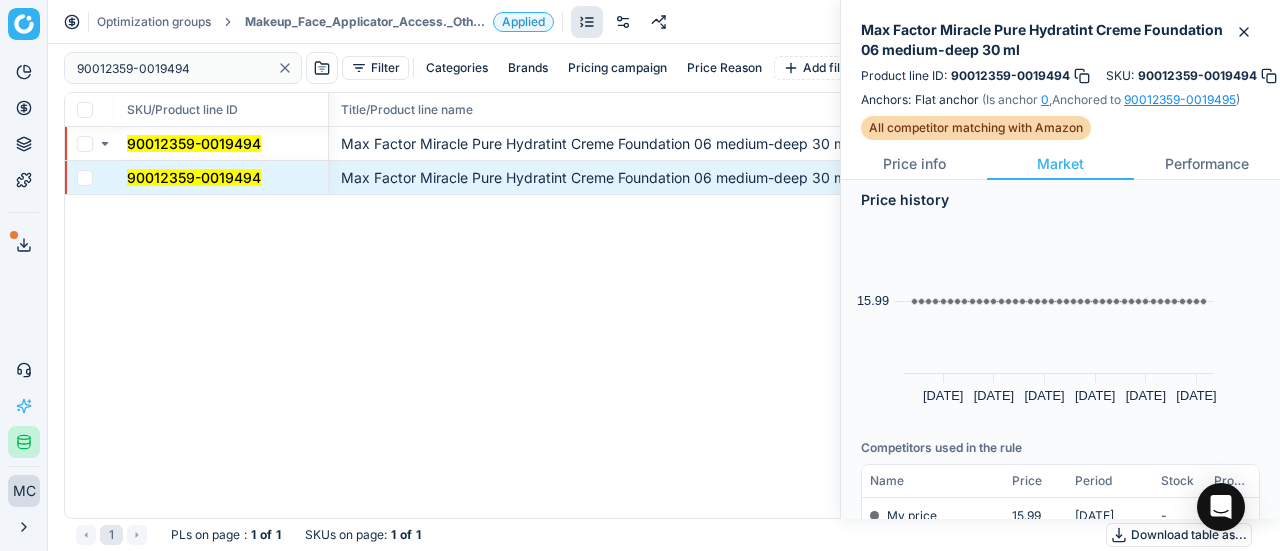 scroll, scrollTop: 0, scrollLeft: 0, axis: both 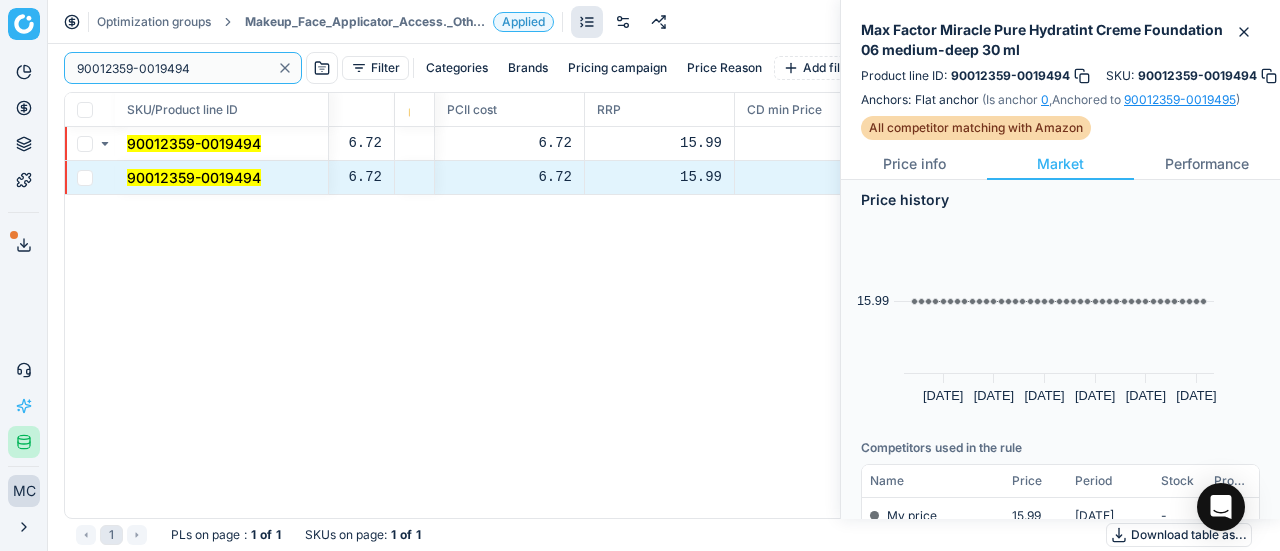 drag, startPoint x: 198, startPoint y: 60, endPoint x: 0, endPoint y: -55, distance: 228.9738 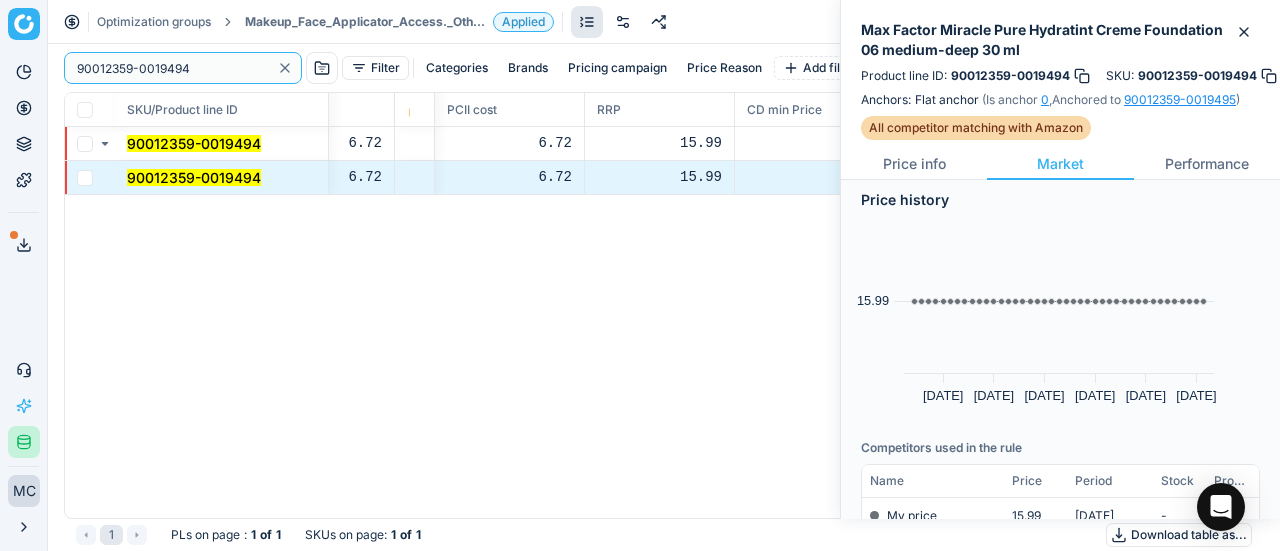 click on "Pricing platform Analytics Pricing Product portfolio Templates Export service 15 Contact support   AI Pricing Assistant Integration status MC [PERSON_NAME] [PERSON_NAME][EMAIL_ADDRESS][DOMAIN_NAME] Close menu Optimization groups Makeup_Face_Applicator_Access._Other, DE Applied Discard Download report 90012359-0019494   Filter   Categories   Brands   Pricing campaign   Price Reason   Add filter Bulk update SKU/Product line ID Title/Product line name Product line name Product line ID Cost 🔒 PCII cost RRP CD min Price CD max Price Beauty outlet price PCII+5% > RRP Sales Flag Price Type Price Reason 90012359-0019494 Max Factor Miracle Pure Hydratint Creme Foundation 06 medium-deep 30 ml Max Factor Miracle Pure Hydratint Creme Foundation 06 medium-deep 30 ml 90012359-0019494 6.72 6.72 15.99 - - 15.95 anchorpricing anchorpricing 90012359-0019494 Max Factor Miracle Pure Hydratint Creme Foundation 06 medium-deep 30 ml Max Factor Miracle Pure Hydratint Creme Foundation 06 medium-deep 30 ml 90012359-0019494 6.72 6.72 15.99 - - 15.95 1 : 1" at bounding box center [640, 275] 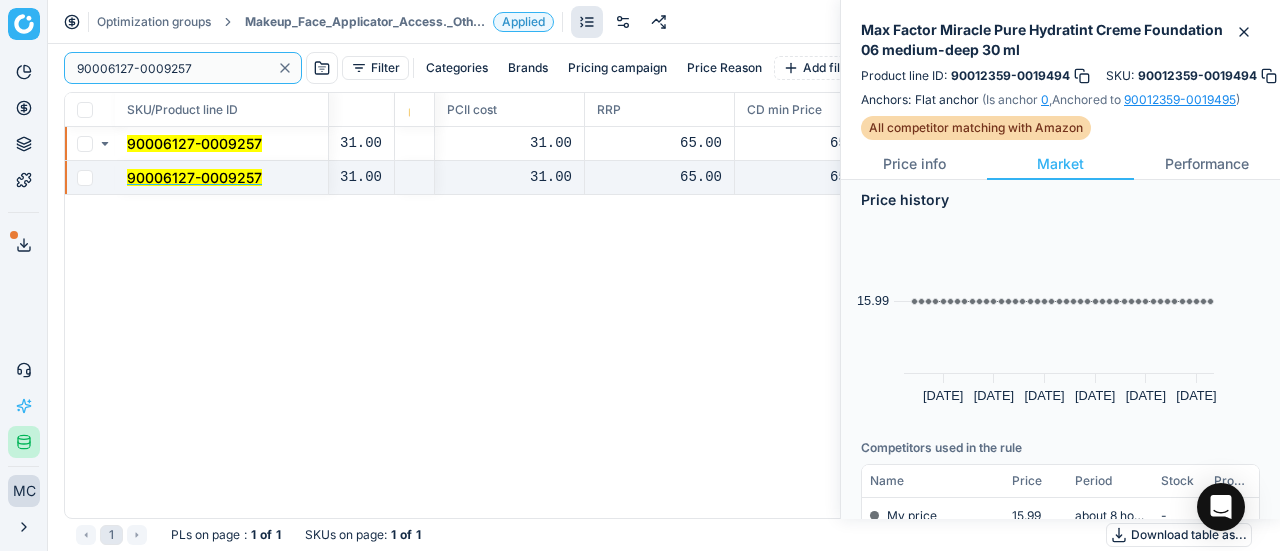 type on "90006127-0009257" 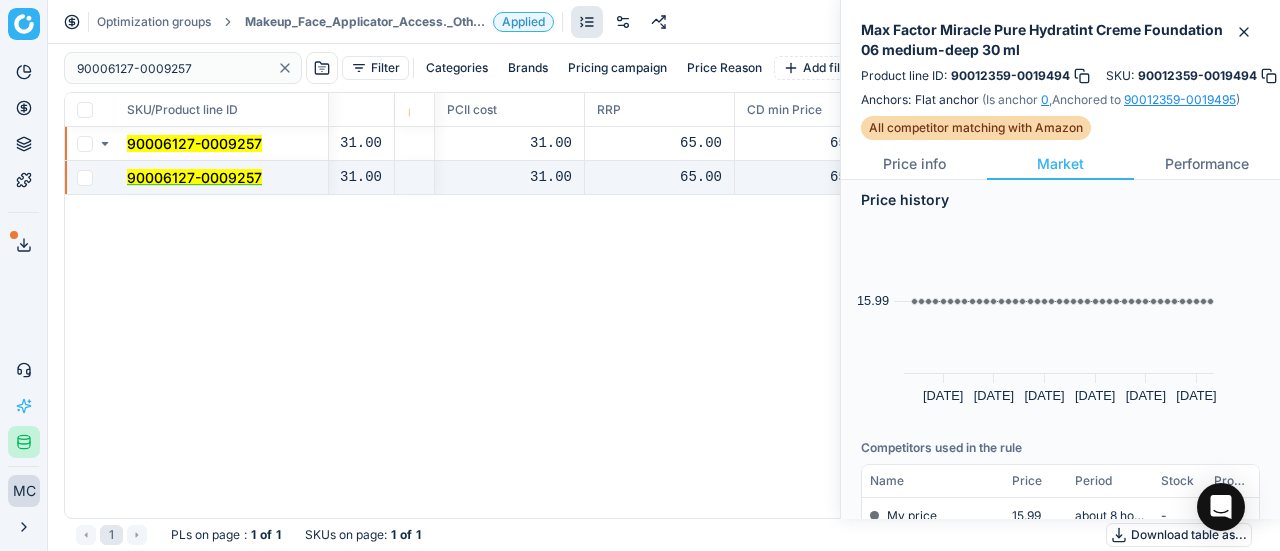 click on "90006127-0009257" at bounding box center (194, 177) 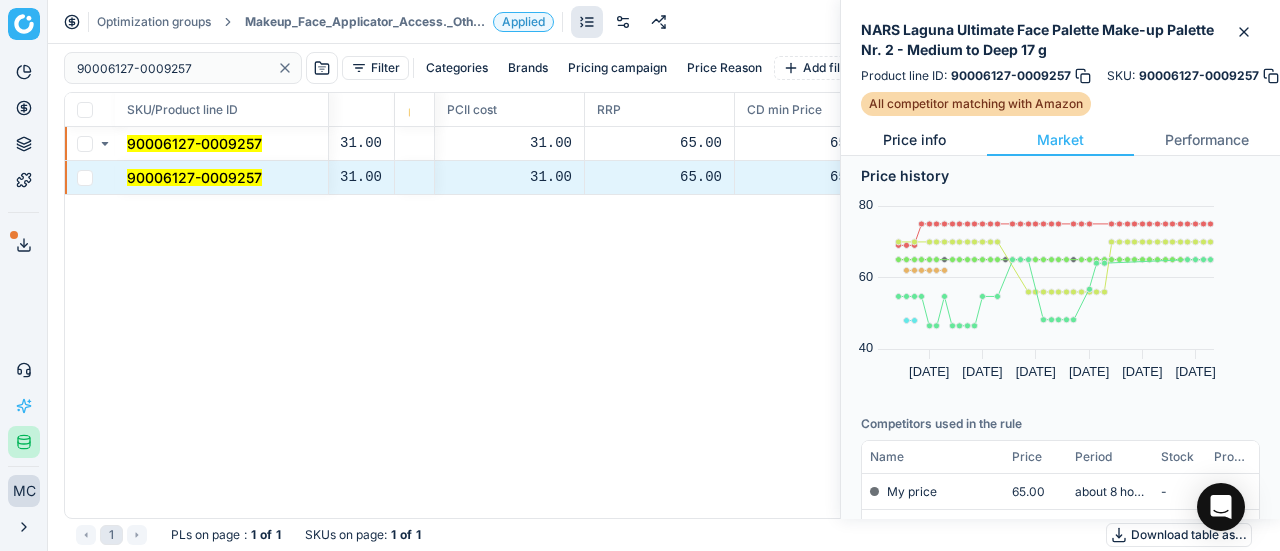 click on "Price info" at bounding box center (914, 140) 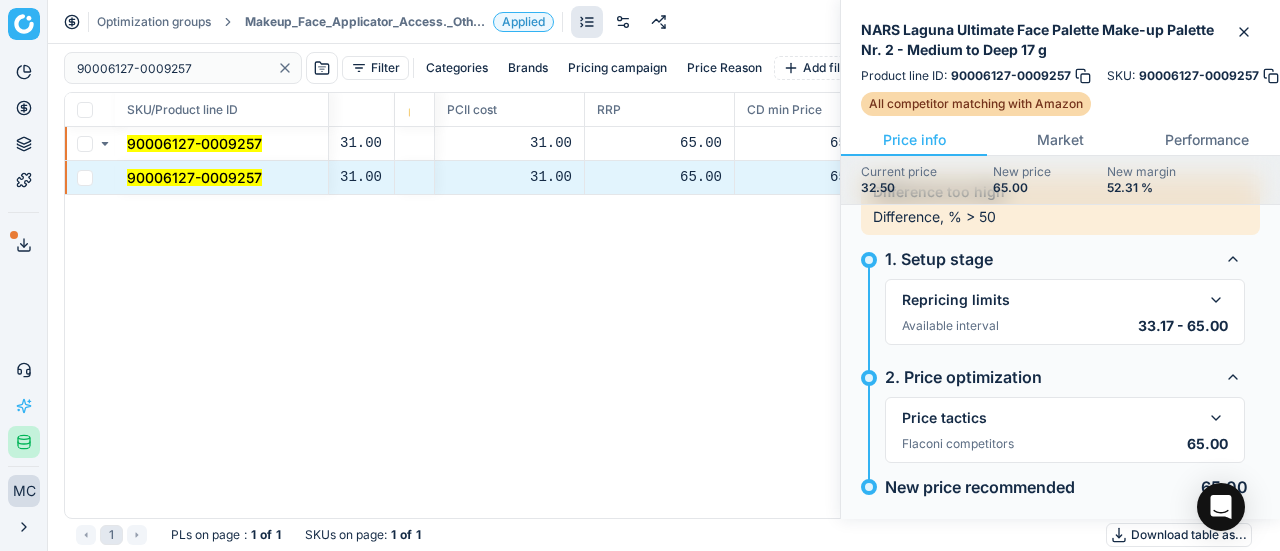 scroll, scrollTop: 73, scrollLeft: 0, axis: vertical 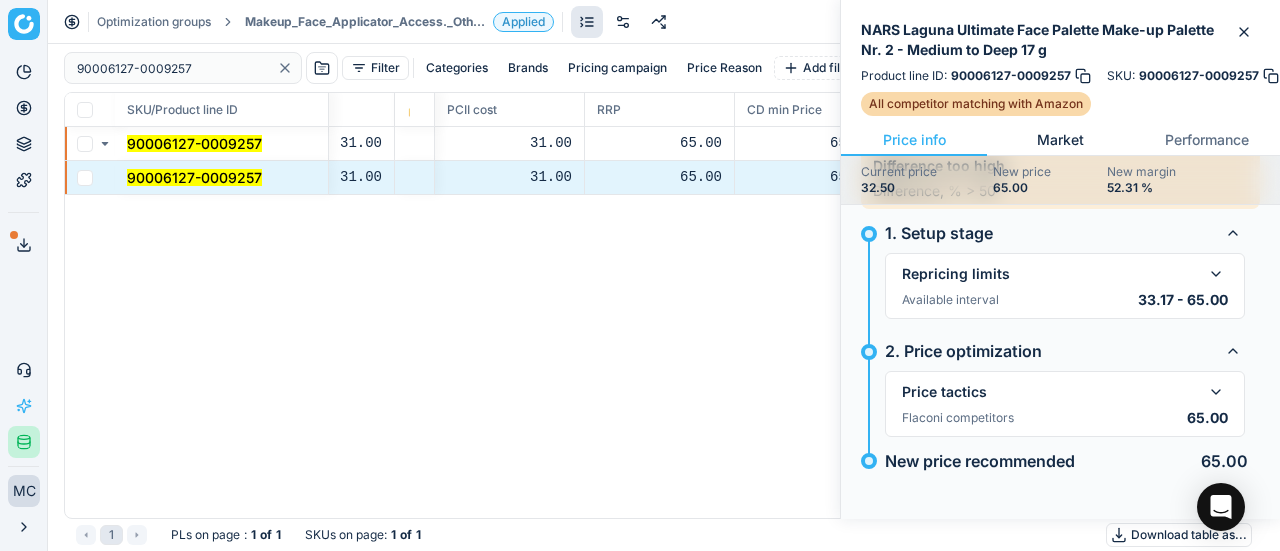 drag, startPoint x: 1048, startPoint y: 137, endPoint x: 1050, endPoint y: 148, distance: 11.18034 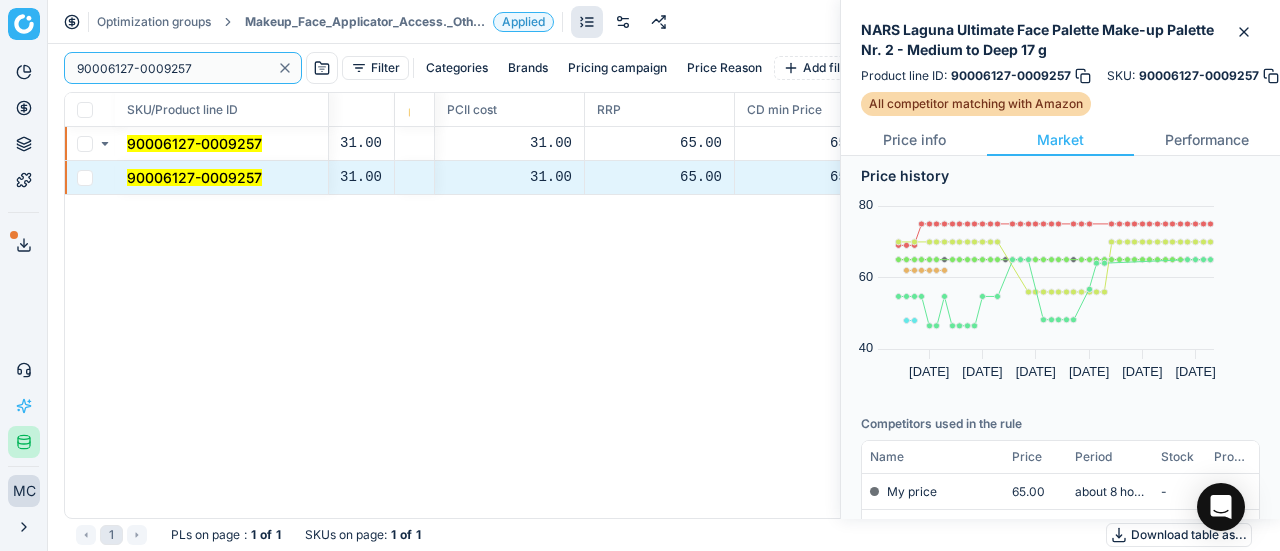 click on "90006127-0009257" at bounding box center [183, 68] 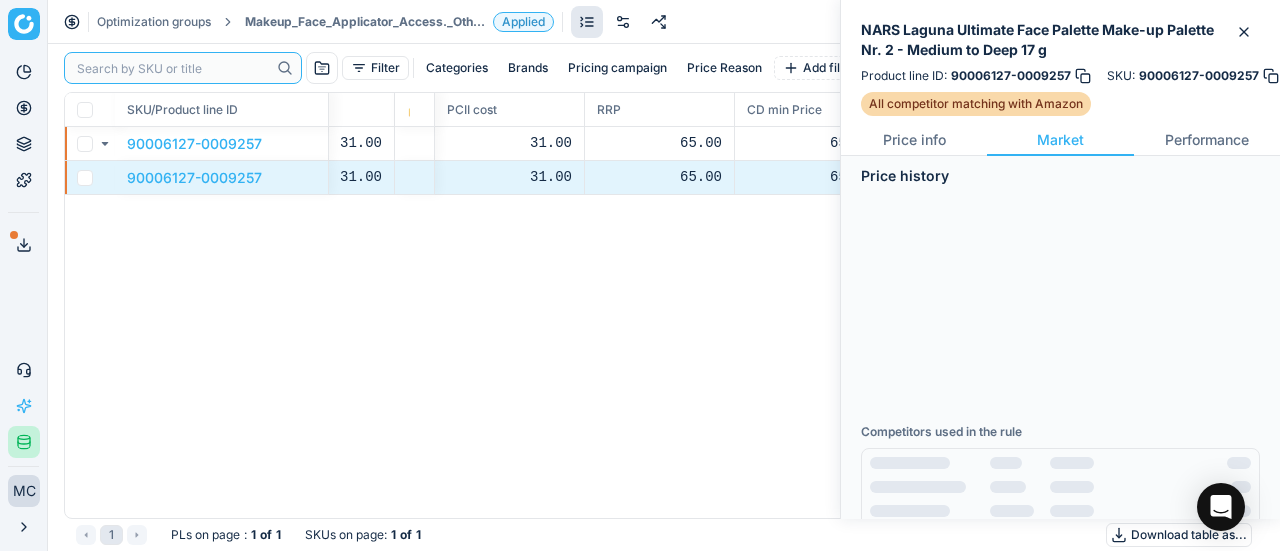 paste on "80061862-3.2-10" 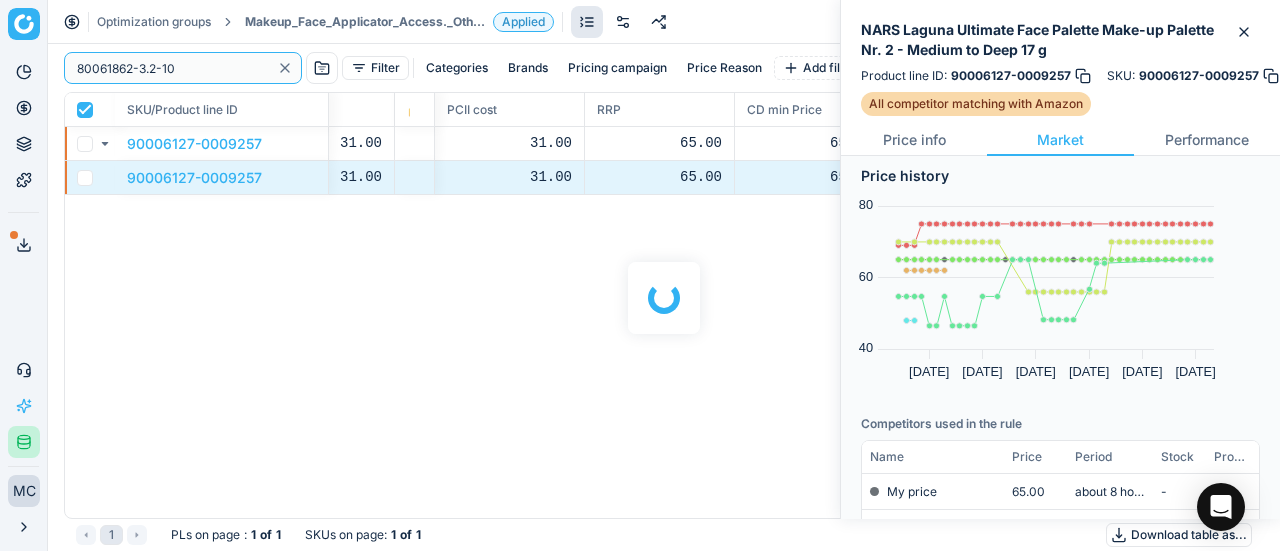 checkbox on "true" 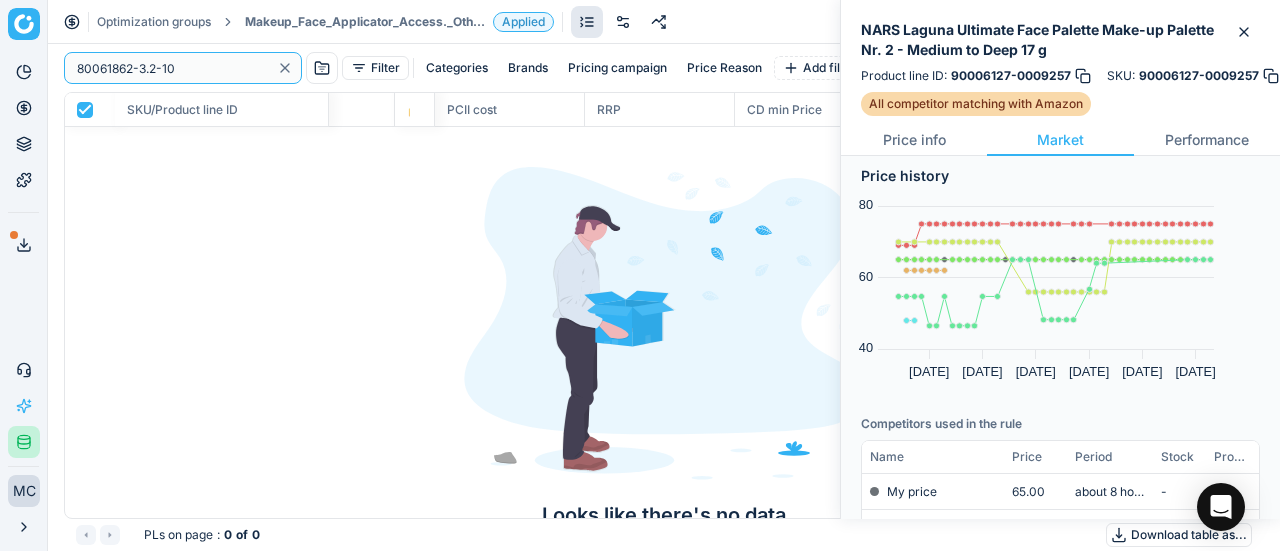type on "80061862-3.2-10" 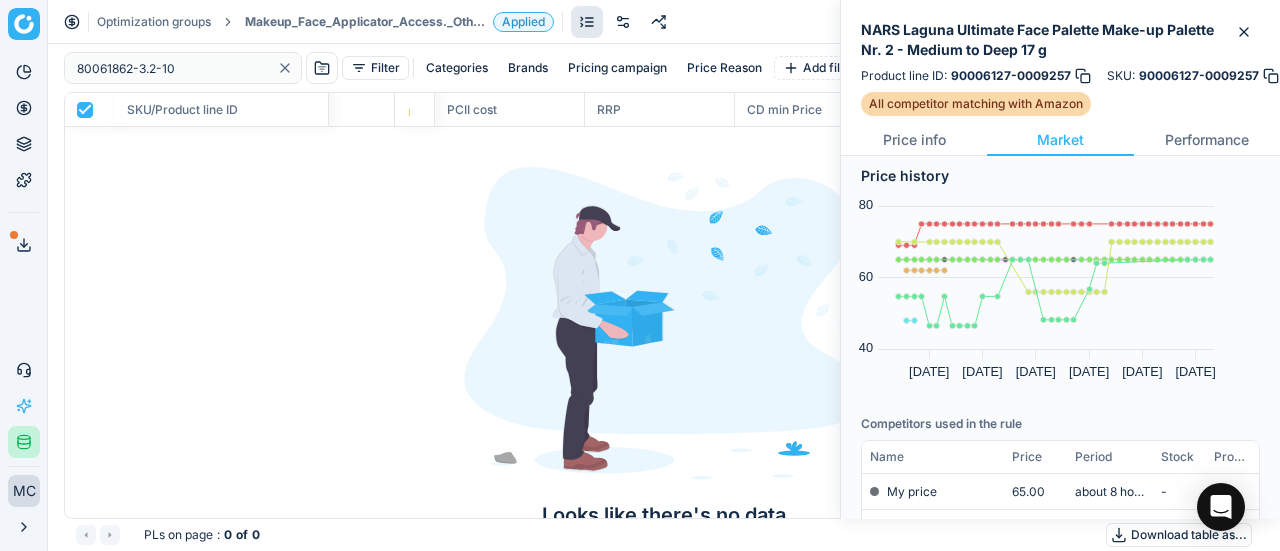 click on "Makeup_Face_Applicator_Access._Other, DE" at bounding box center [365, 22] 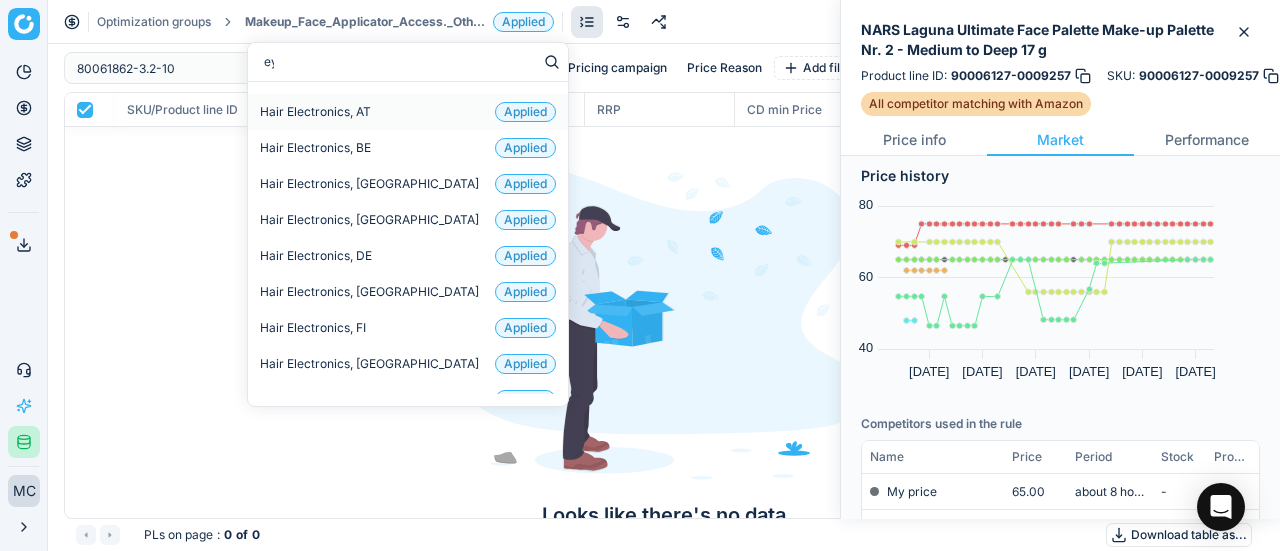 type on "eye" 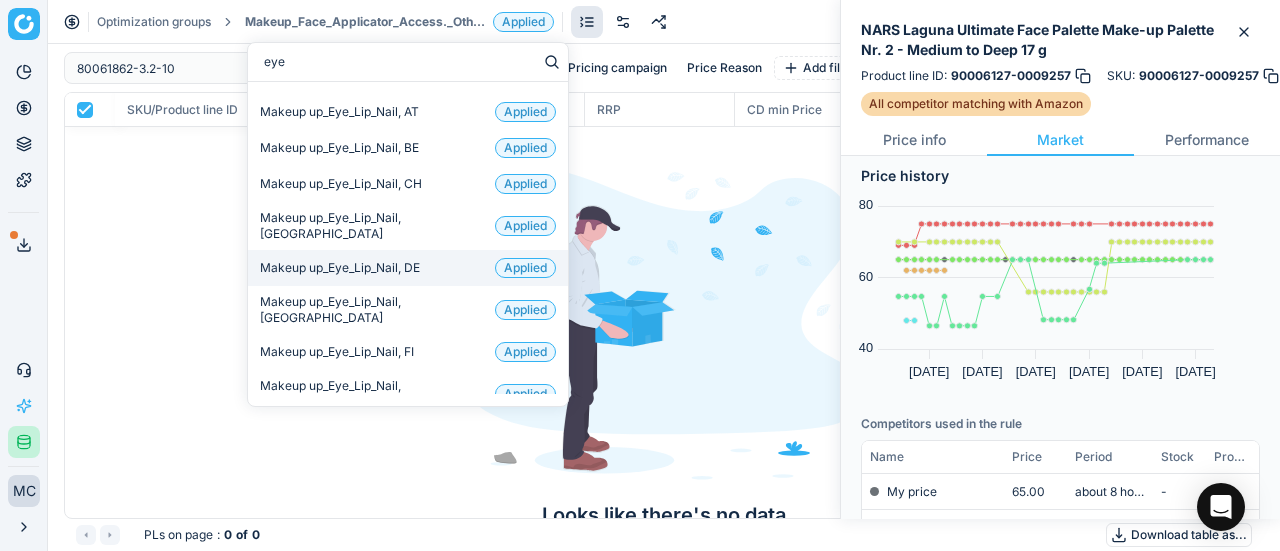 click on "Makeup up_Eye_Lip_Nail, DE" at bounding box center [340, 268] 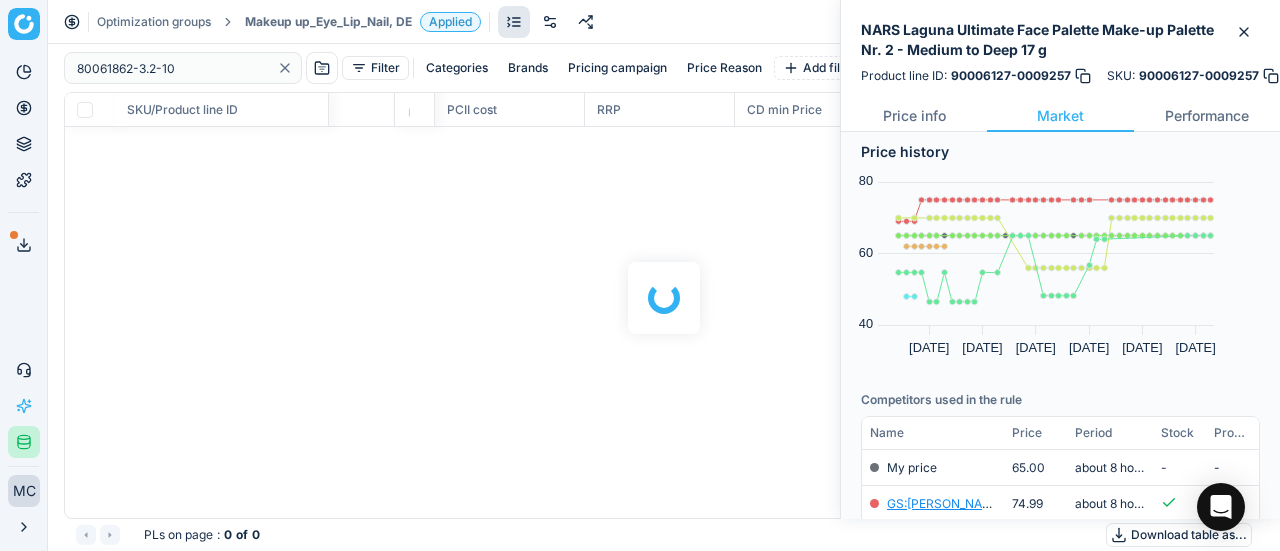checkbox on "false" 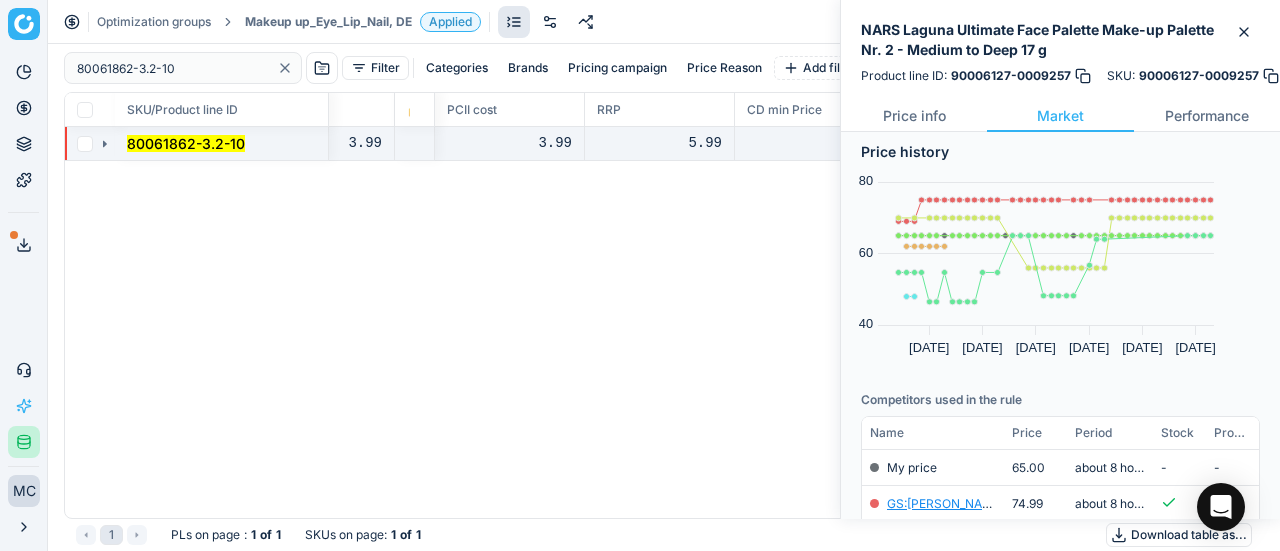 click 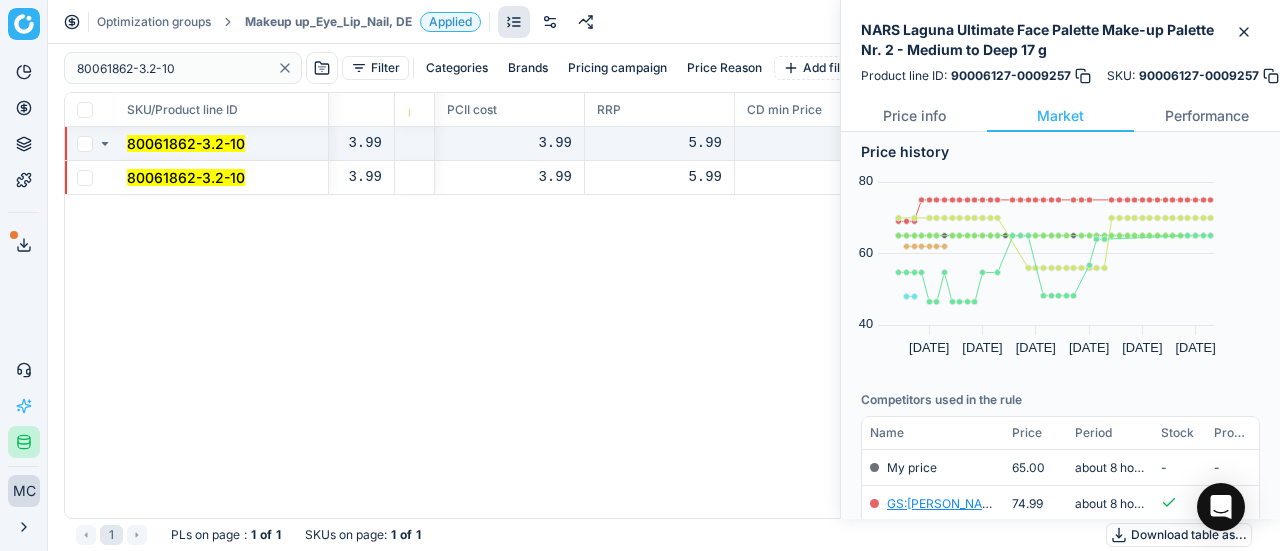 click on "80061862-3.2-10" at bounding box center (186, 177) 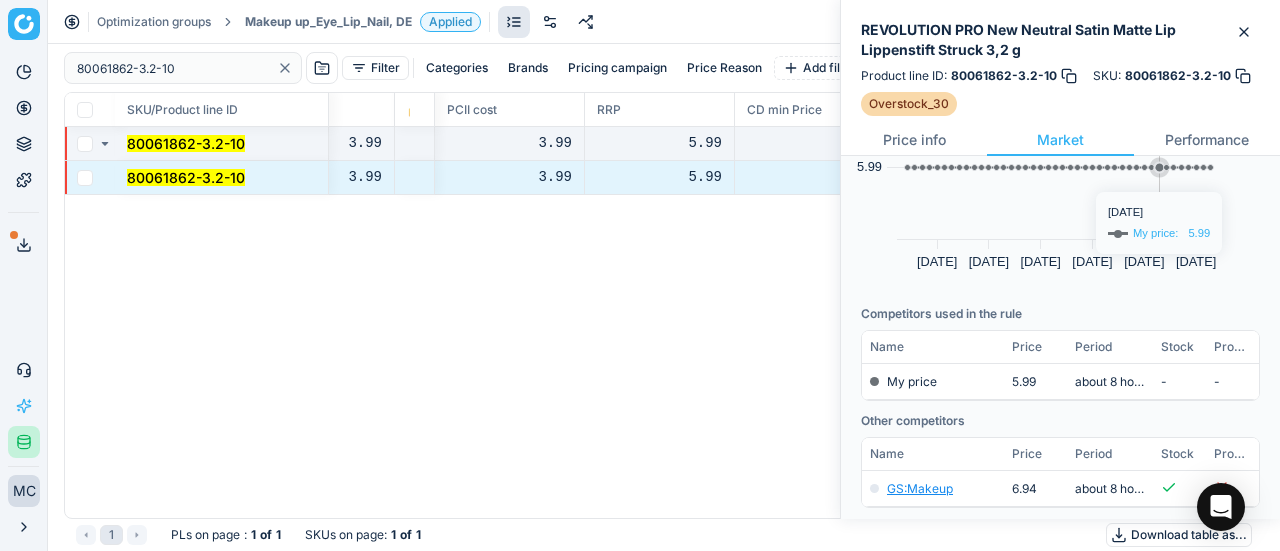 scroll, scrollTop: 180, scrollLeft: 0, axis: vertical 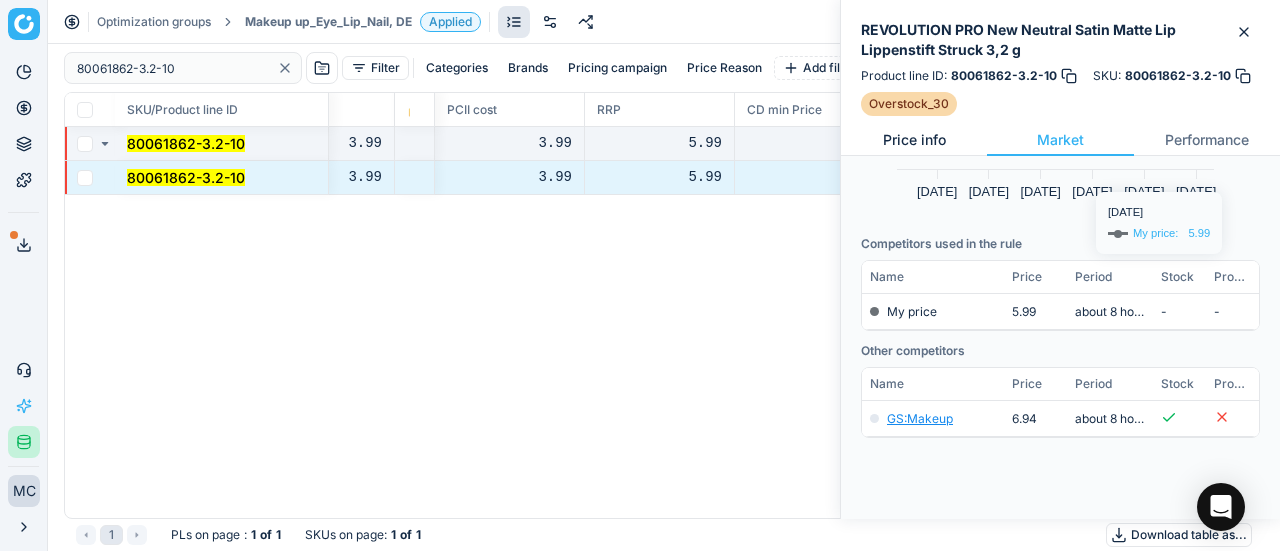 drag, startPoint x: 890, startPoint y: 139, endPoint x: 897, endPoint y: 147, distance: 10.630146 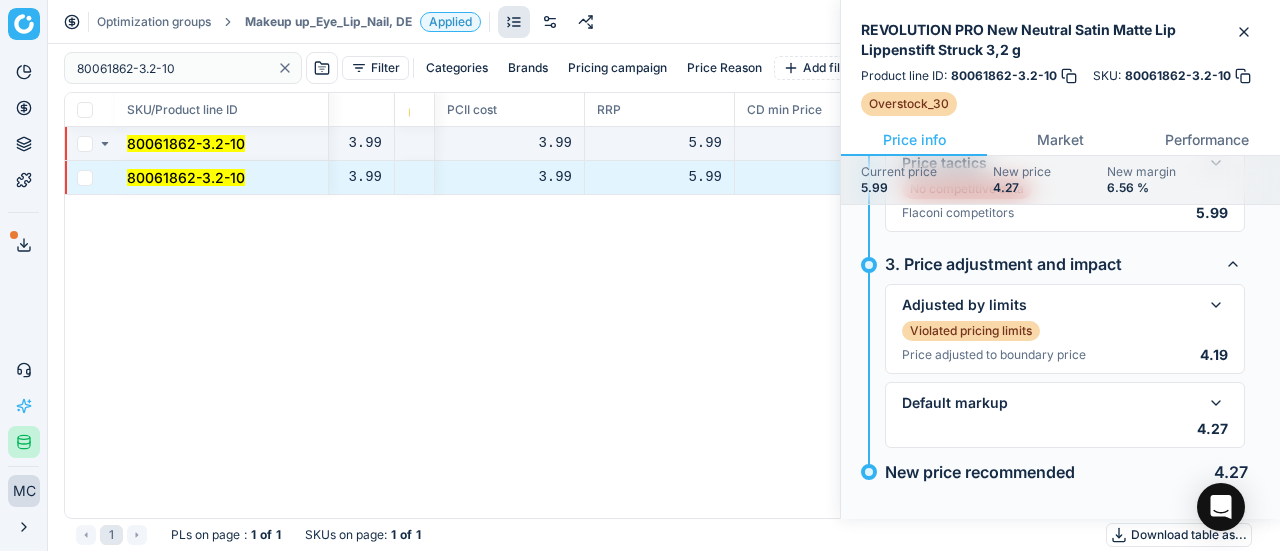 scroll, scrollTop: 426, scrollLeft: 0, axis: vertical 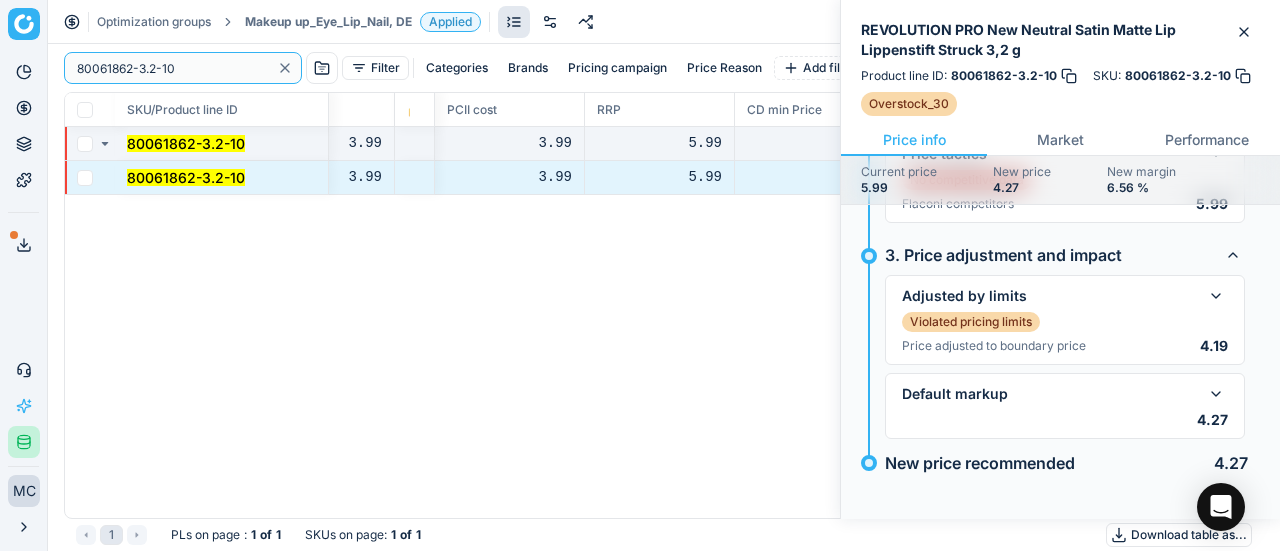 paste on "57567-4.8-2" 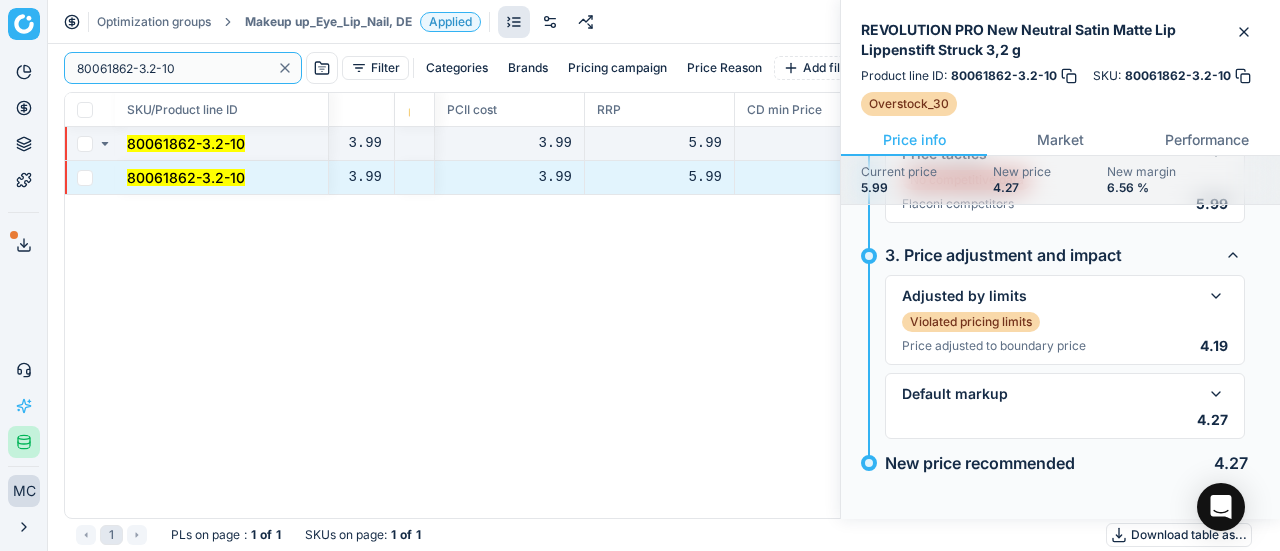 drag, startPoint x: 204, startPoint y: 73, endPoint x: 0, endPoint y: -11, distance: 220.61731 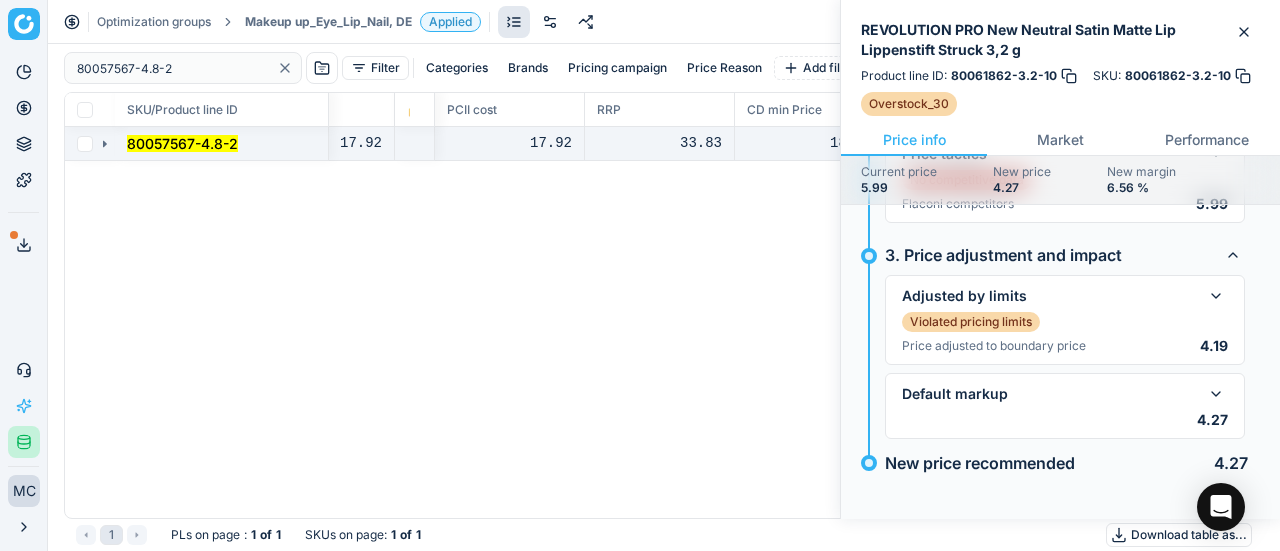 click at bounding box center (90, 144) 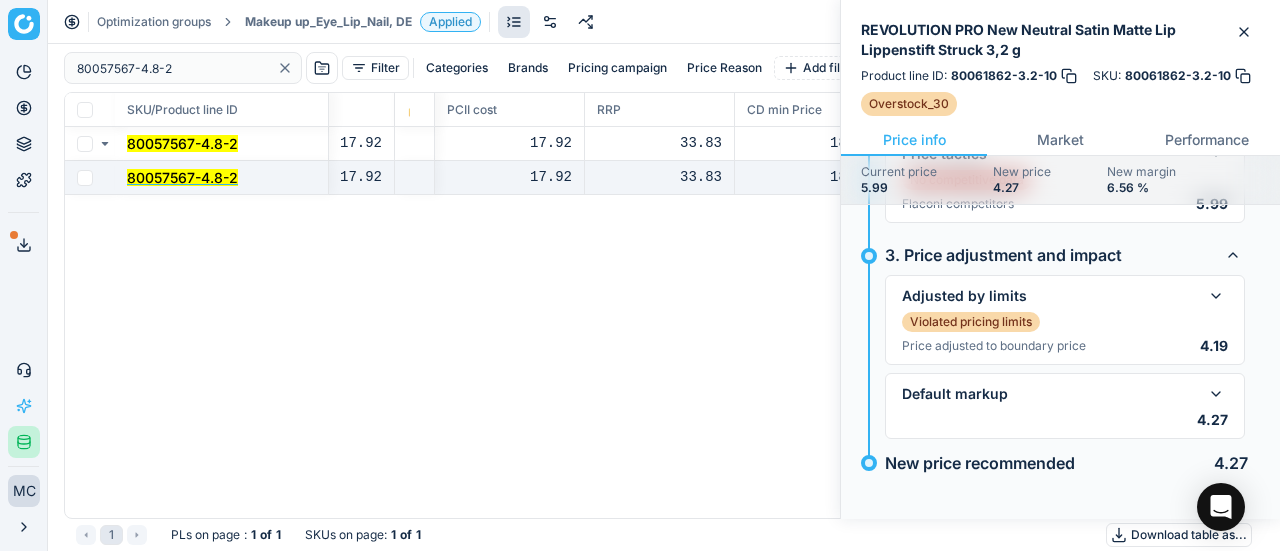 drag, startPoint x: 104, startPoint y: 152, endPoint x: 172, endPoint y: 187, distance: 76.47875 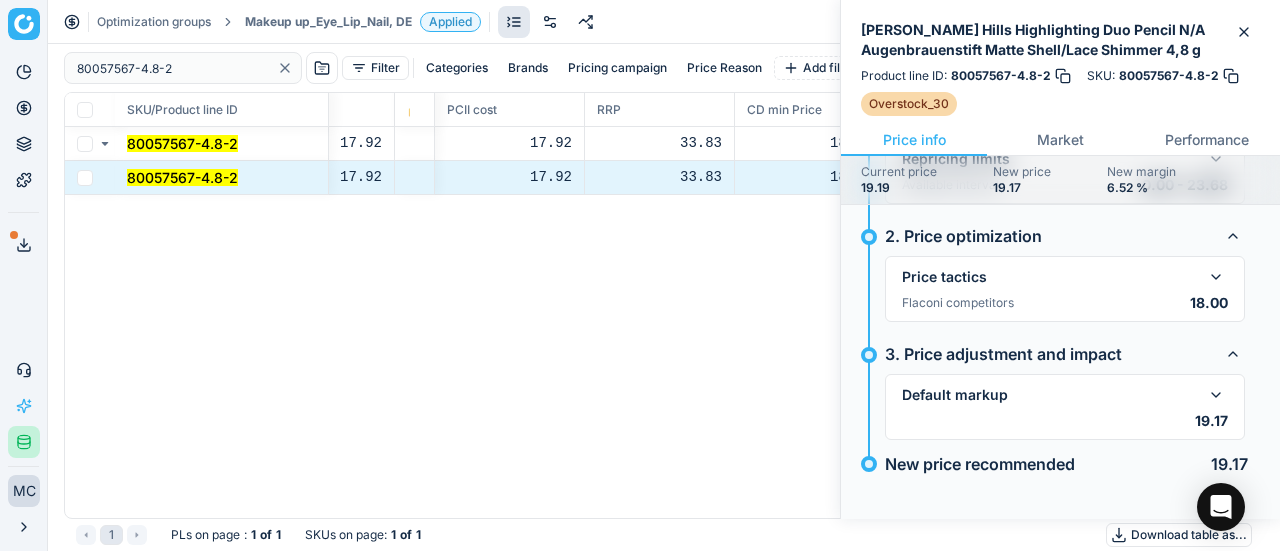 scroll, scrollTop: 117, scrollLeft: 0, axis: vertical 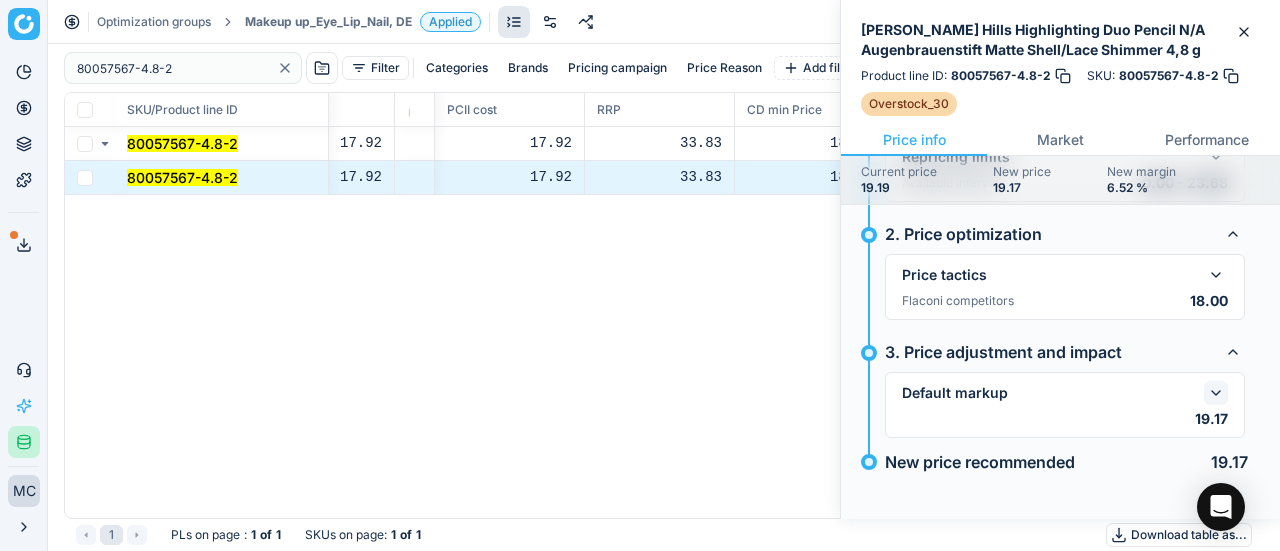 click 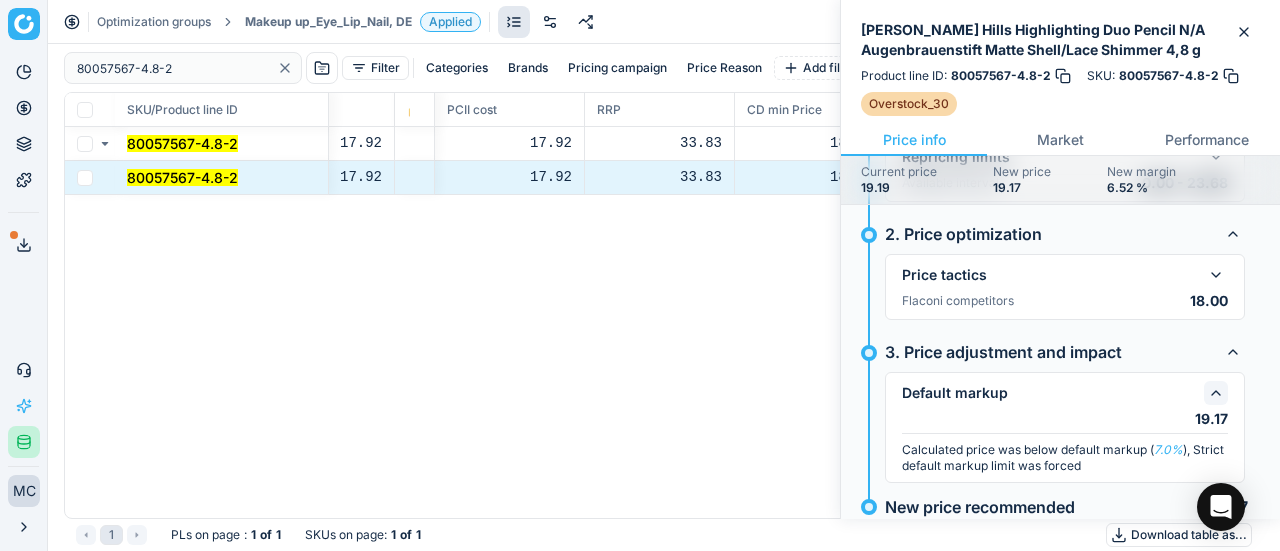 click 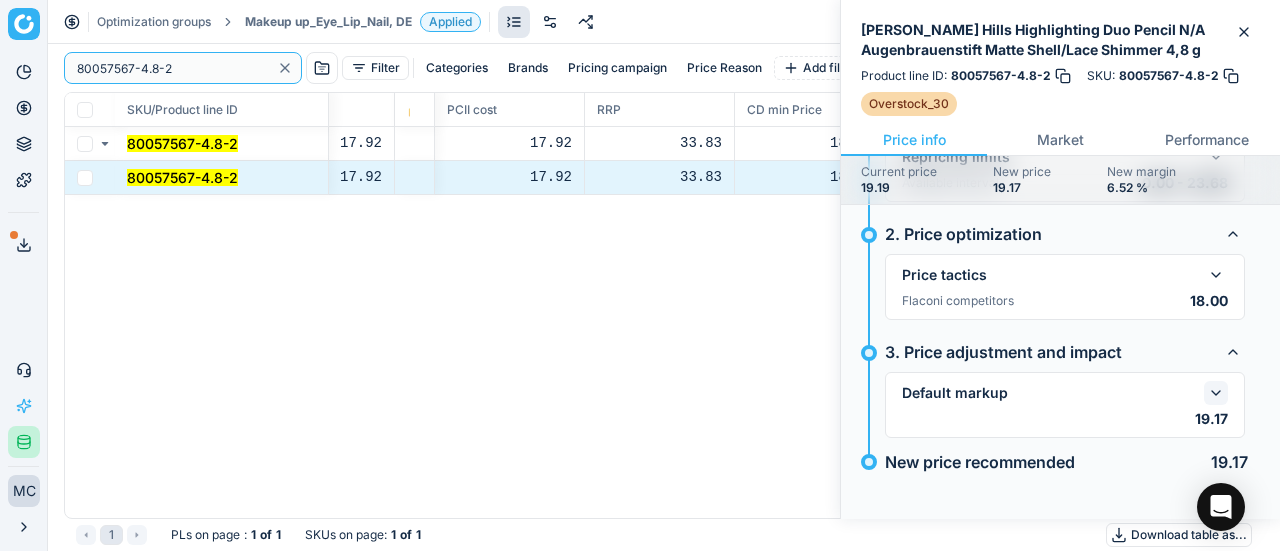 paste on "90010364-0016403" 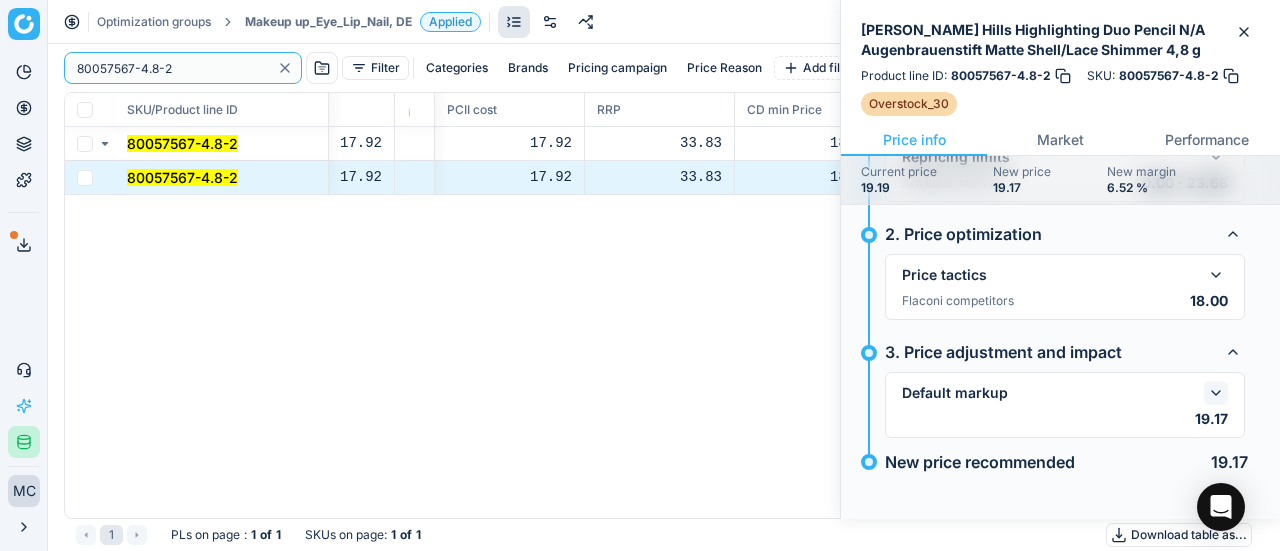 drag, startPoint x: 228, startPoint y: 65, endPoint x: 0, endPoint y: 85, distance: 228.87552 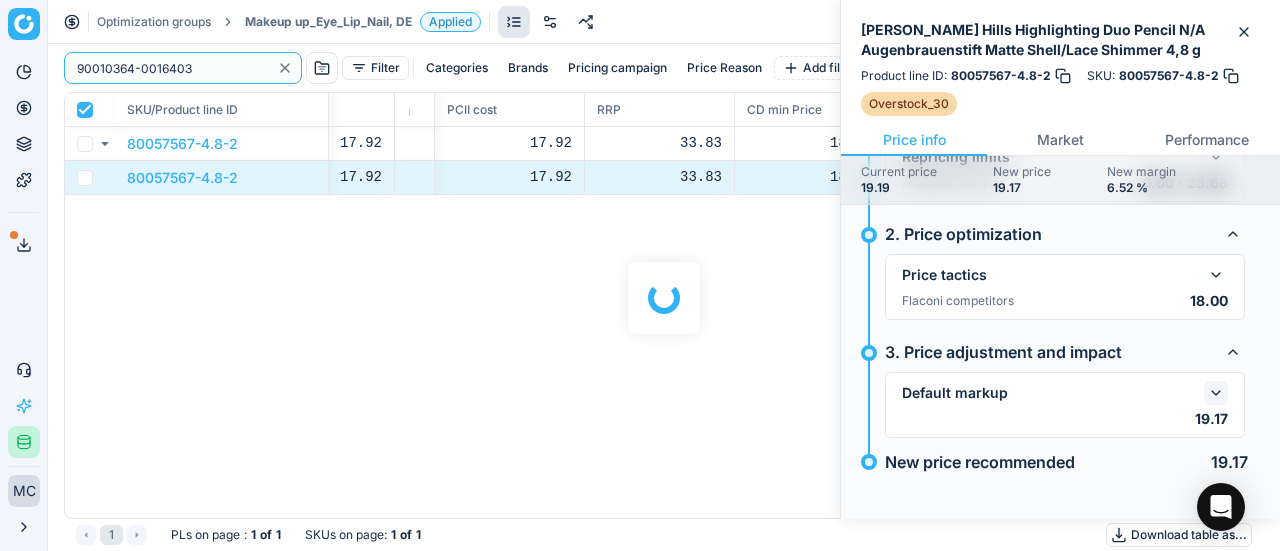 checkbox on "true" 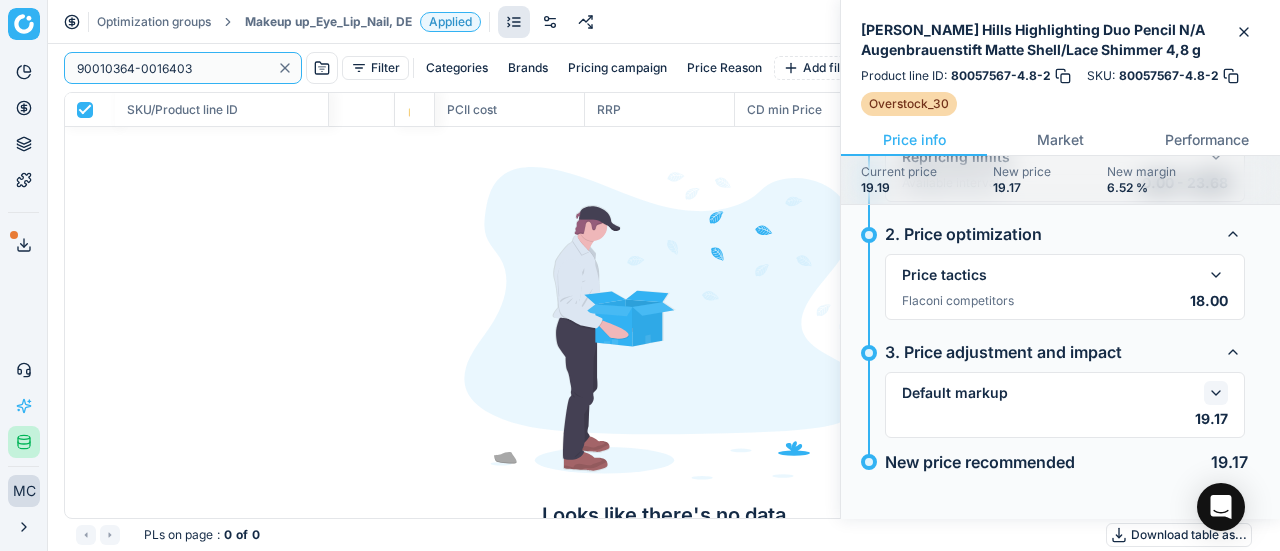 type on "90010364-0016403" 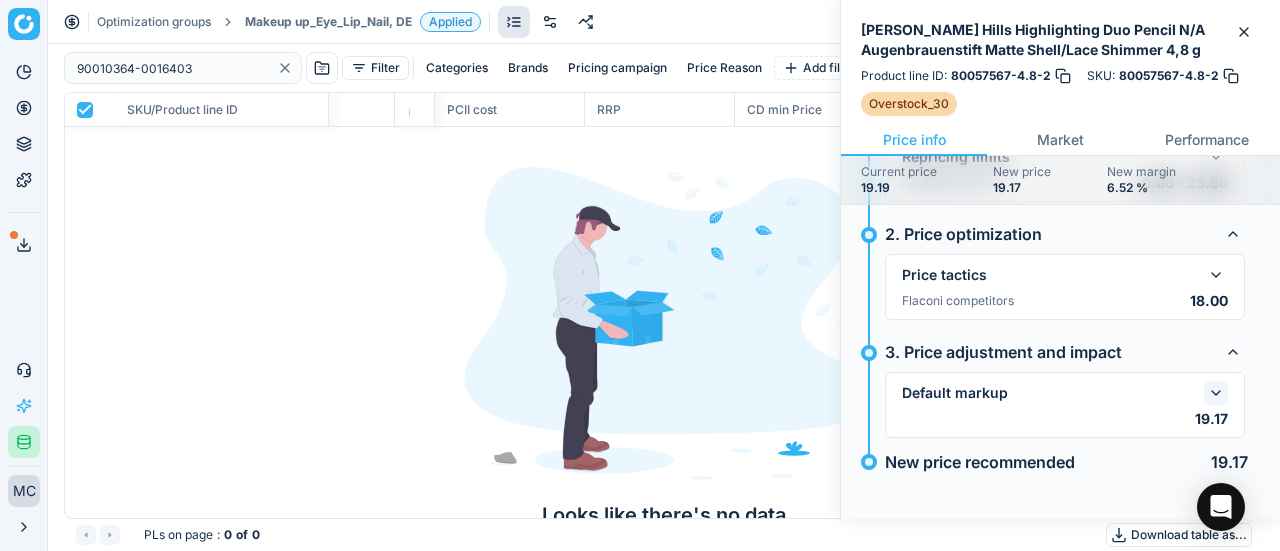 click on "Makeup up_Eye_Lip_Nail, DE" at bounding box center [328, 22] 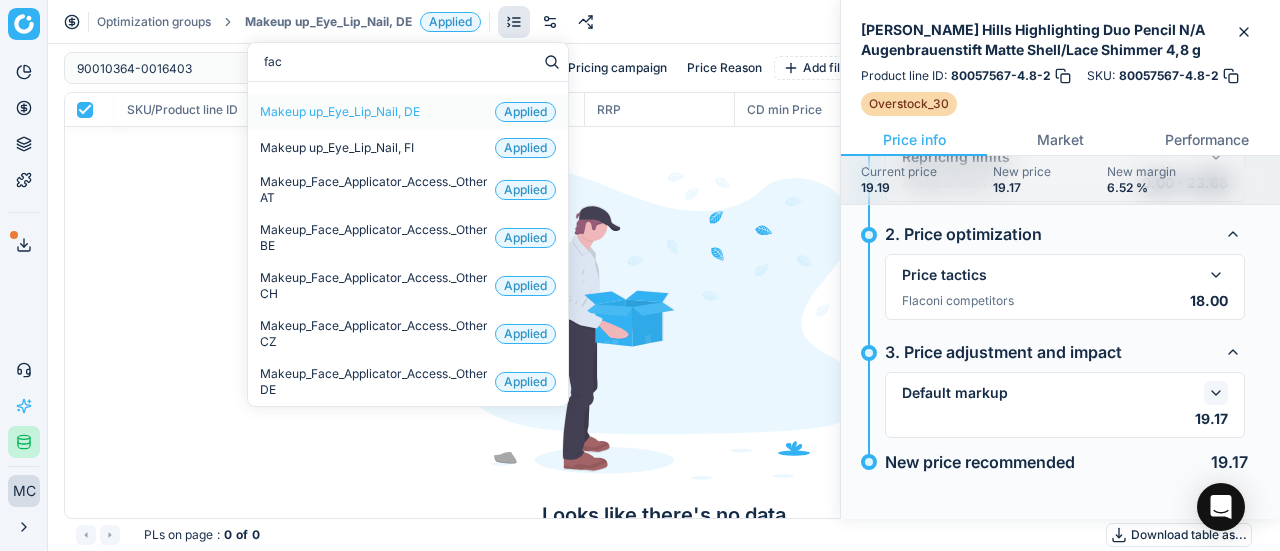 type on "face" 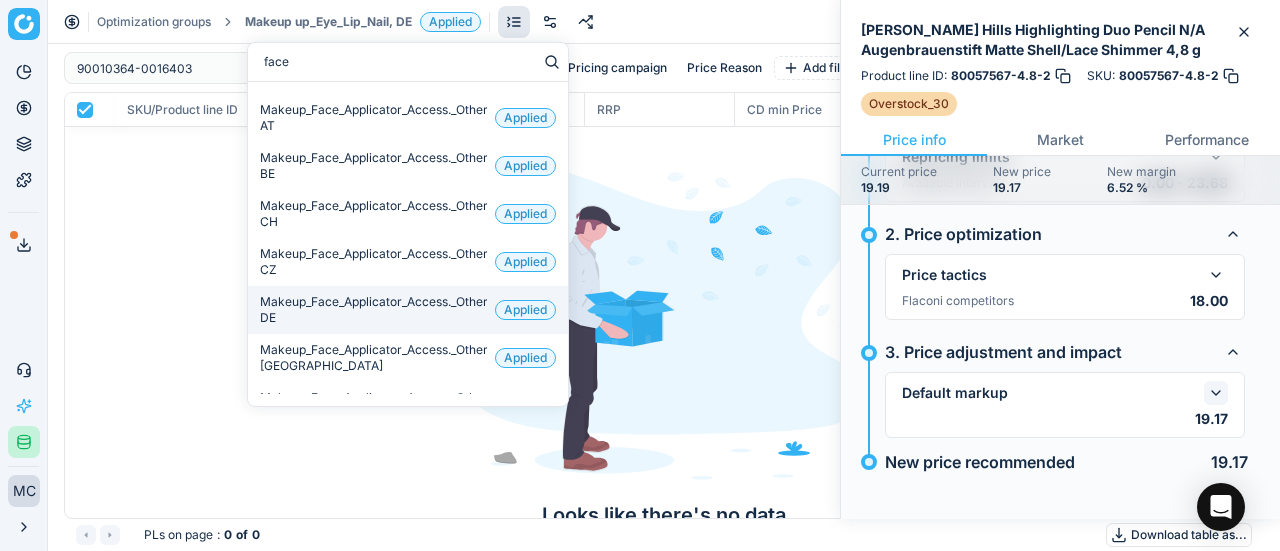 click on "Makeup_Face_Applicator_Access._Other, DE" at bounding box center [373, 310] 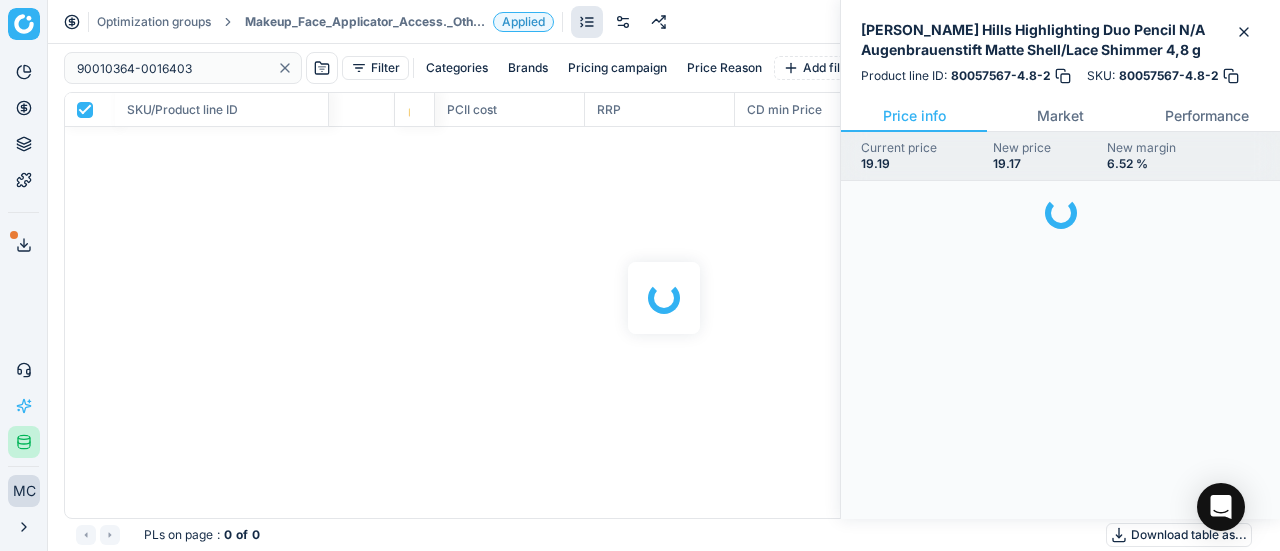 scroll, scrollTop: 0, scrollLeft: 0, axis: both 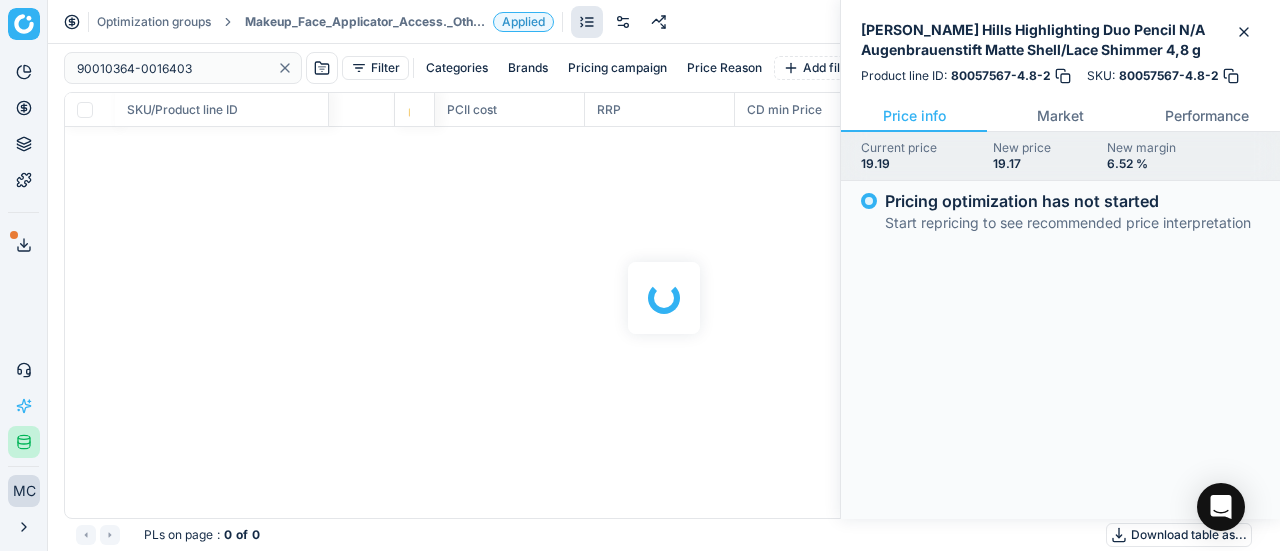 checkbox on "false" 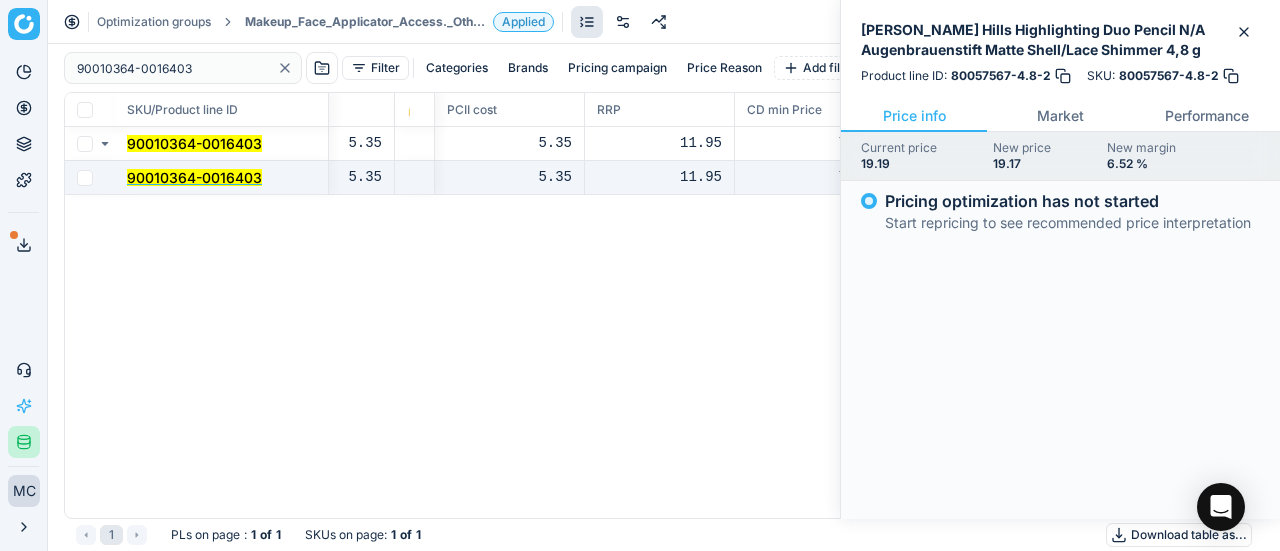 click on "90010364-0016403" at bounding box center (194, 177) 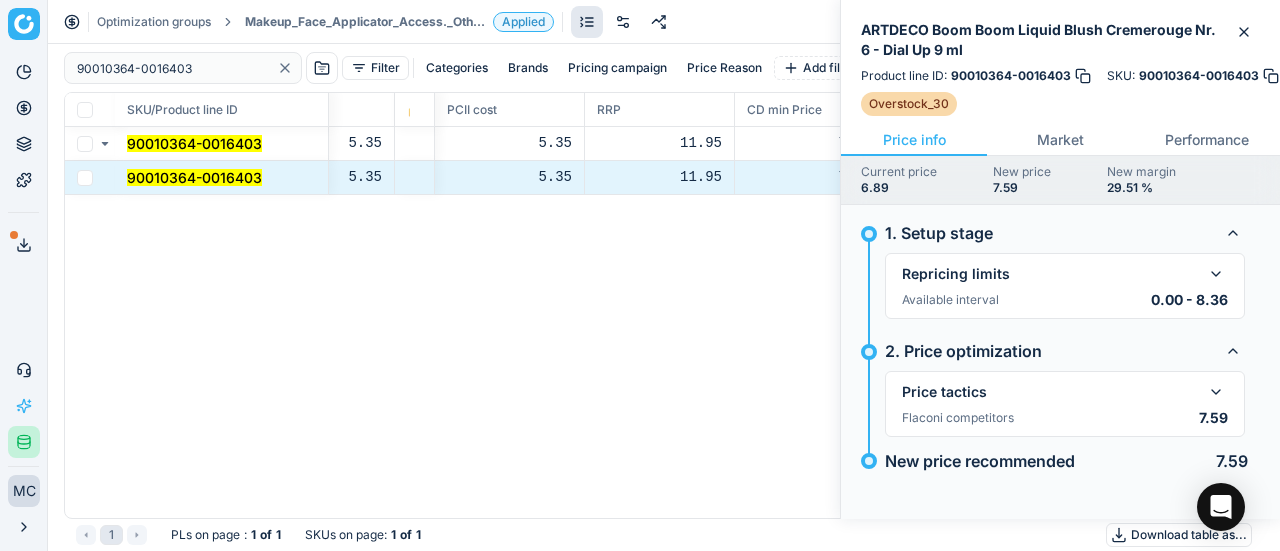type 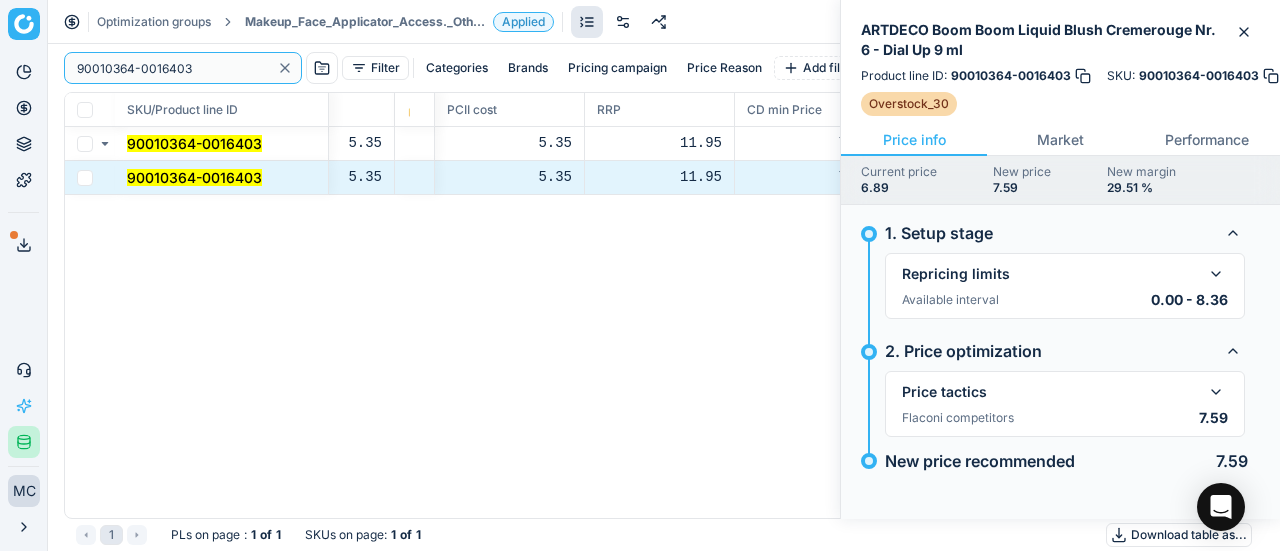 drag, startPoint x: 211, startPoint y: 67, endPoint x: 0, endPoint y: 11, distance: 218.30484 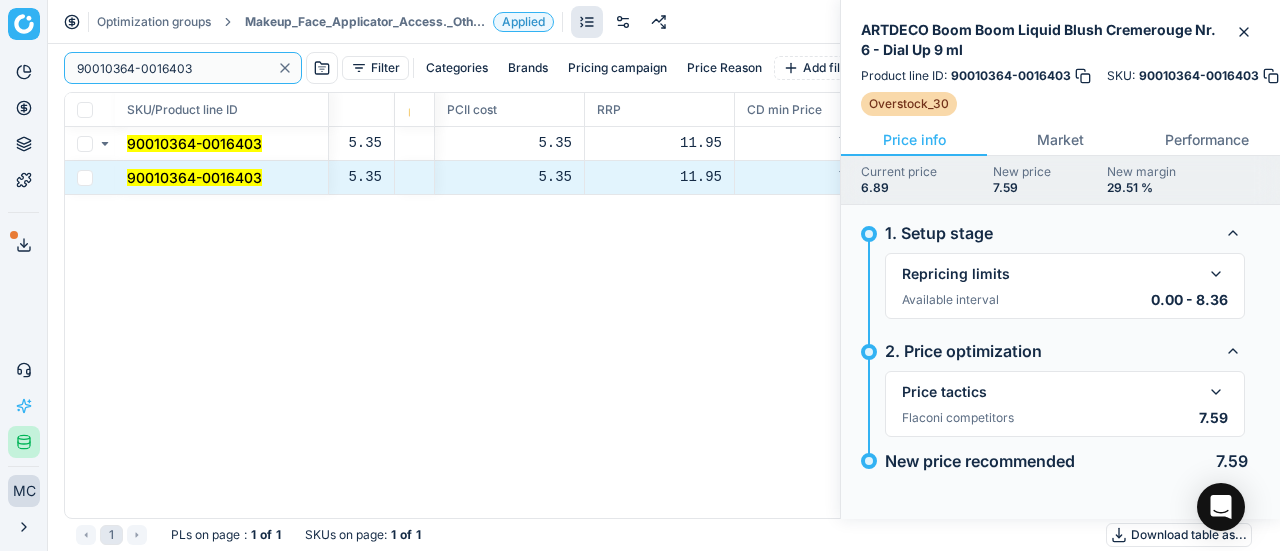 click on "Pricing platform Analytics Pricing Product portfolio Templates Export service 15 Contact support   AI Pricing Assistant Integration status MC [PERSON_NAME] [PERSON_NAME][EMAIL_ADDRESS][DOMAIN_NAME] Close menu Optimization groups Makeup_Face_Applicator_Access._Other, DE Applied Discard Download report 90010364-0016403   Filter   Categories   Brands   Pricing campaign   Price Reason   Add filter Bulk update SKU/Product line ID Title/Product line name Product line name Product line ID Cost 🔒 PCII cost RRP CD min Price CD max Price Beauty outlet price PCII+5% > RRP Sales Flag Price Type Price Reason 90010364-0016403 ARTDECO Boom Boom Liquid Blush Cremerouge Nr. 6 - Dial Up 9 ml ARTDECO Boom Boom Liquid Blush Cremerouge Nr. 6 - Dial Up 9 ml 90010364-0016403 5.35 5.35 11.95 7.99 11.95 6.89 overstock GS:[DOMAIN_NAME] 90010364-0016403 ARTDECO Boom Boom Liquid Blush Cremerouge Nr. 6 - Dial Up 9 ml ARTDECO Boom Boom Liquid Blush Cremerouge Nr. 6 - Dial Up 9 ml 90010364-0016403 5.35 5.35 11.95 7.99 11.95 6.89 overstock GS:[DOMAIN_NAME] 1 : 1 of 1" at bounding box center (640, 275) 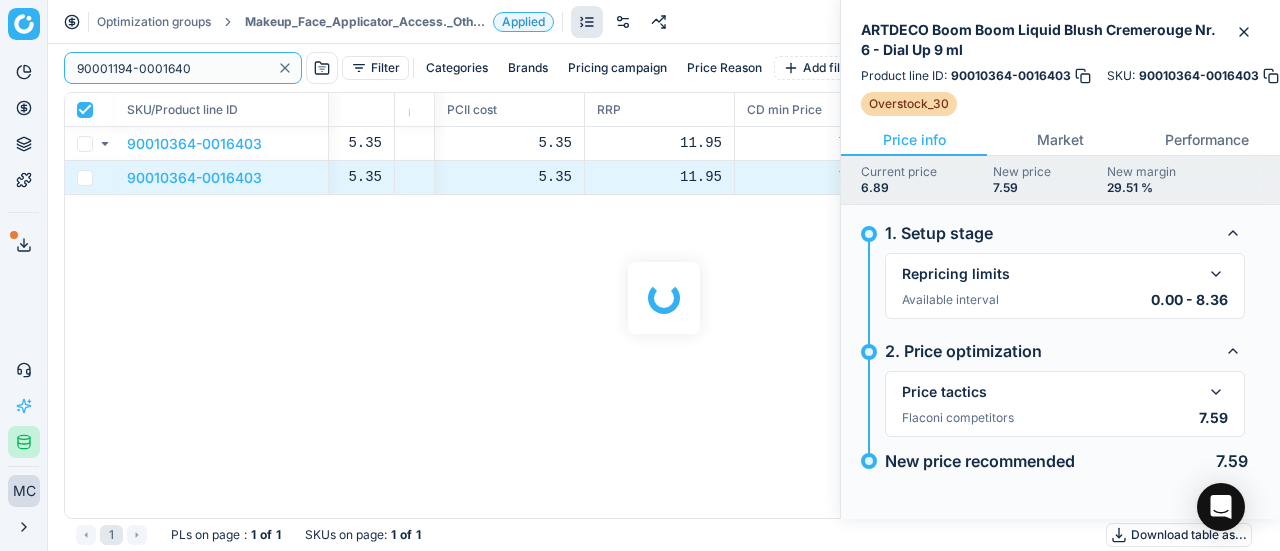 checkbox on "true" 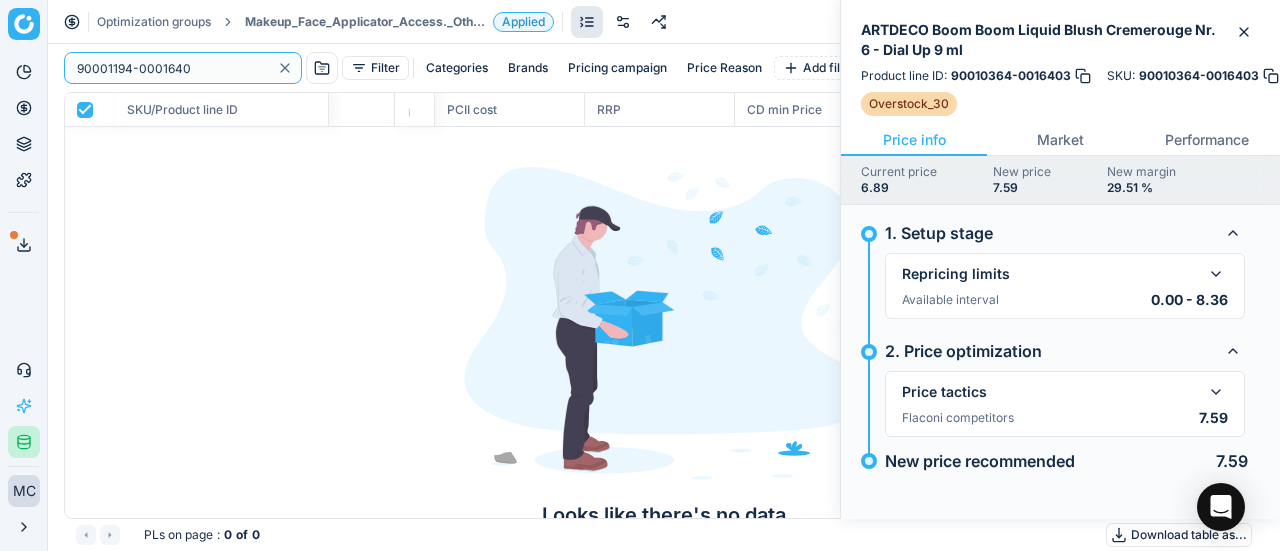 type on "90001194-0001640" 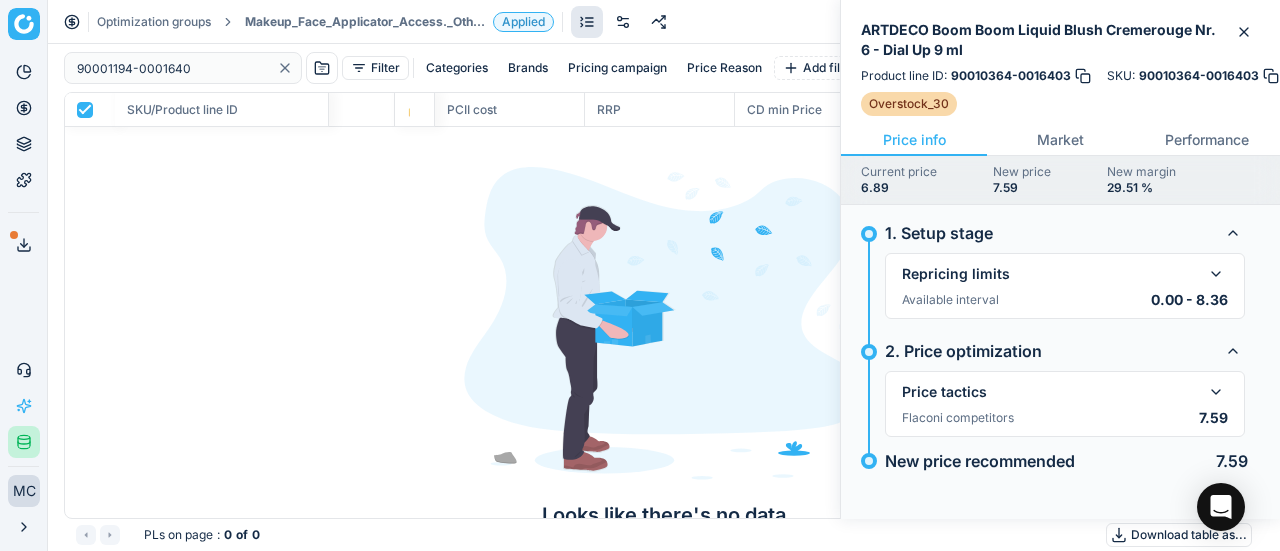 click on "Optimization groups Makeup_Face_Applicator_Access._Other, DE Applied Discard Download report" at bounding box center [664, 22] 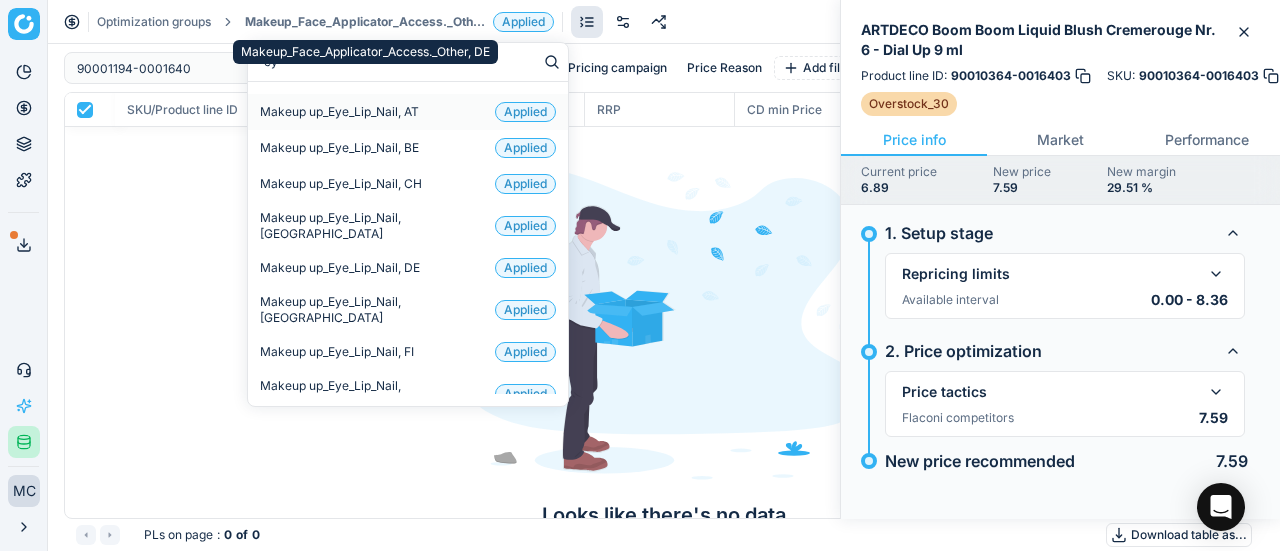type on "eye" 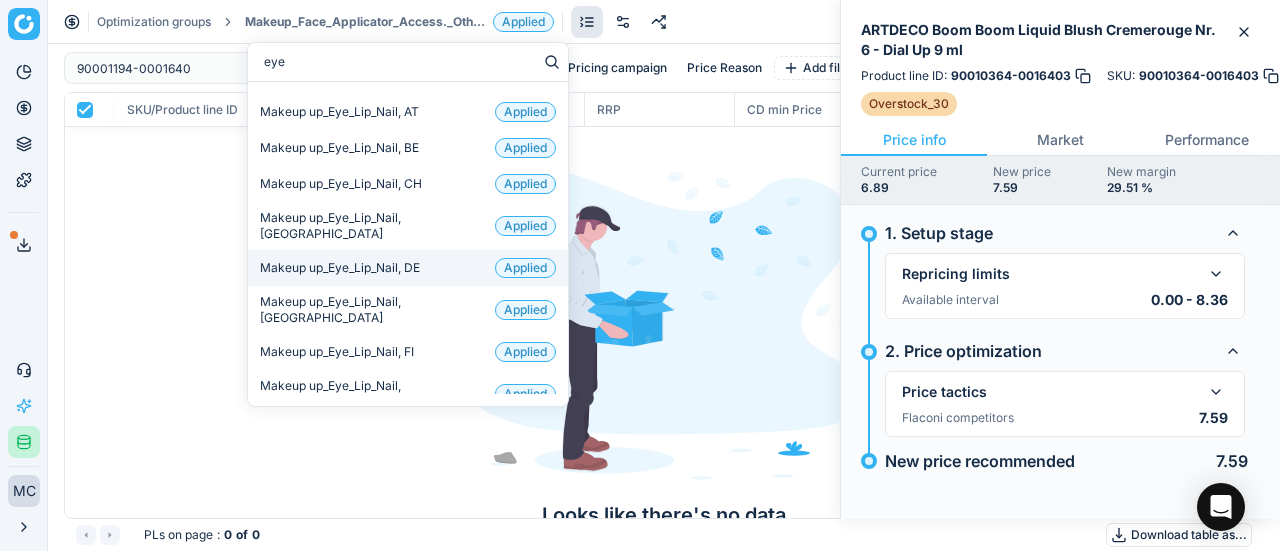 click on "Makeup up_Eye_Lip_Nail, DE Applied" at bounding box center [408, 268] 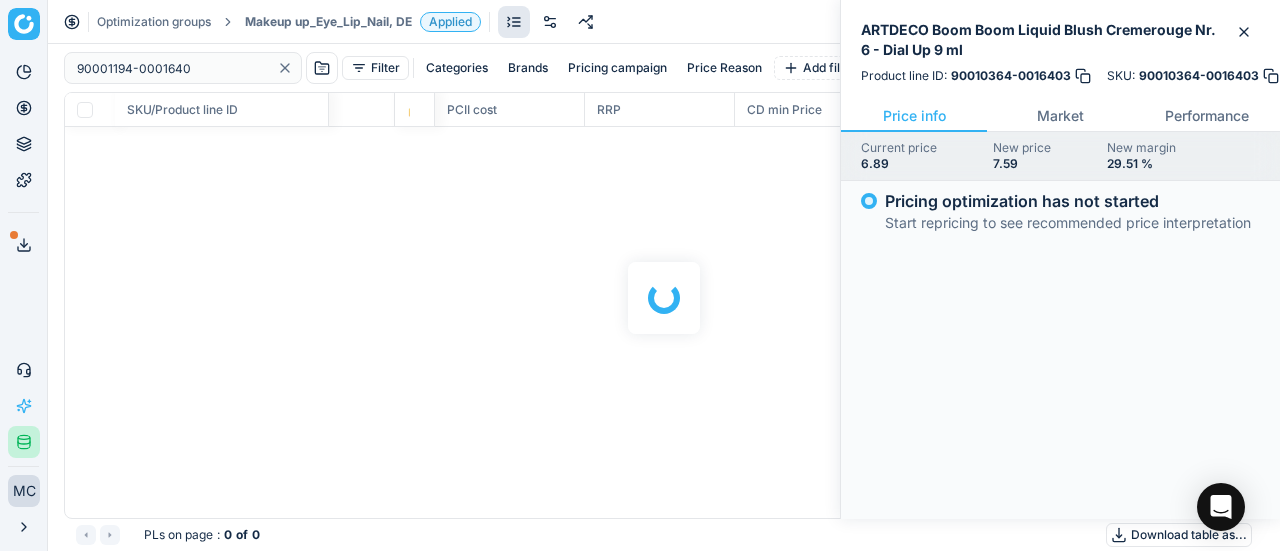 checkbox on "false" 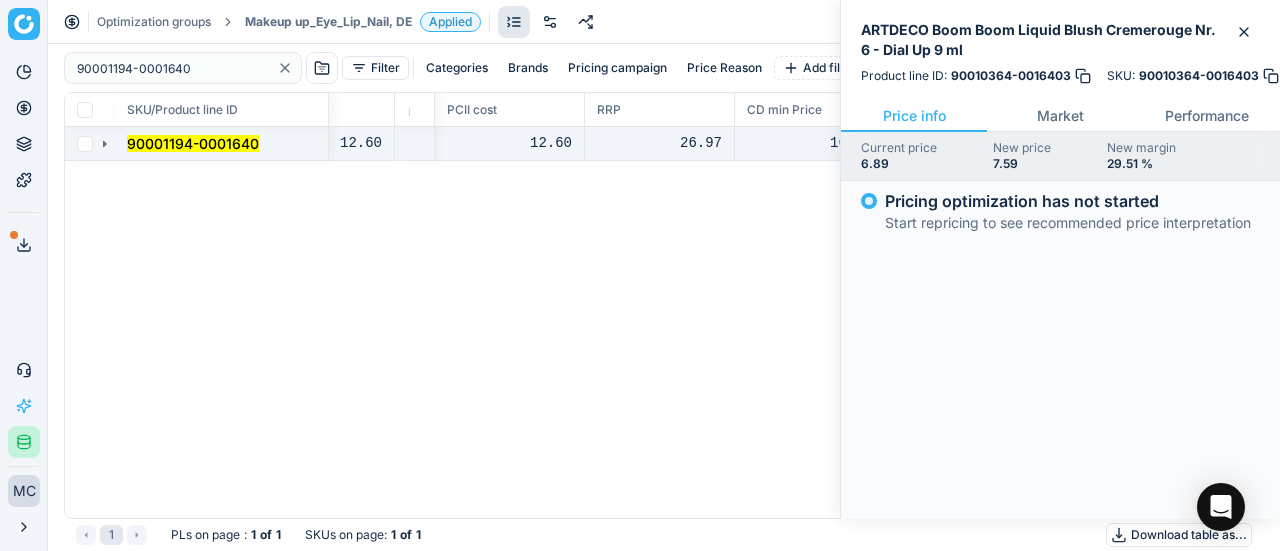 click 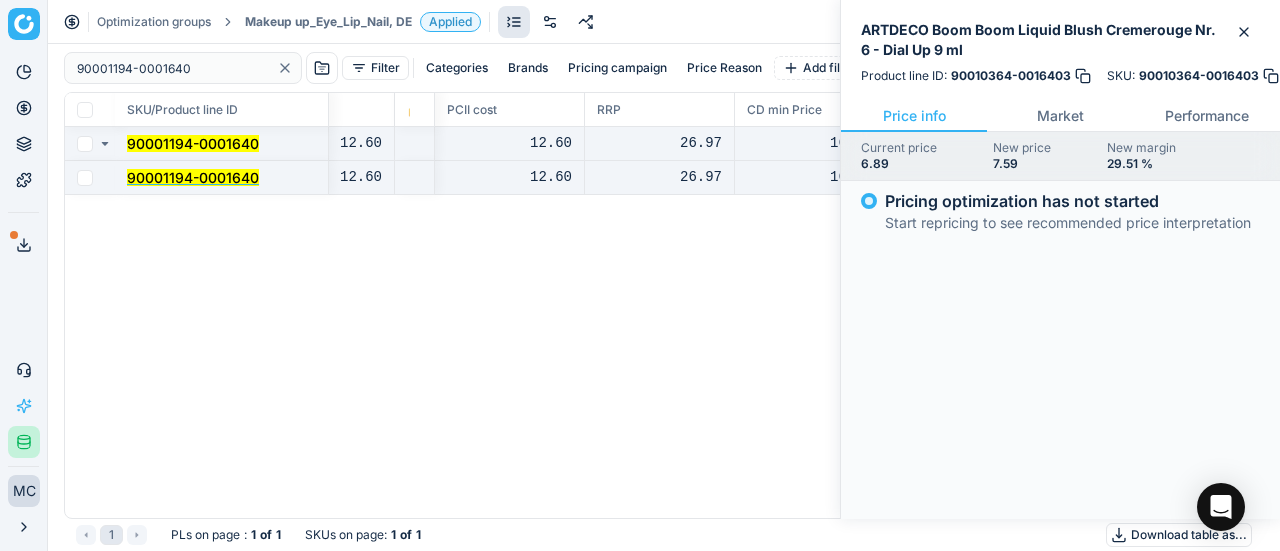 click on "90001194-0001640" at bounding box center (193, 177) 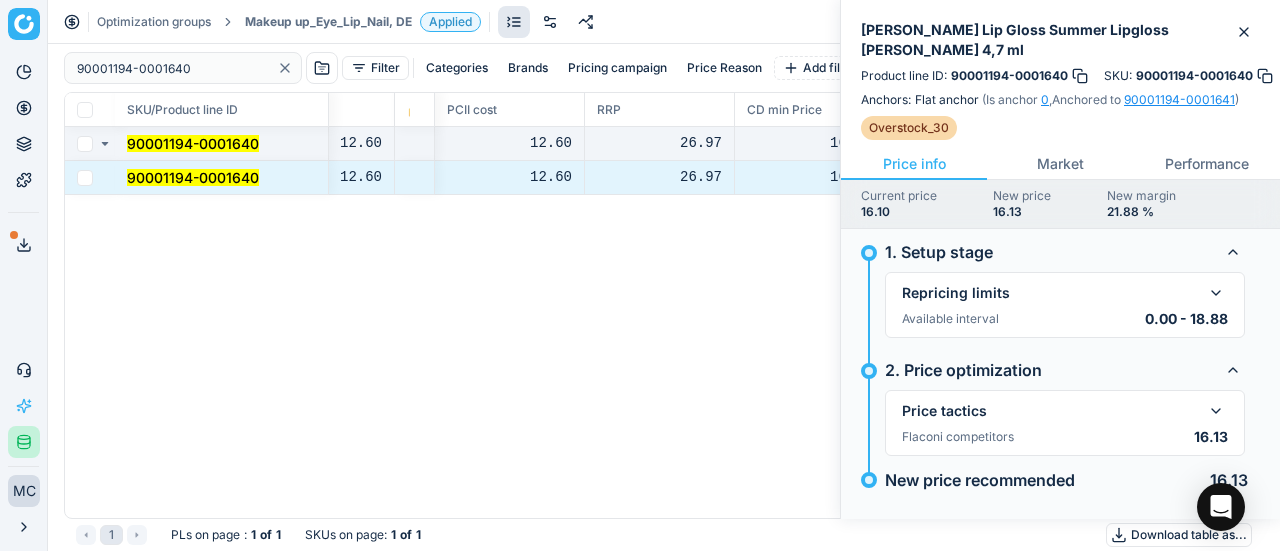 scroll, scrollTop: 0, scrollLeft: 0, axis: both 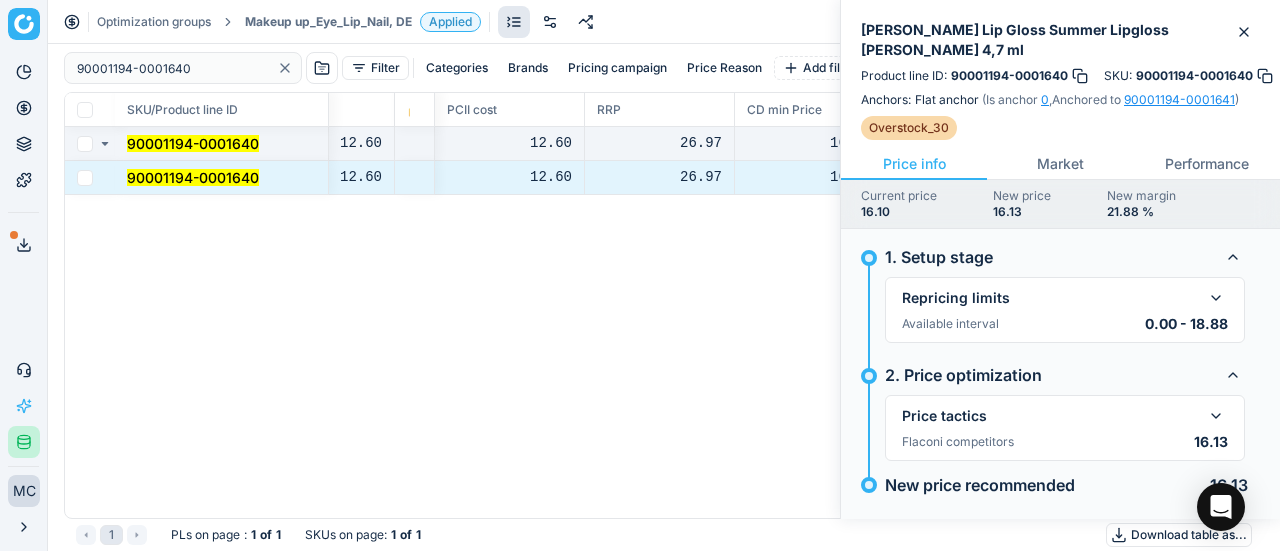 type 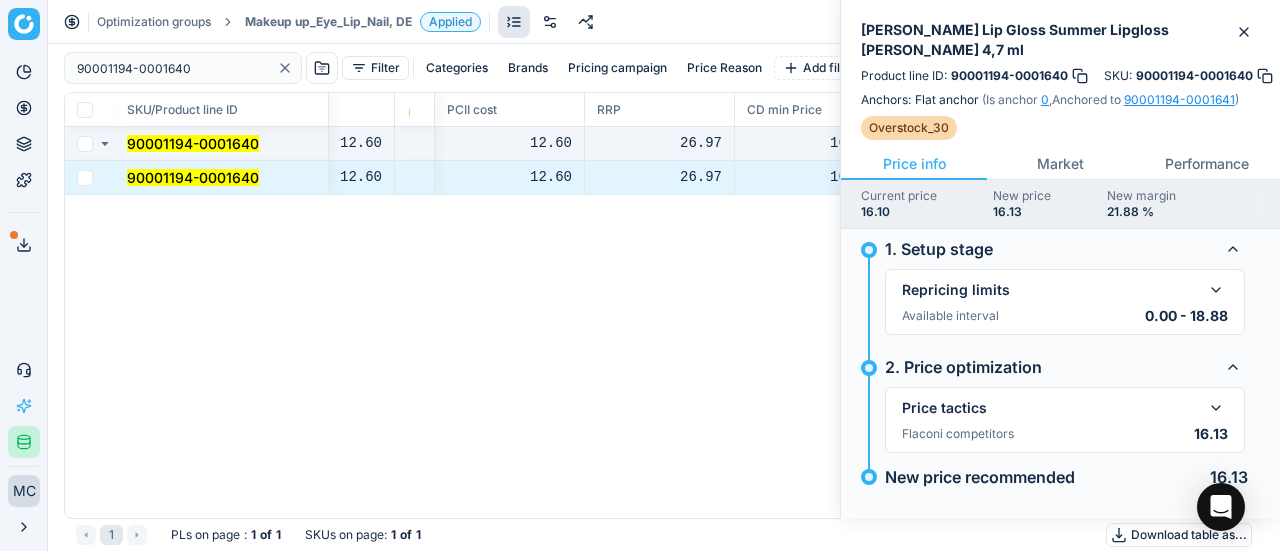 scroll, scrollTop: 0, scrollLeft: 0, axis: both 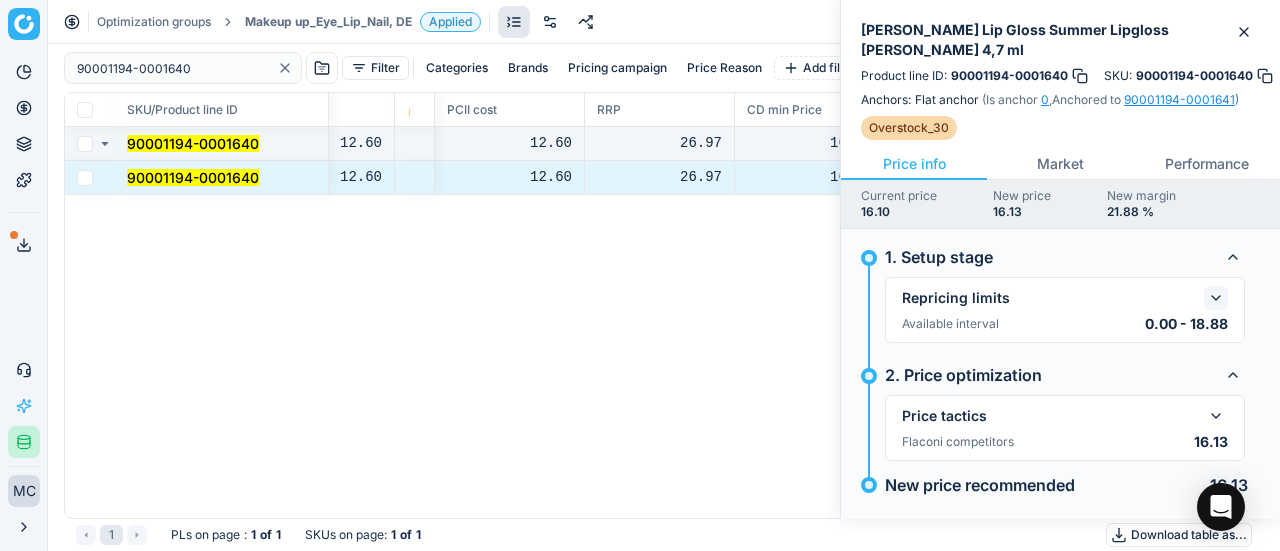 click 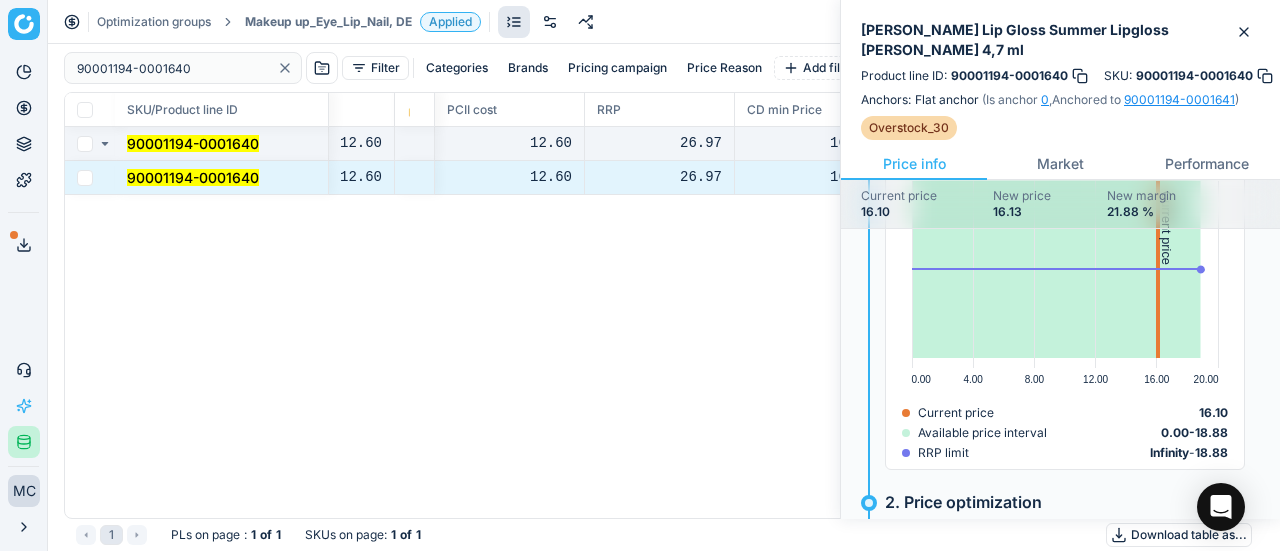 scroll, scrollTop: 0, scrollLeft: 0, axis: both 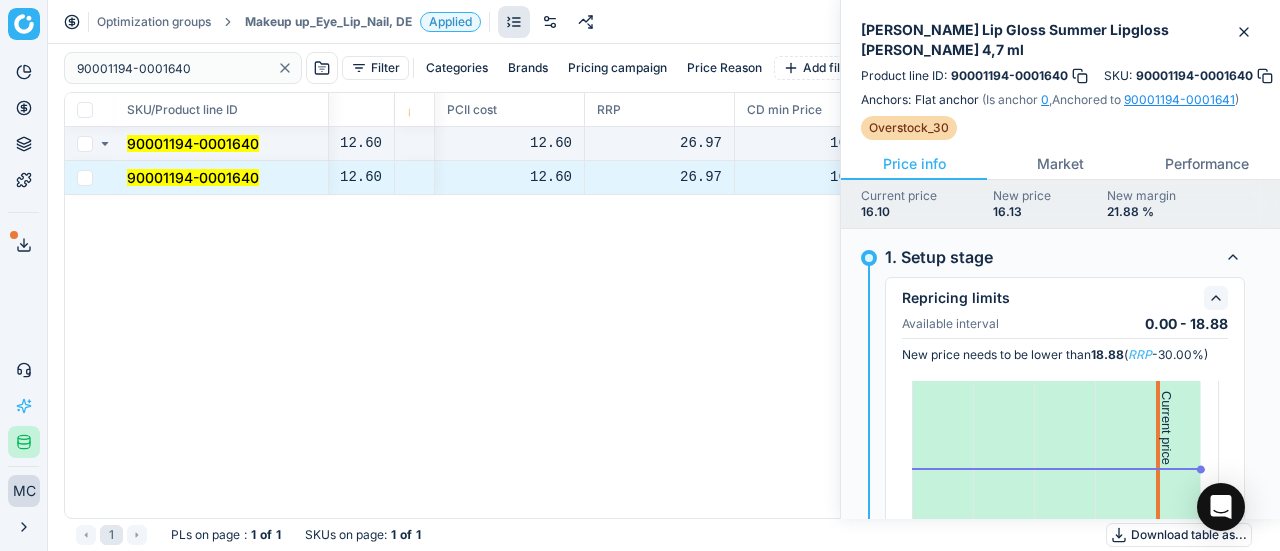 click 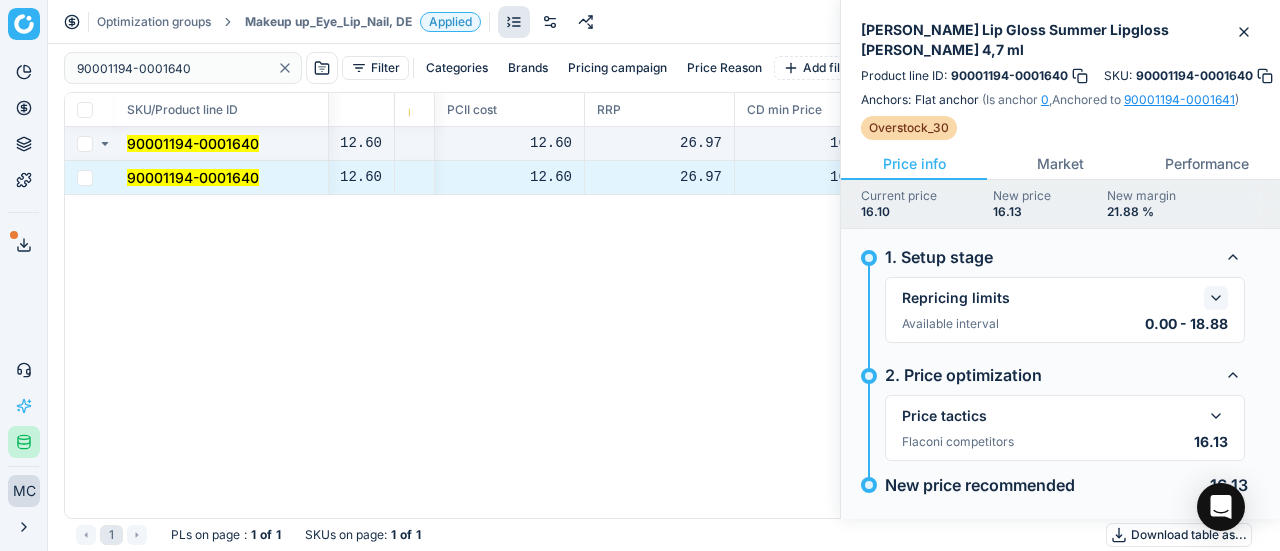 type 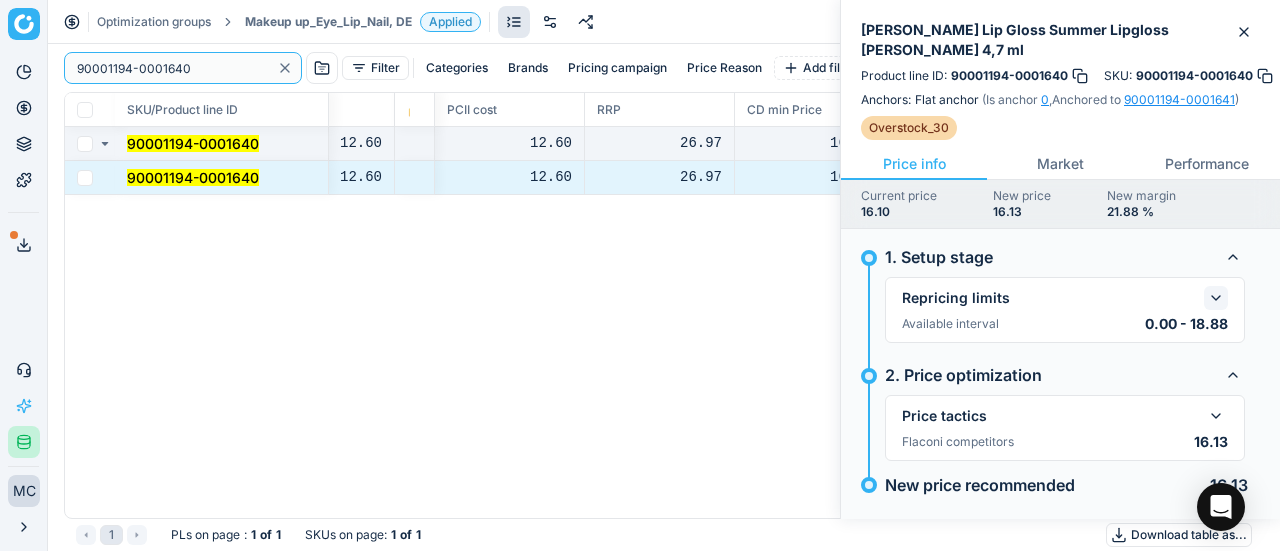 paste on "80049343-9.2-1" 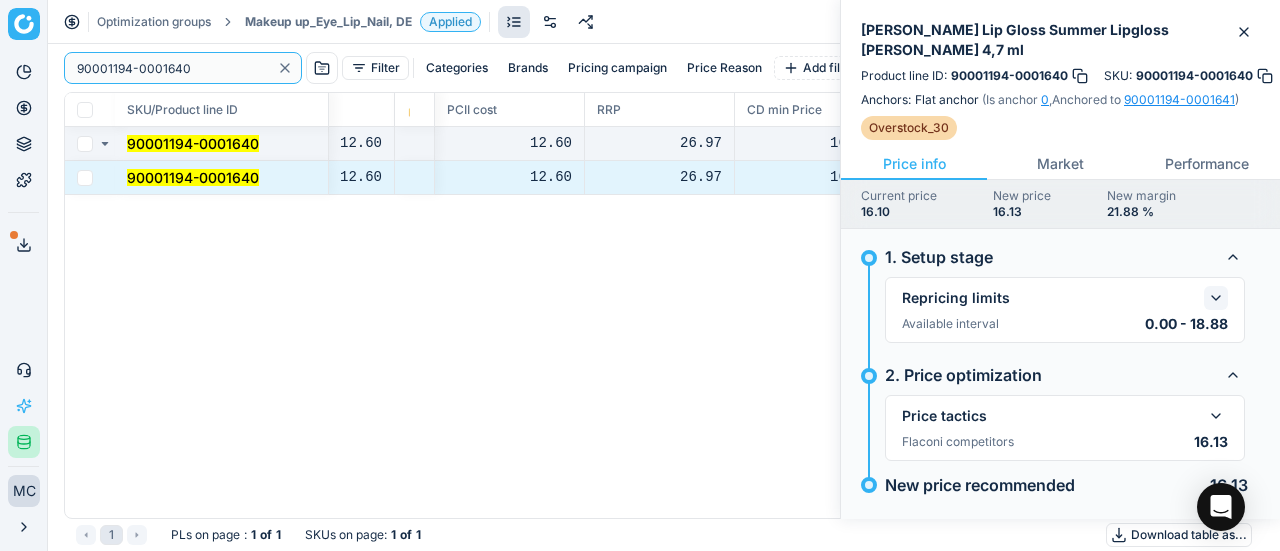 drag, startPoint x: 195, startPoint y: 72, endPoint x: 0, endPoint y: -7, distance: 210.39487 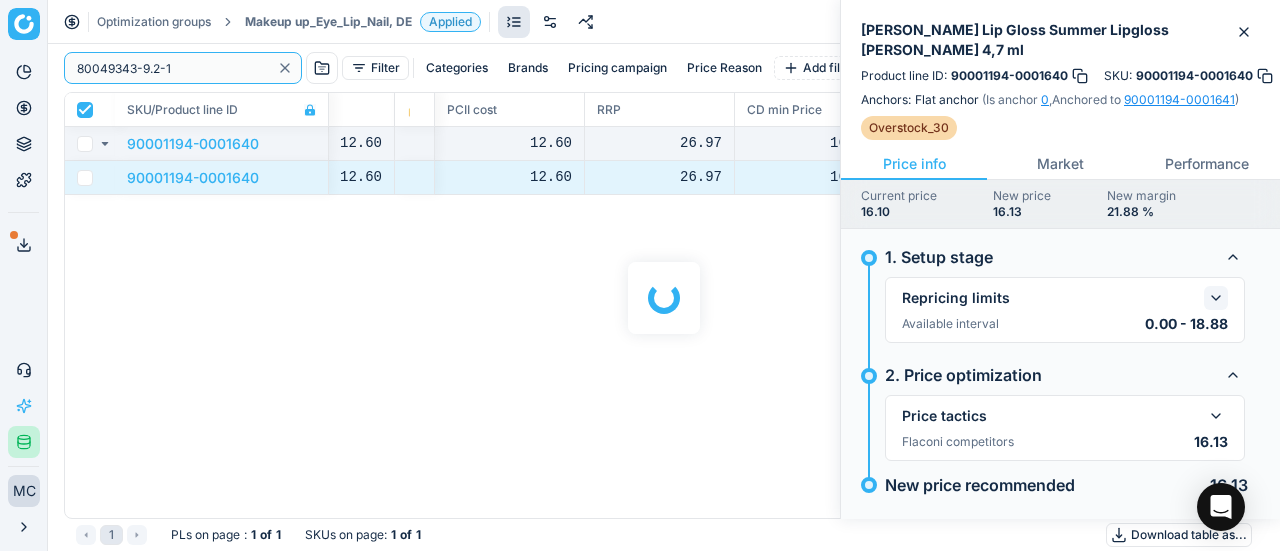 checkbox on "true" 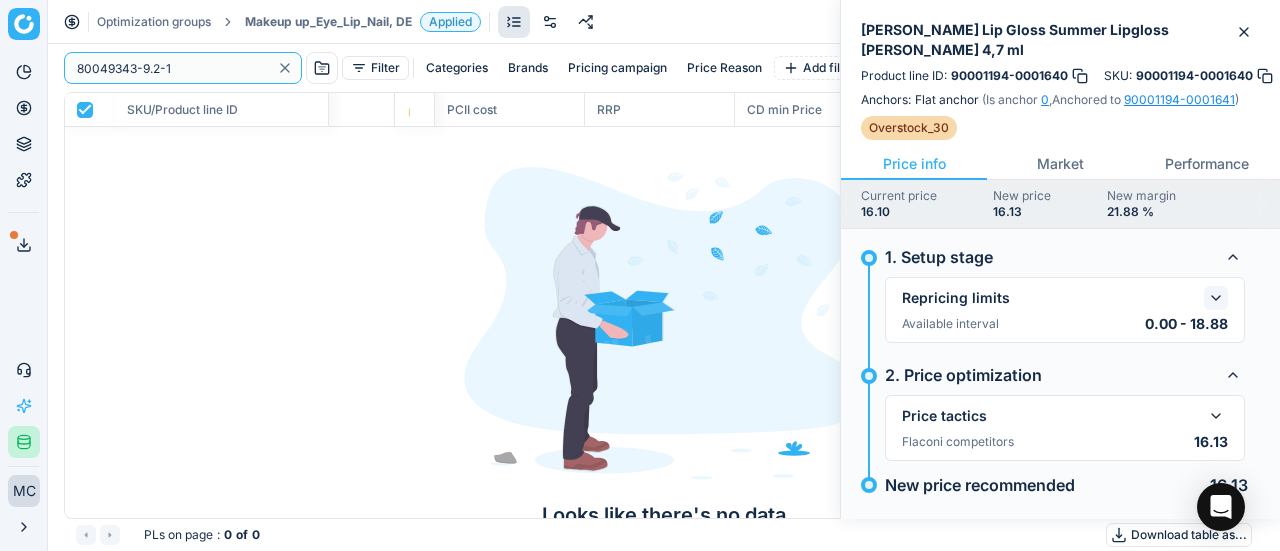 type on "80049343-9.2-1" 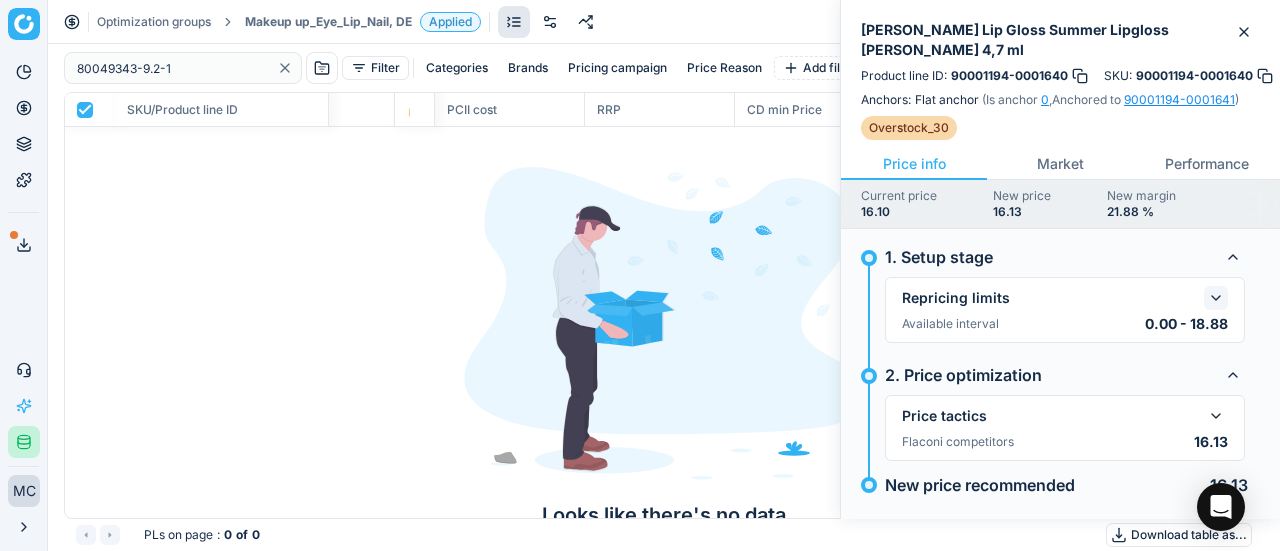 click on "Optimization groups Makeup up_Eye_Lip_Nail, DE Applied Discard Download report" at bounding box center [664, 22] 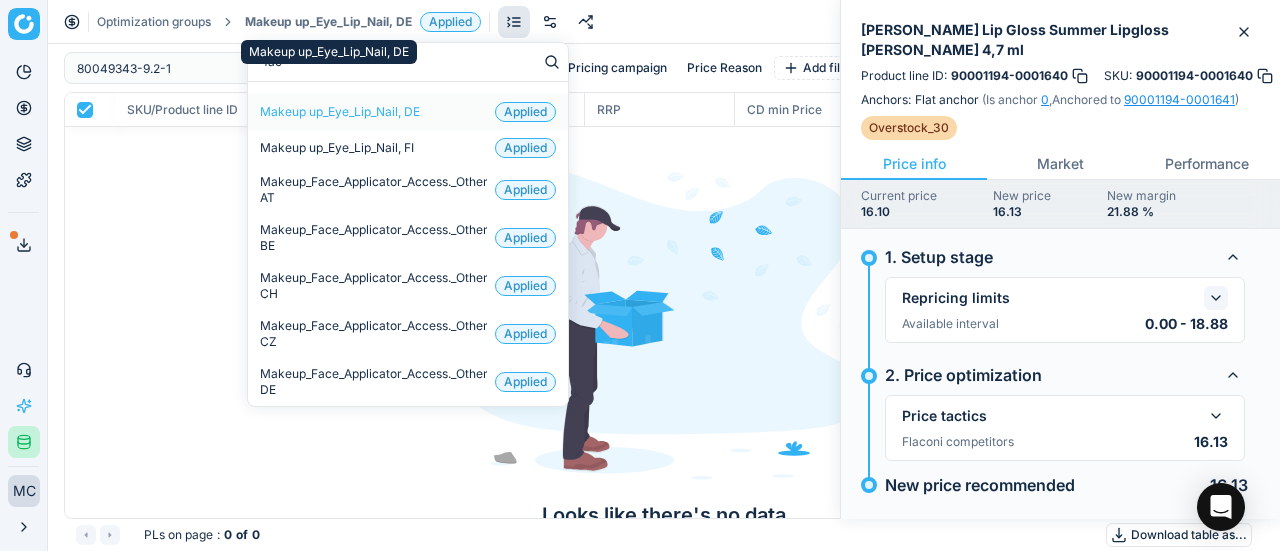 type on "face" 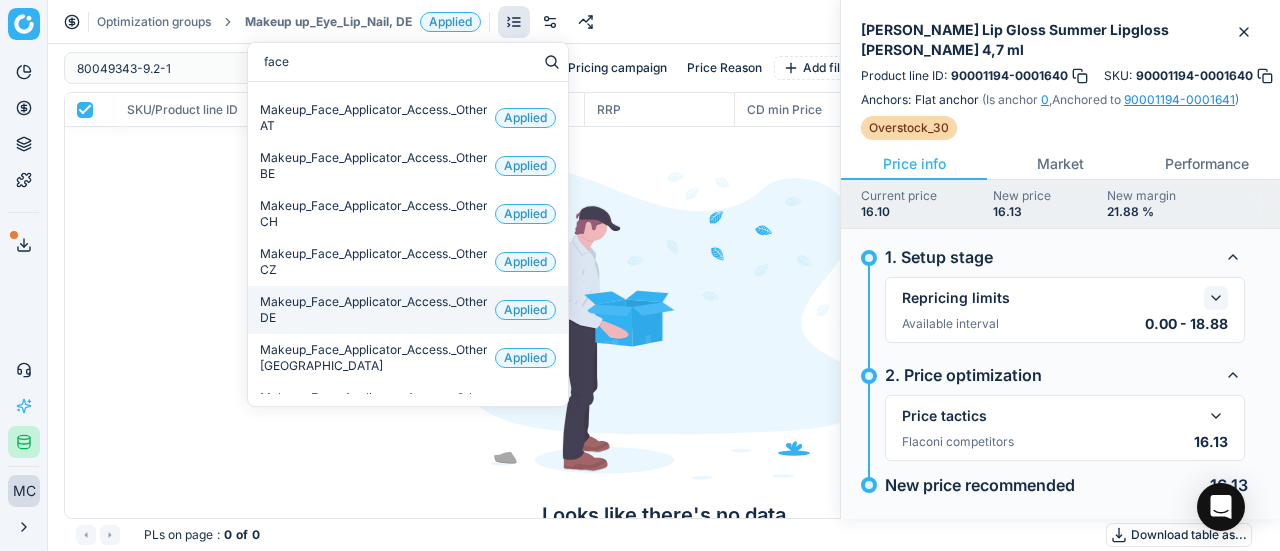 click on "Makeup_Face_Applicator_Access._Other, DE" at bounding box center [373, 310] 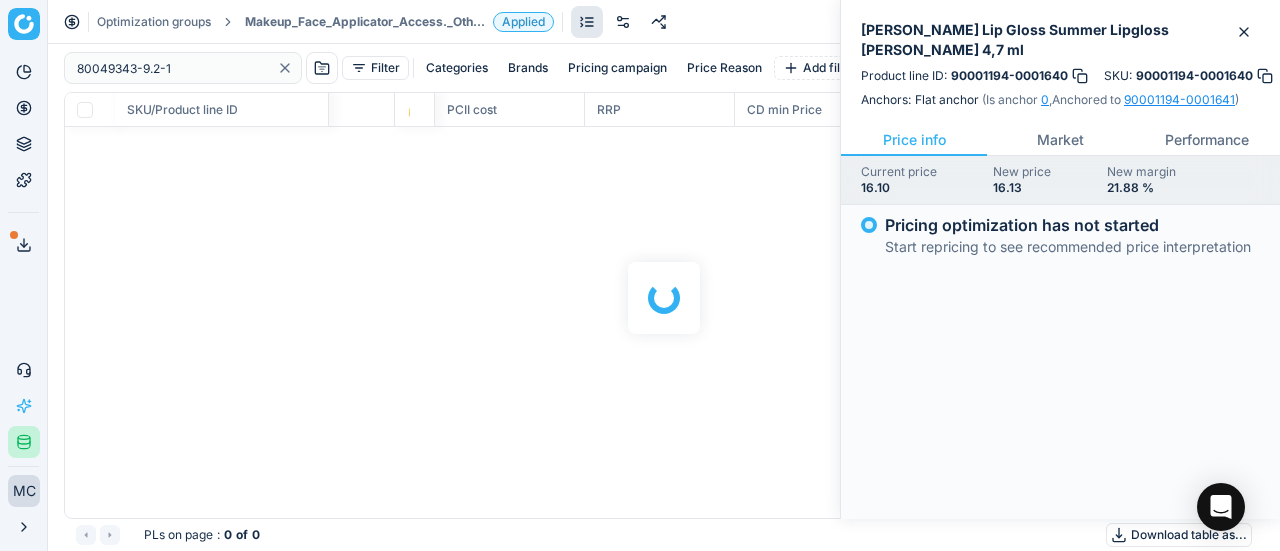 checkbox on "false" 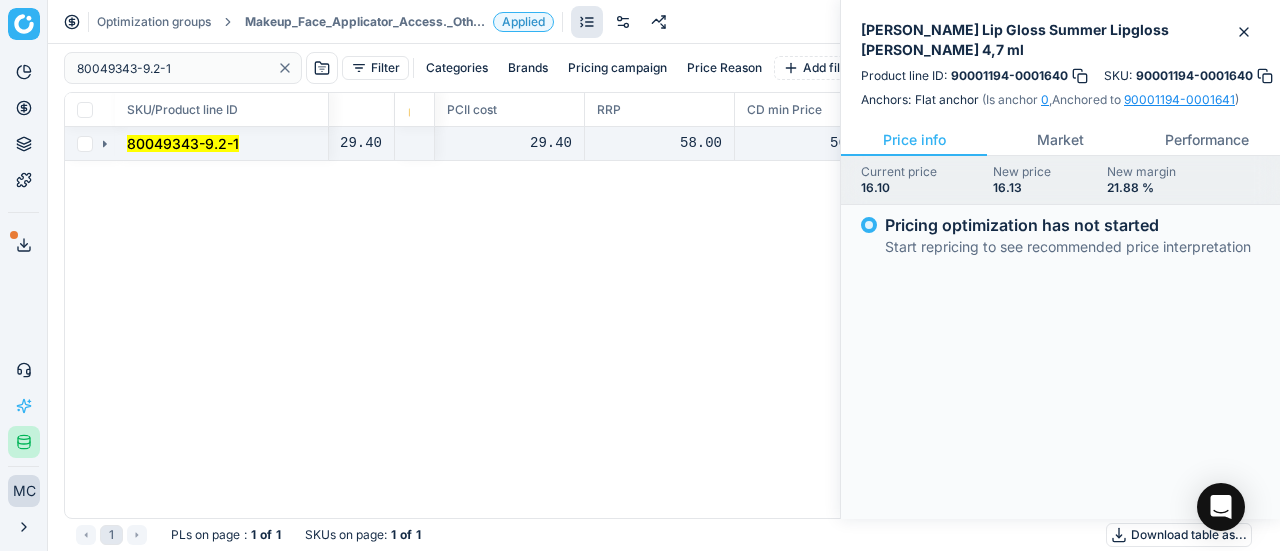 click 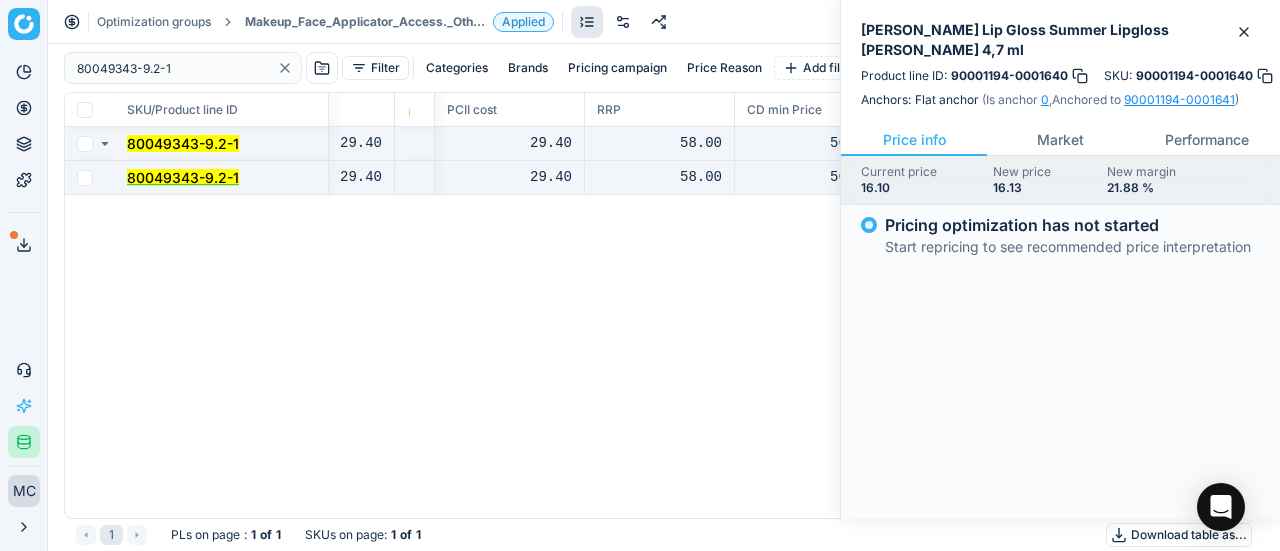 click on "80049343-9.2-1" at bounding box center (183, 177) 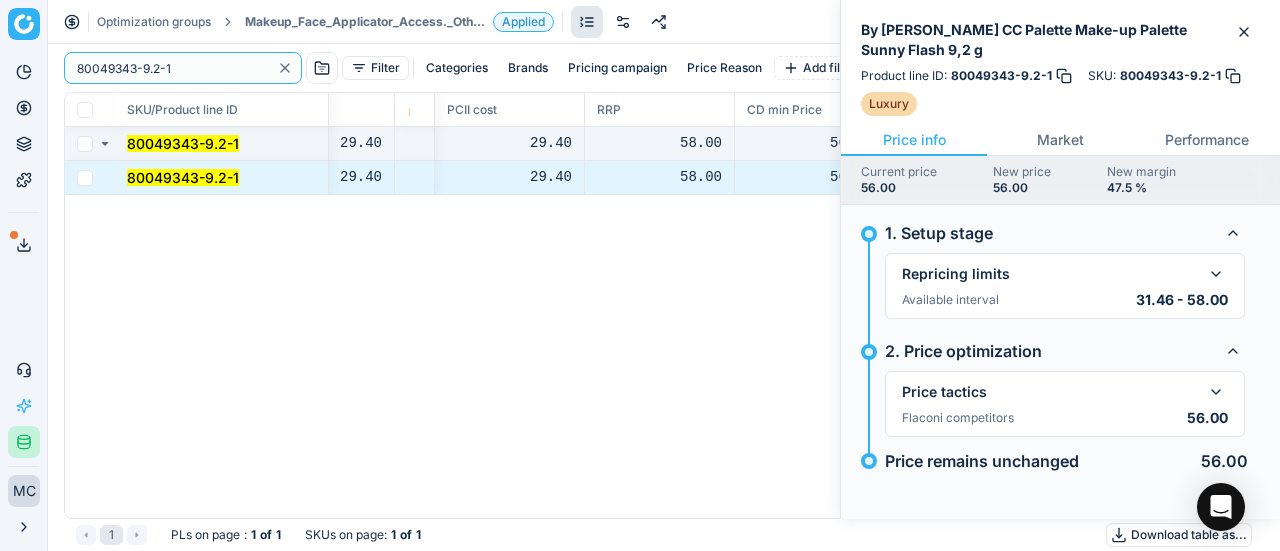 click 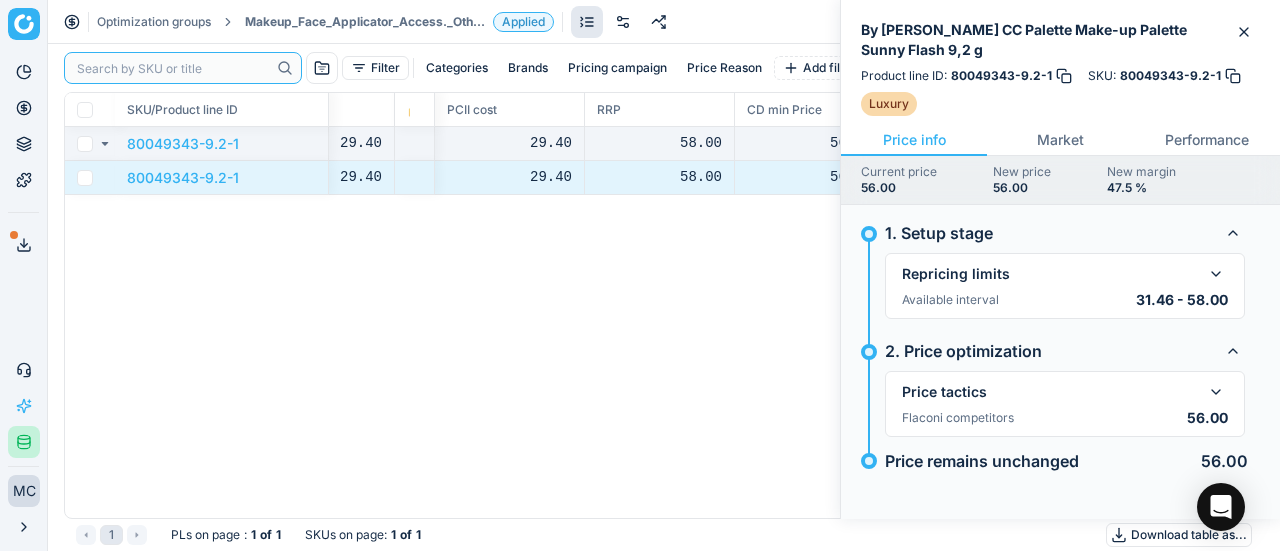 paste on "80015312-4-3" 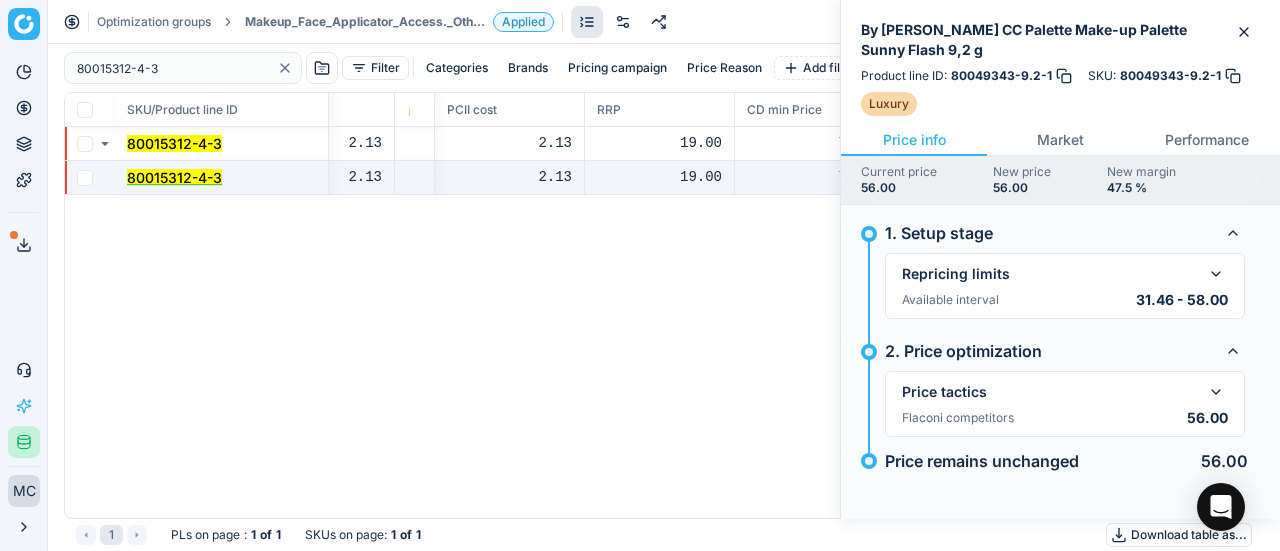 click on "80015312-4-3" at bounding box center (174, 177) 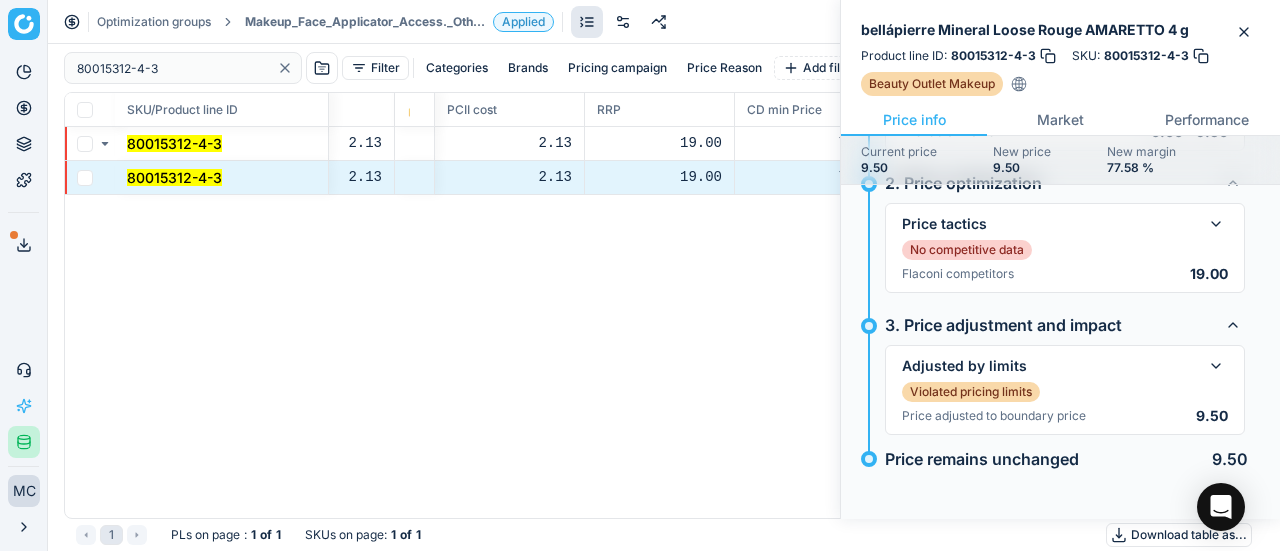 scroll, scrollTop: 448, scrollLeft: 0, axis: vertical 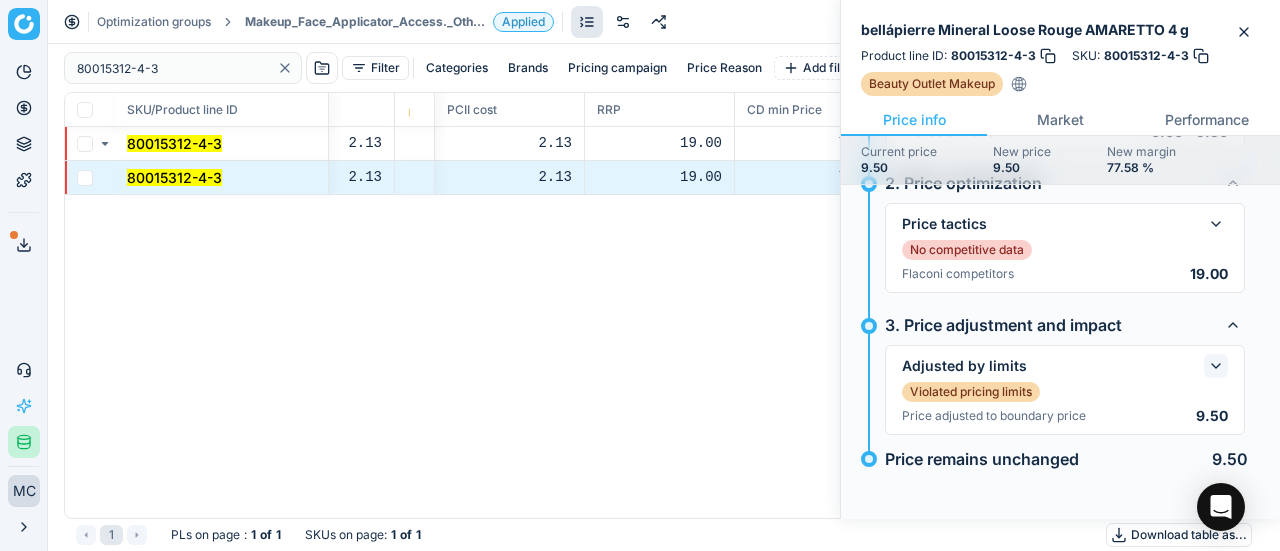 click 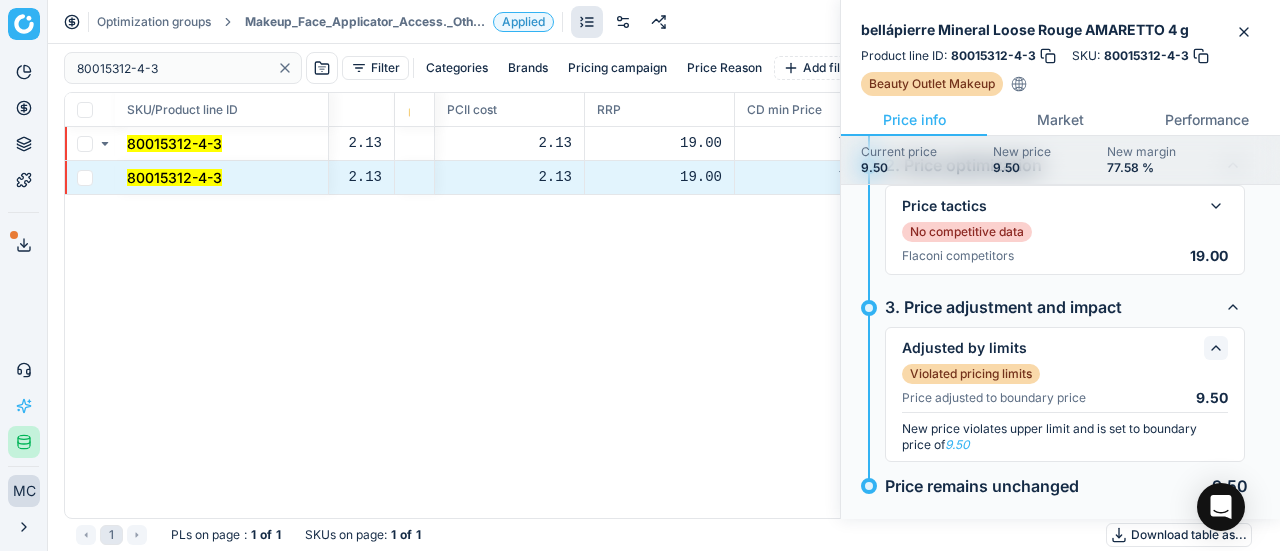 click 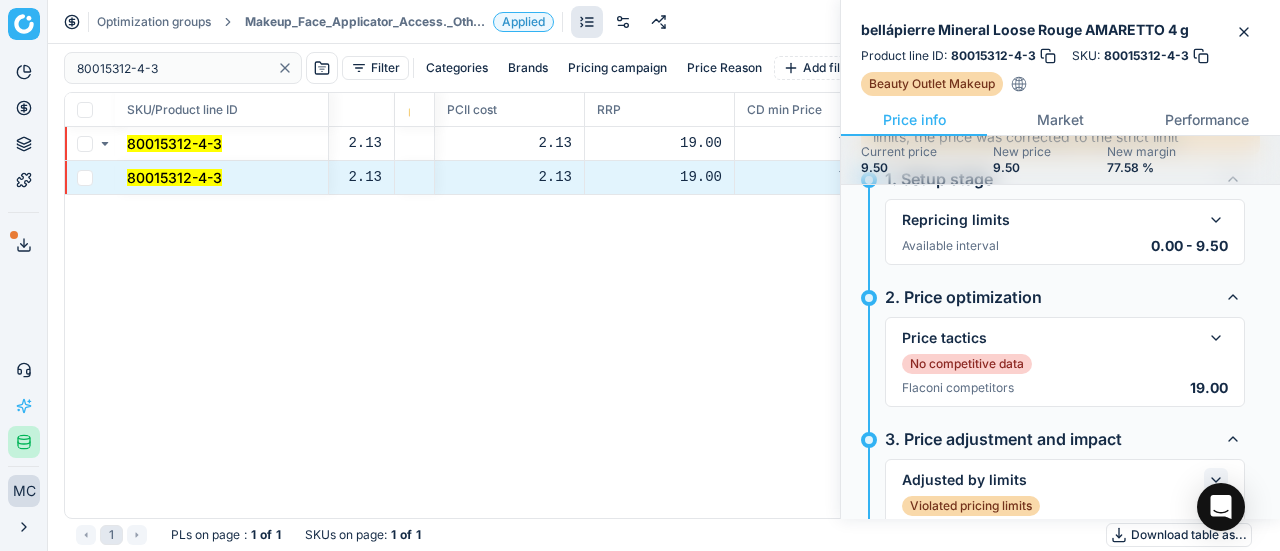 scroll, scrollTop: 400, scrollLeft: 0, axis: vertical 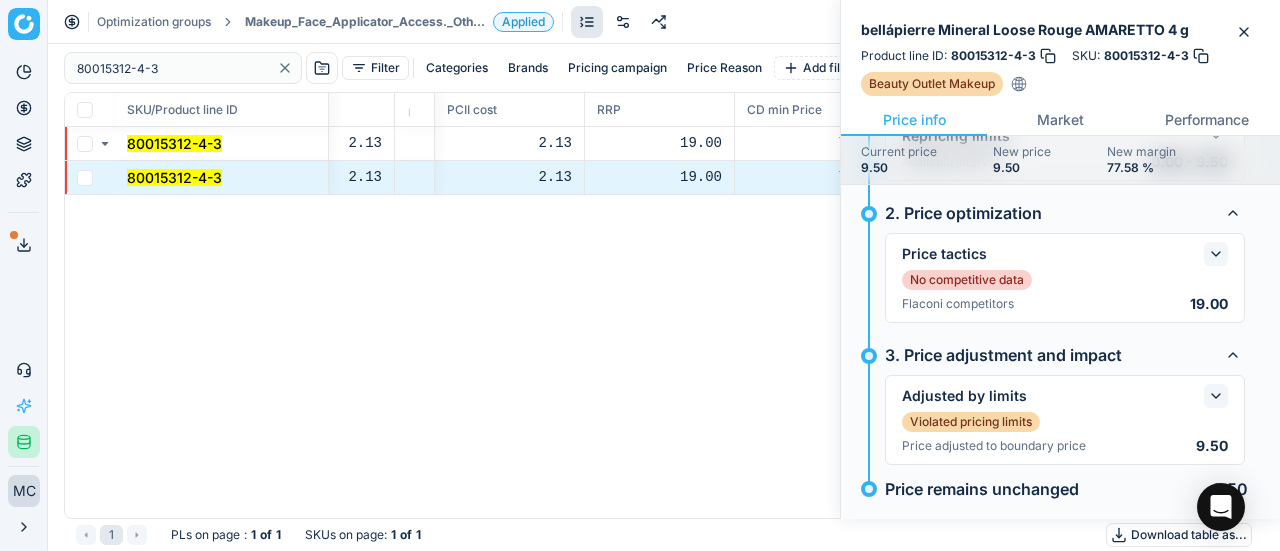 click 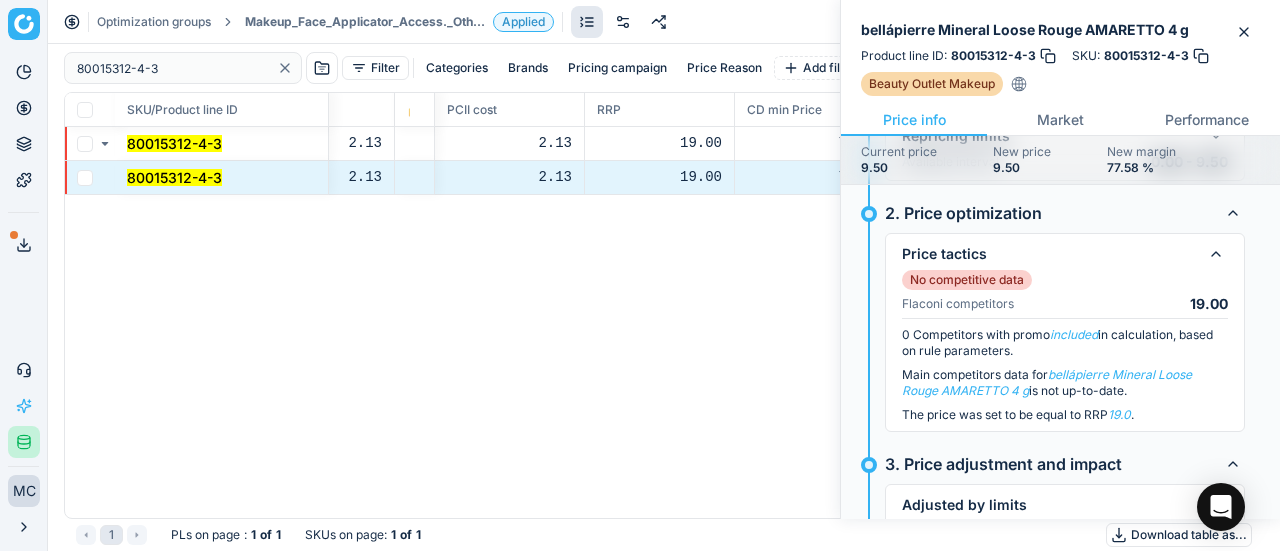 scroll, scrollTop: 557, scrollLeft: 0, axis: vertical 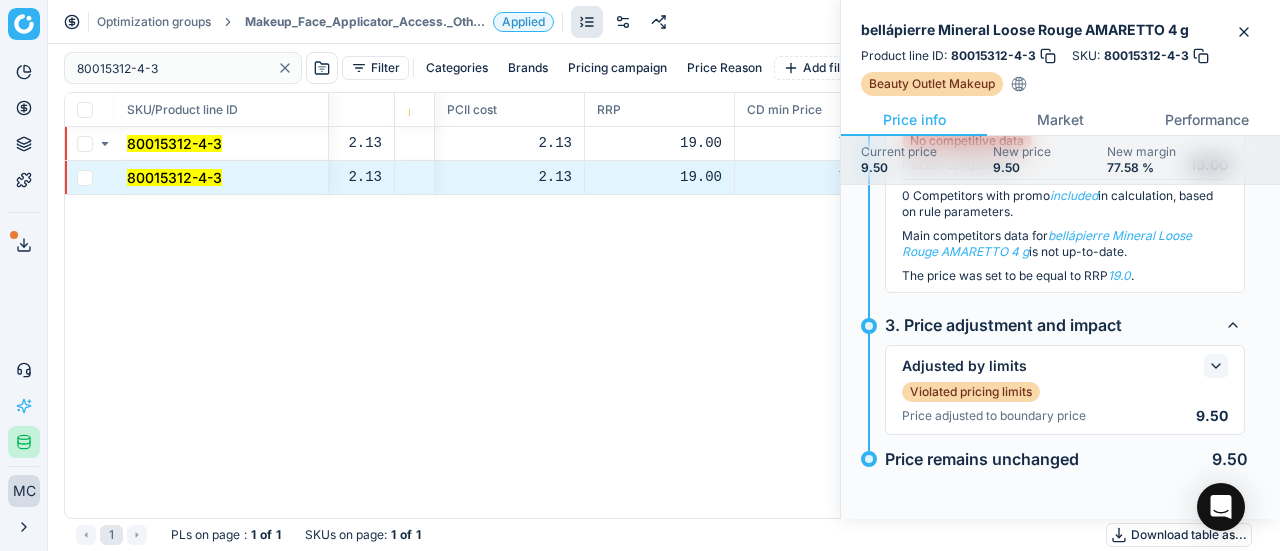 click at bounding box center (1216, 366) 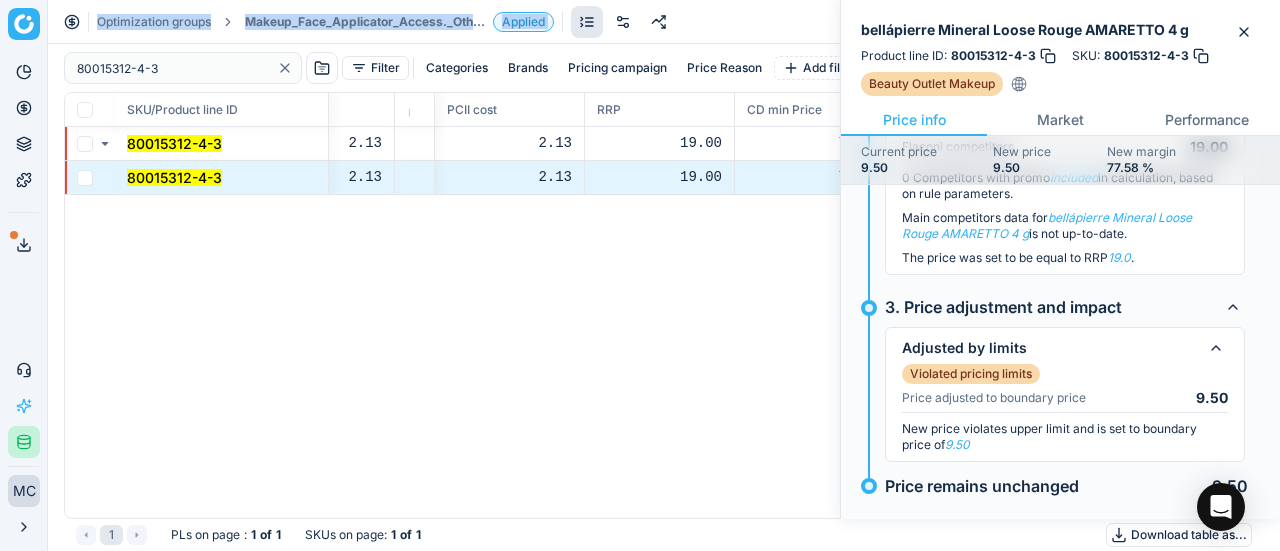 click on "Pricing platform Analytics Pricing Product portfolio Templates Export service 15 Contact support   AI Pricing Assistant Integration status MC [PERSON_NAME] [PERSON_NAME][EMAIL_ADDRESS][DOMAIN_NAME] Close menu Optimization groups Makeup_Face_Applicator_Access._Other, DE Applied Discard Download report 80015312-4-3   Filter   Categories   Brands   Pricing campaign   Price Reason   Add filter Bulk update SKU/Product line ID Title/Product line name Product line name Product line ID Cost 🔒 PCII cost RRP CD min Price CD max Price Beauty outlet price PCII+5% > RRP Sales Flag Price Type Price Reason 80015312-4-3 bellápierre Mineral Loose Rouge AMARETTO 4 g bellápierre Mineral Loose Rouge AMARETTO 4 g 80015312-4-3 2.13 2.13 19.00 7.80 7.80 9.50 beauty outlet rrp-discount 80015312-4-3 bellápierre Mineral Loose Rouge AMARETTO 4 g bellápierre Mineral Loose Rouge AMARETTO 4 g 80015312-4-3 2.13 2.13 19.00 7.80 7.80 9.50 beauty outlet rrp-discount 1 PLs on page : 1 of 1 SKUs on page : 1 of 1 Download table as..." at bounding box center [640, 275] 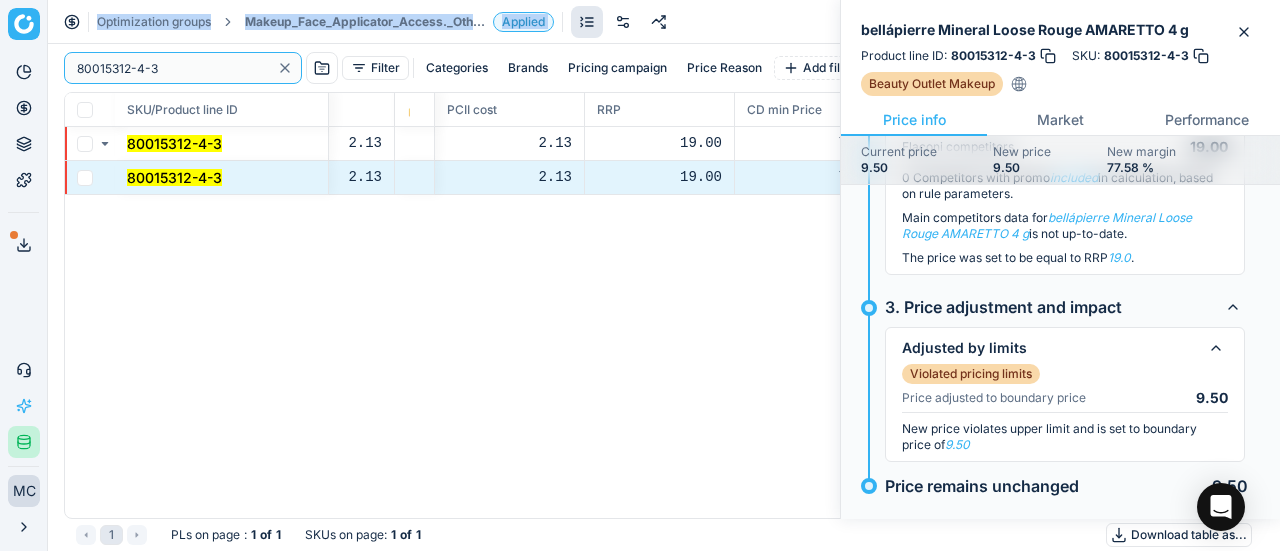 click on "80015312-4-3" at bounding box center (173, 68) 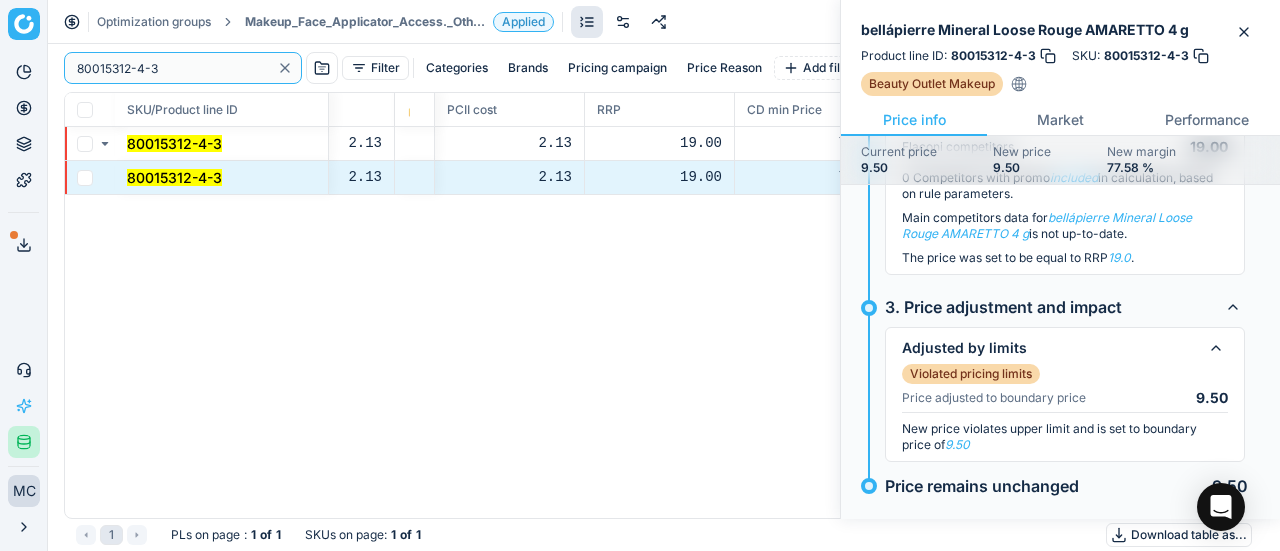drag, startPoint x: 0, startPoint y: 49, endPoint x: 0, endPoint y: -82, distance: 131 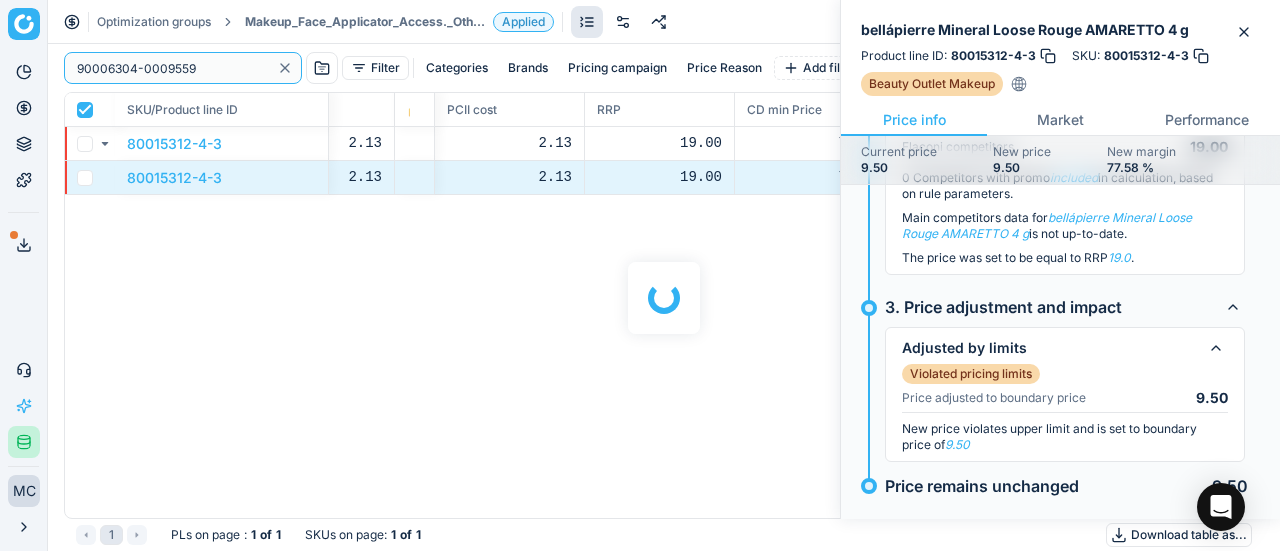 checkbox on "true" 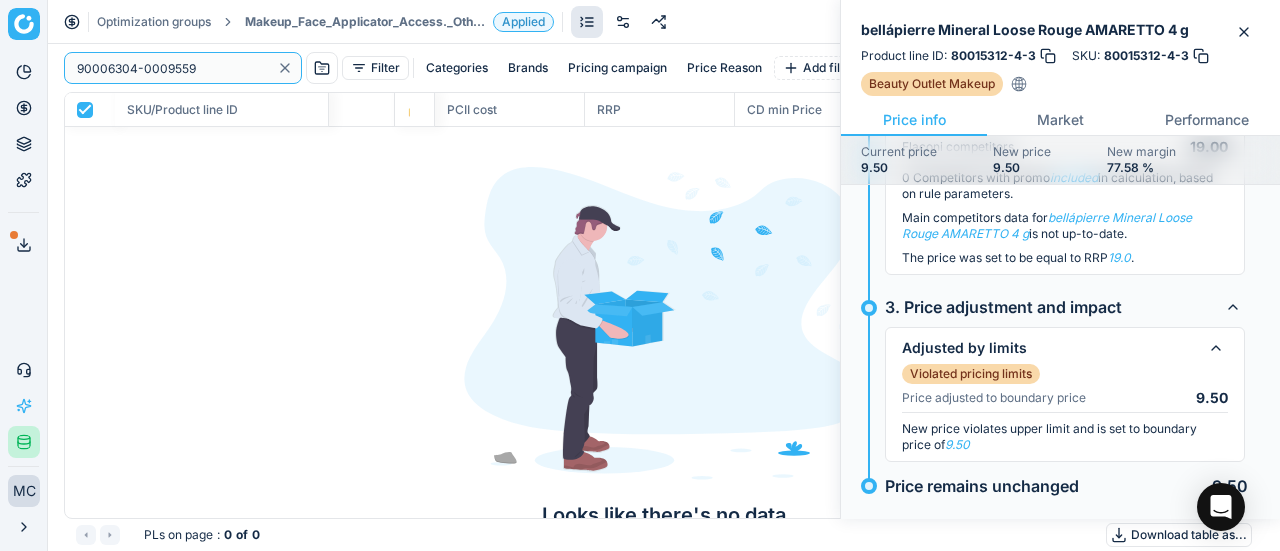 type on "90006304-0009559" 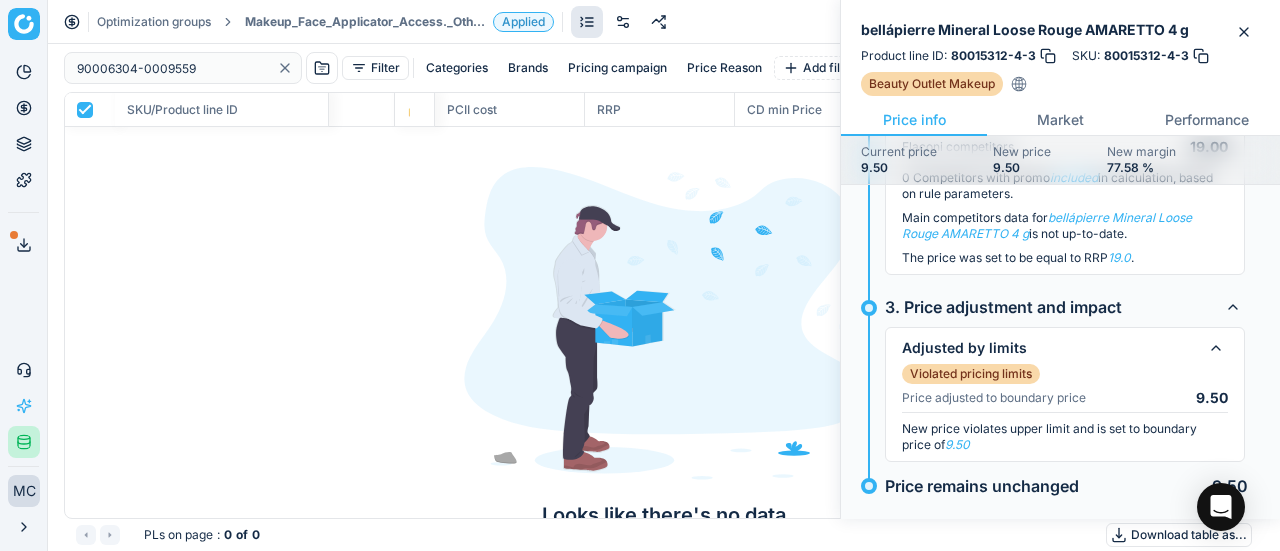click on "Makeup_Face_Applicator_Access._Other, DE" at bounding box center (365, 22) 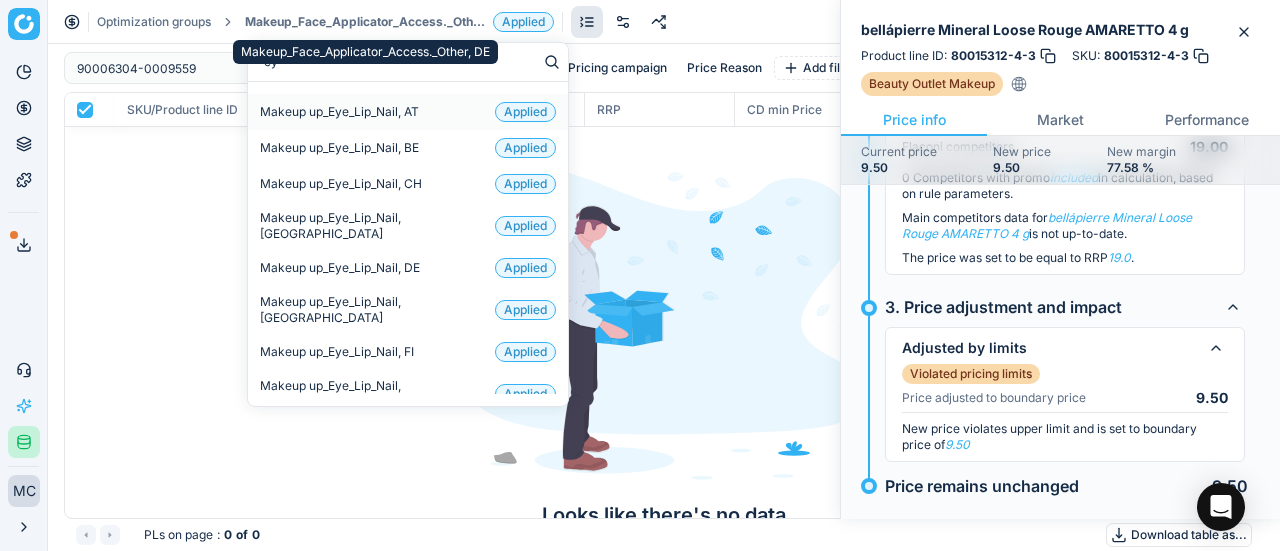 type on "eye" 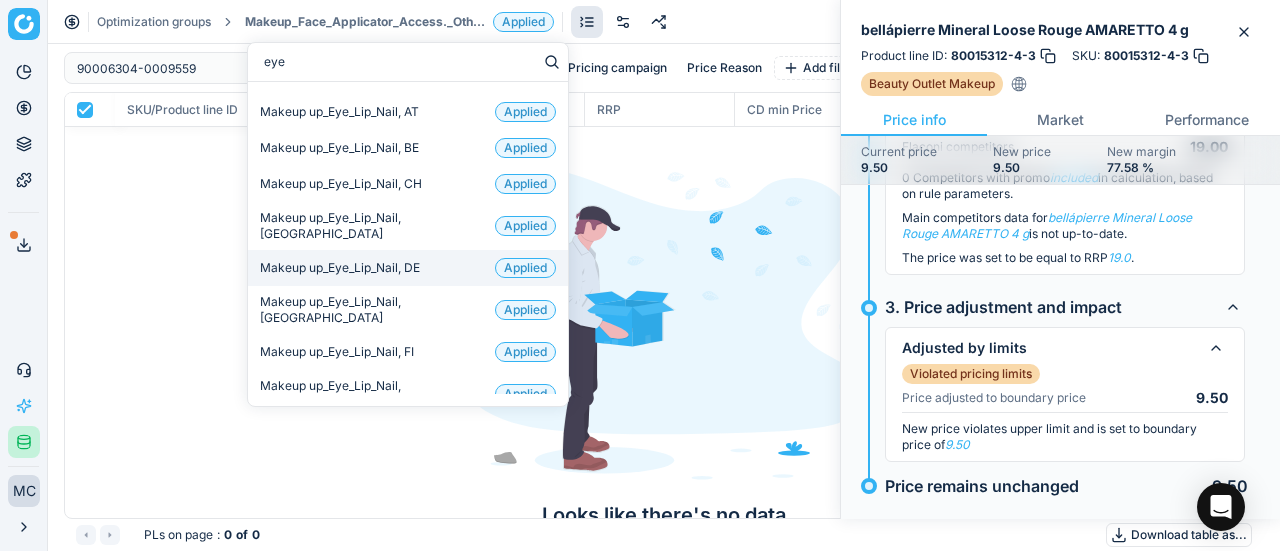 click on "Makeup up_Eye_Lip_Nail, DE" at bounding box center (340, 268) 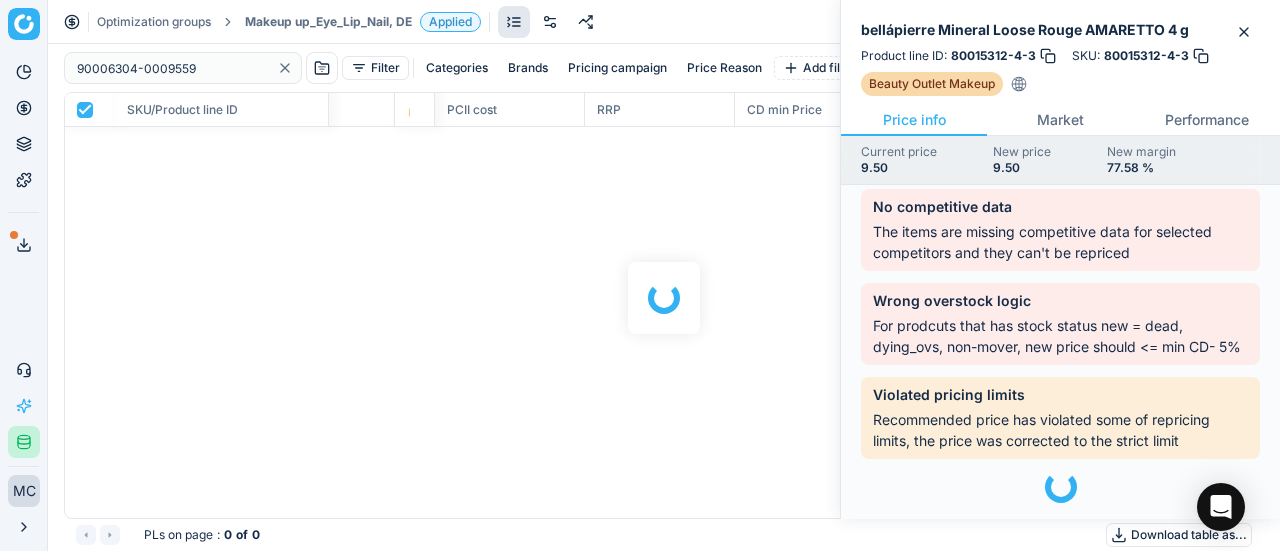 scroll, scrollTop: 88, scrollLeft: 0, axis: vertical 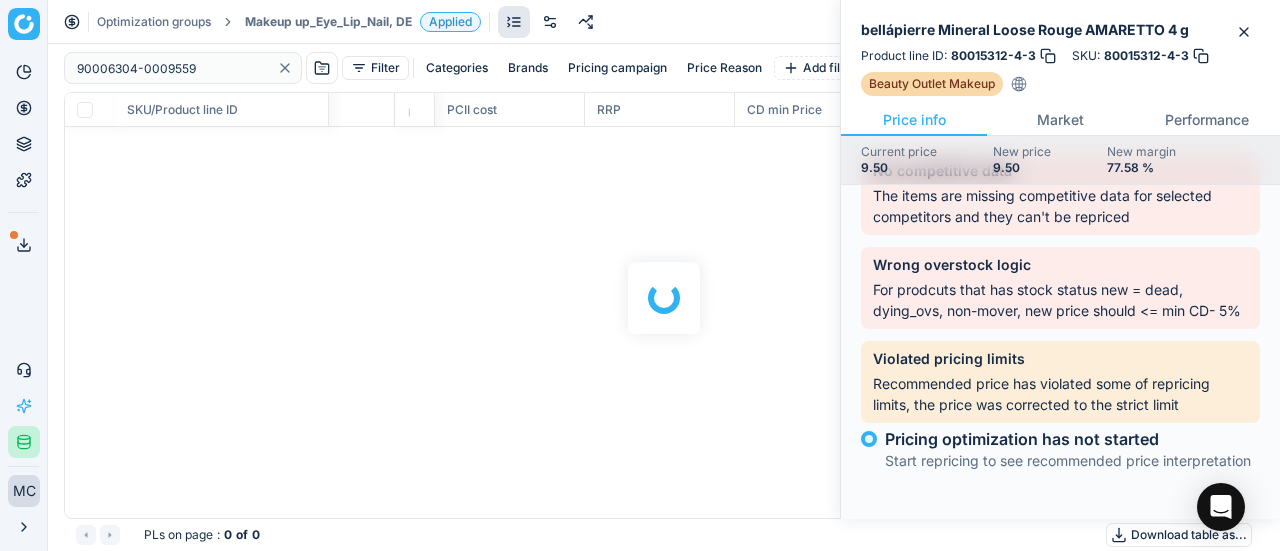 checkbox on "false" 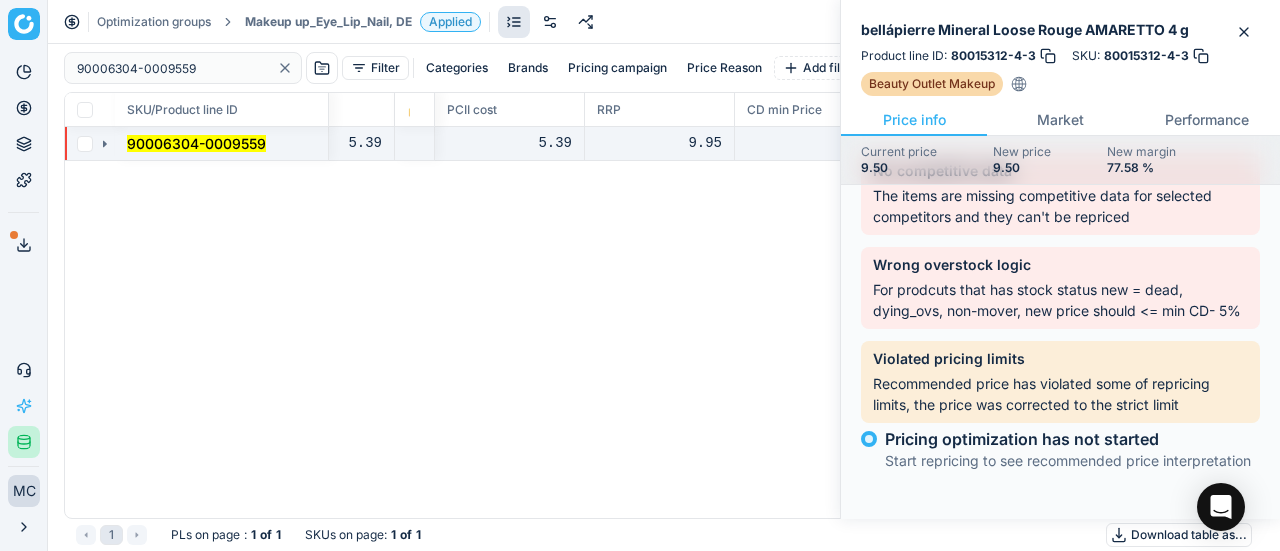 click 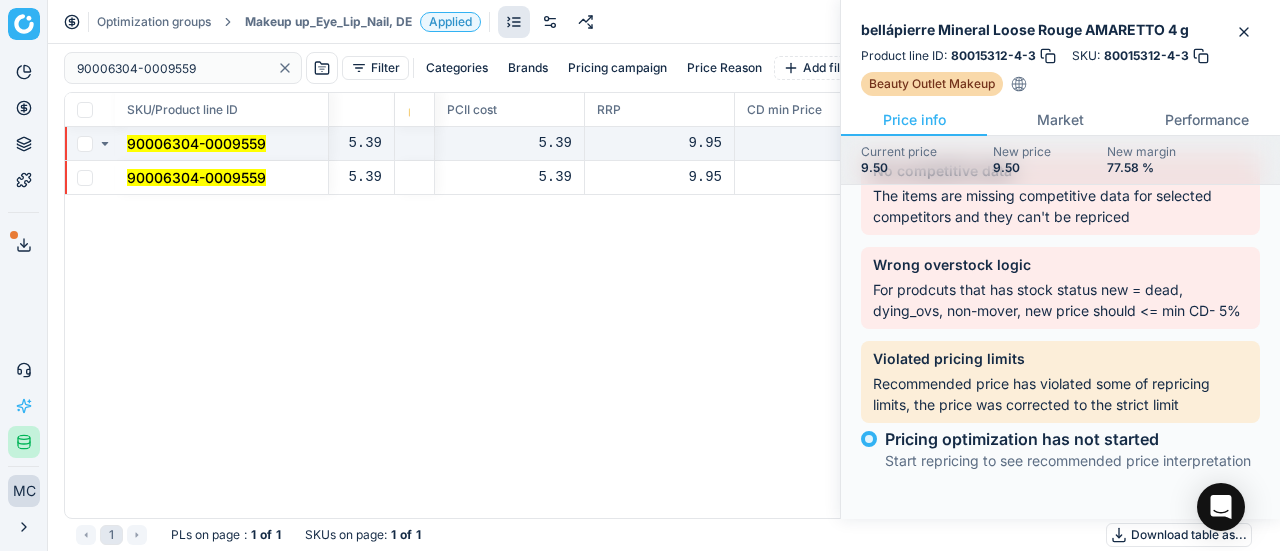 click on "90006304-0009559" at bounding box center (196, 177) 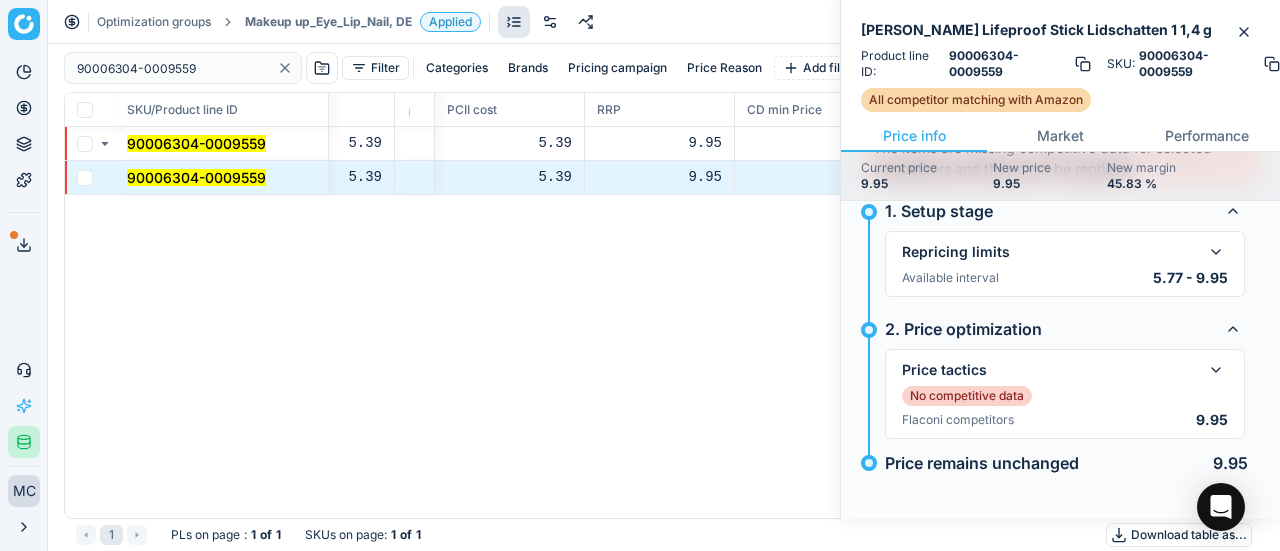 scroll, scrollTop: 114, scrollLeft: 0, axis: vertical 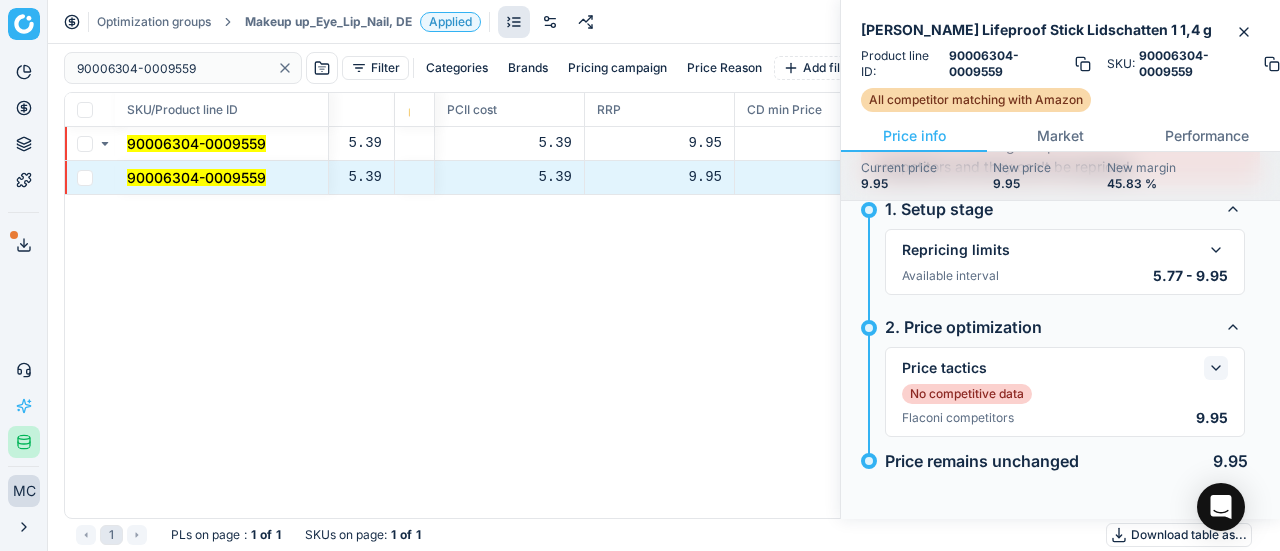 click 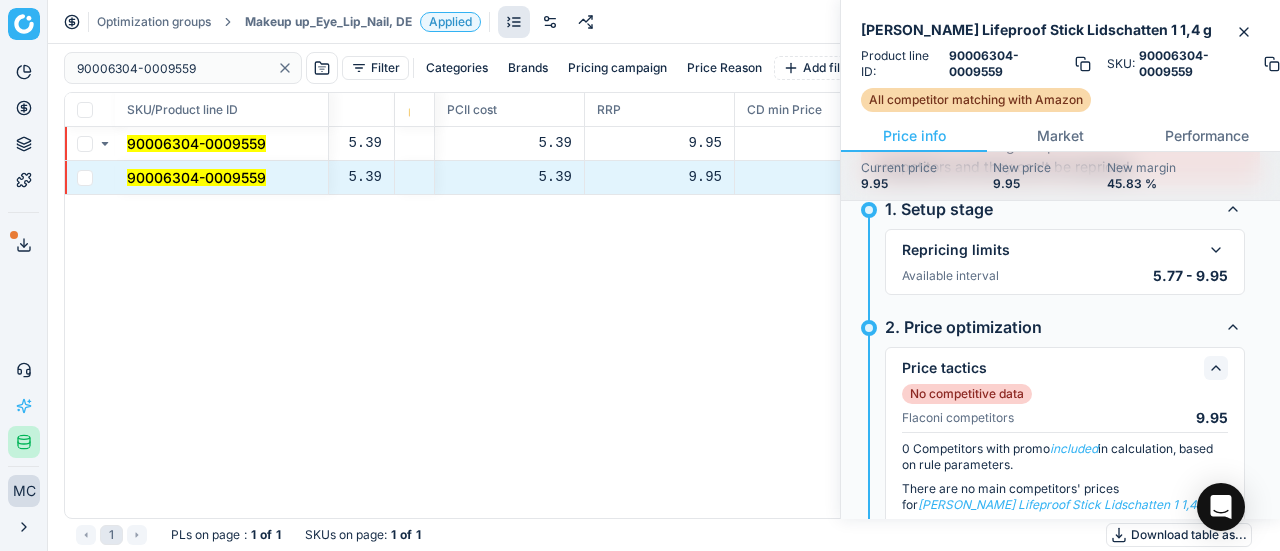 click 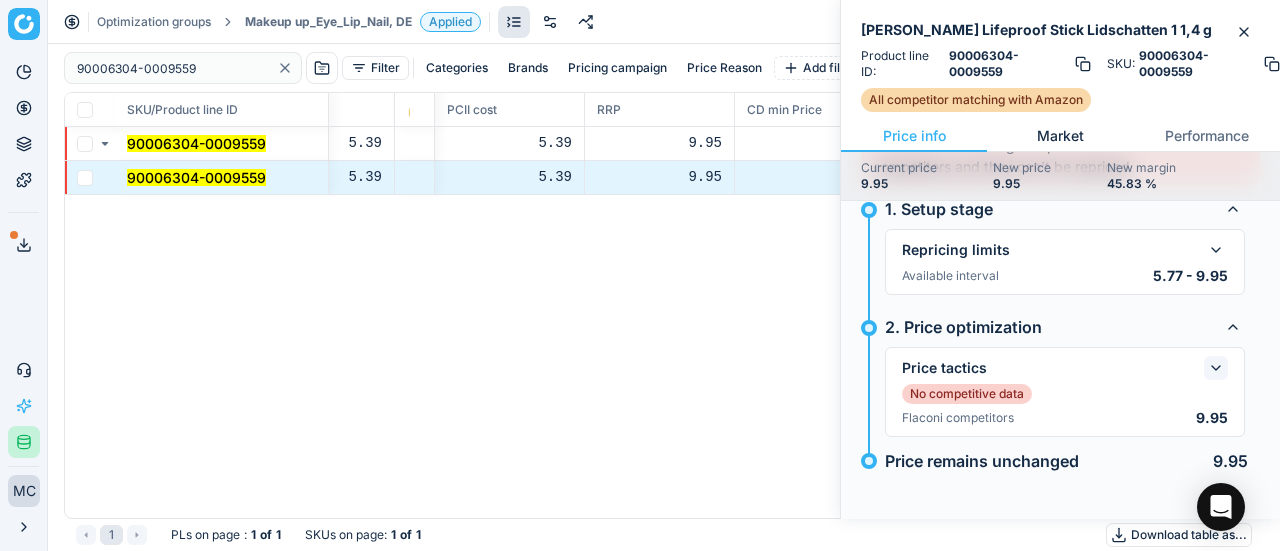 click on "Market" at bounding box center (1060, 136) 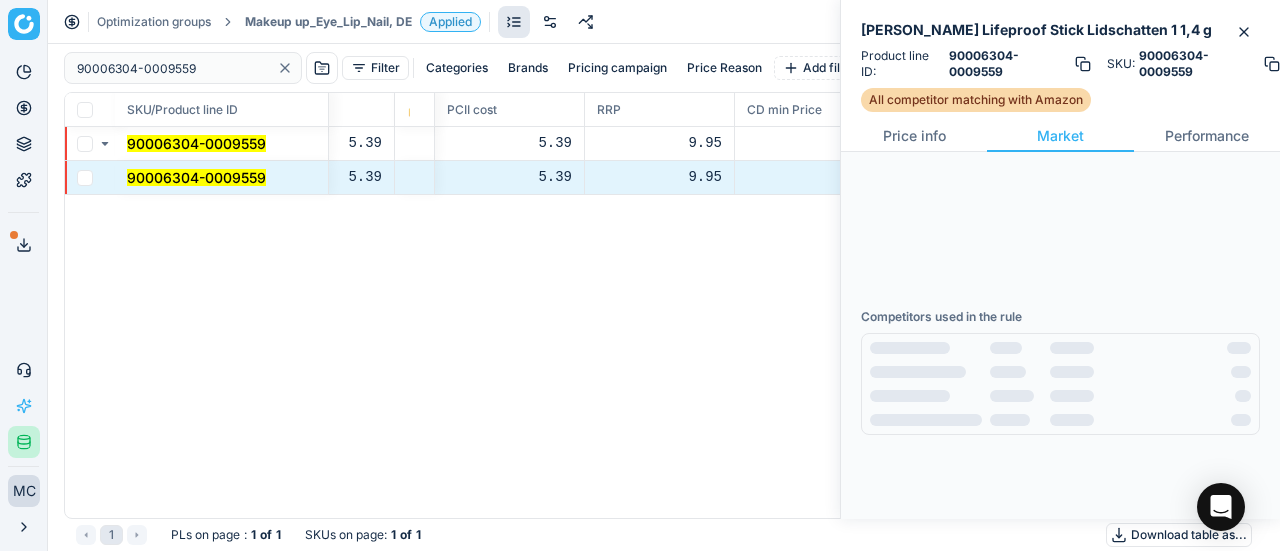 scroll, scrollTop: 0, scrollLeft: 0, axis: both 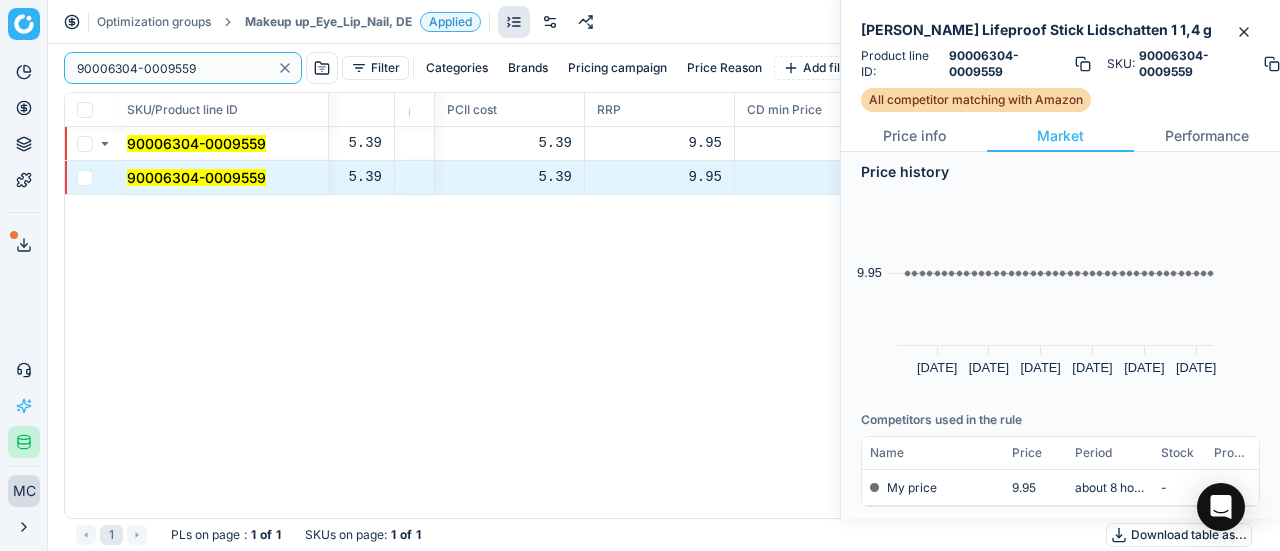 paste on "7923-0012333" 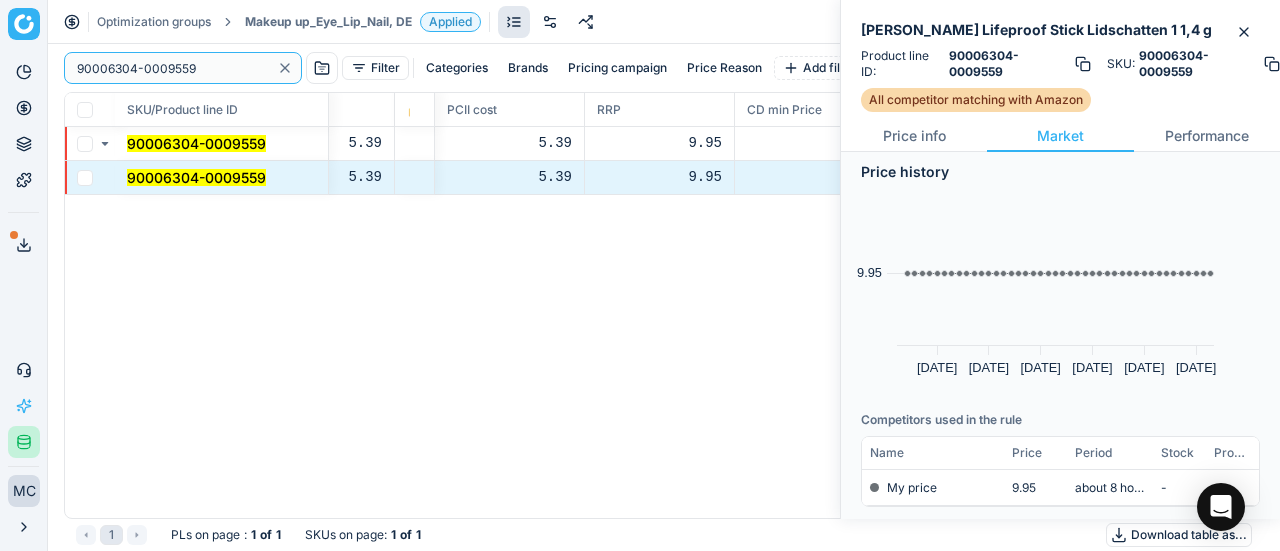 drag, startPoint x: 231, startPoint y: 67, endPoint x: 0, endPoint y: -107, distance: 289.20062 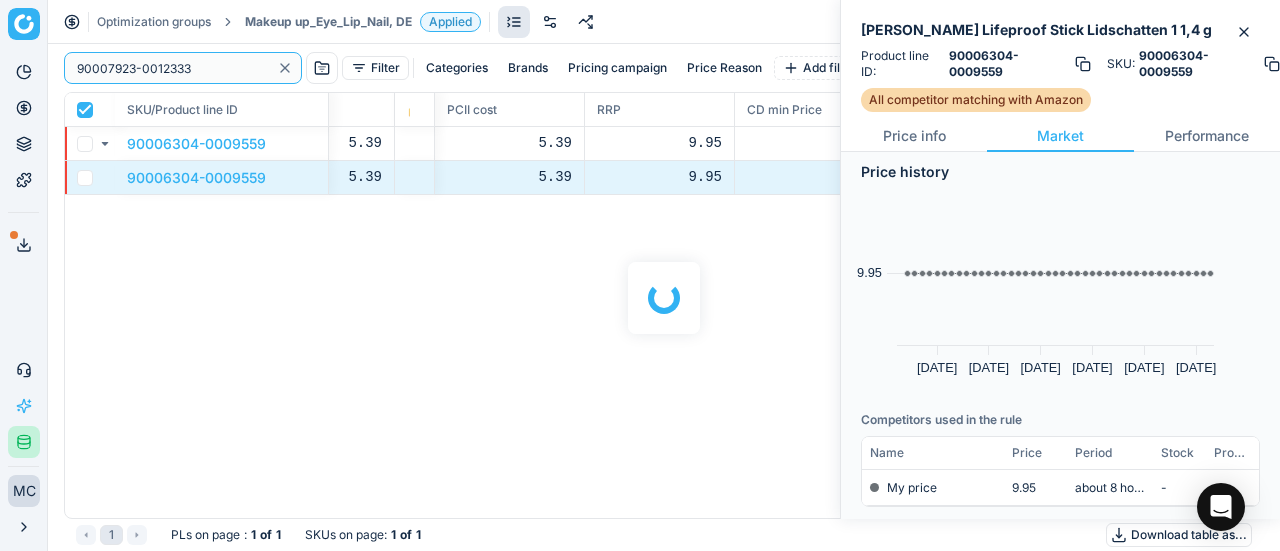 checkbox on "true" 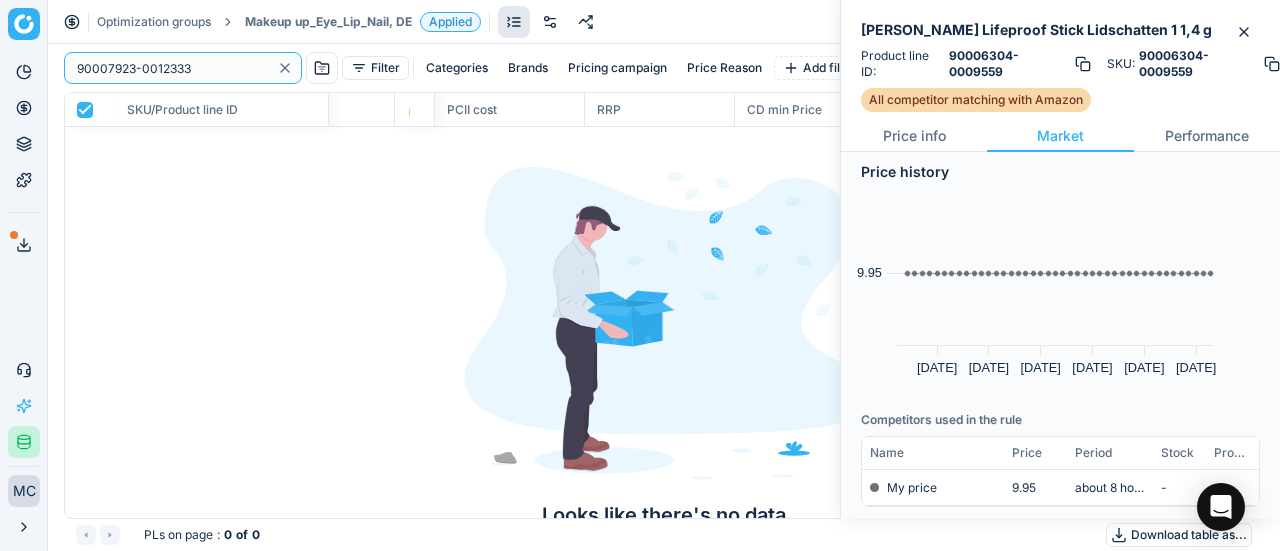 type on "90007923-0012333" 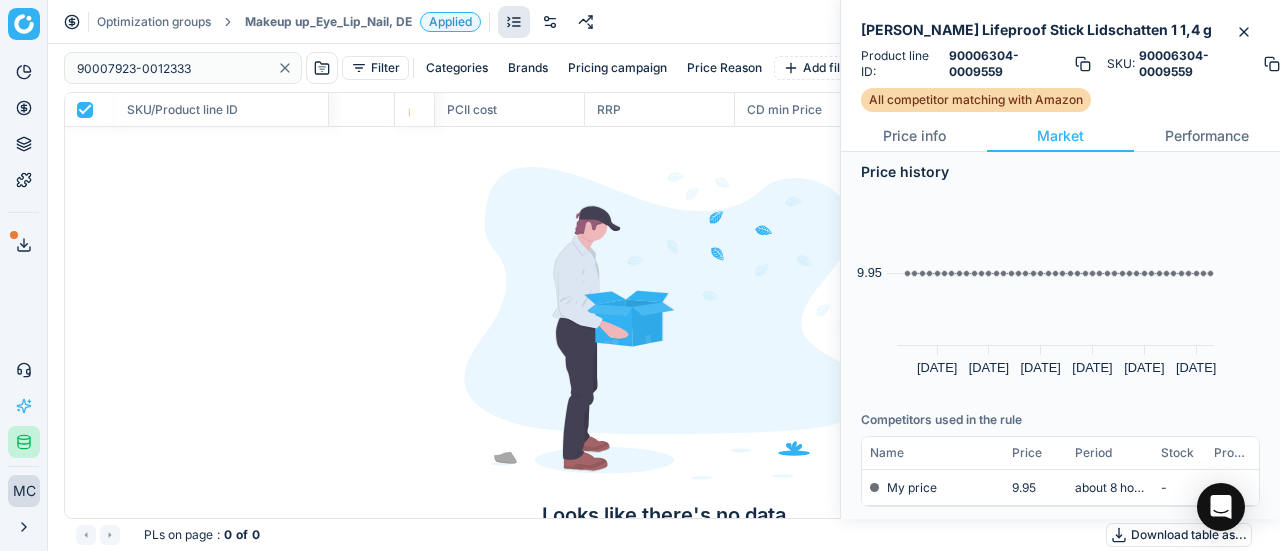 click on "Makeup up_Eye_Lip_Nail, DE" at bounding box center (328, 22) 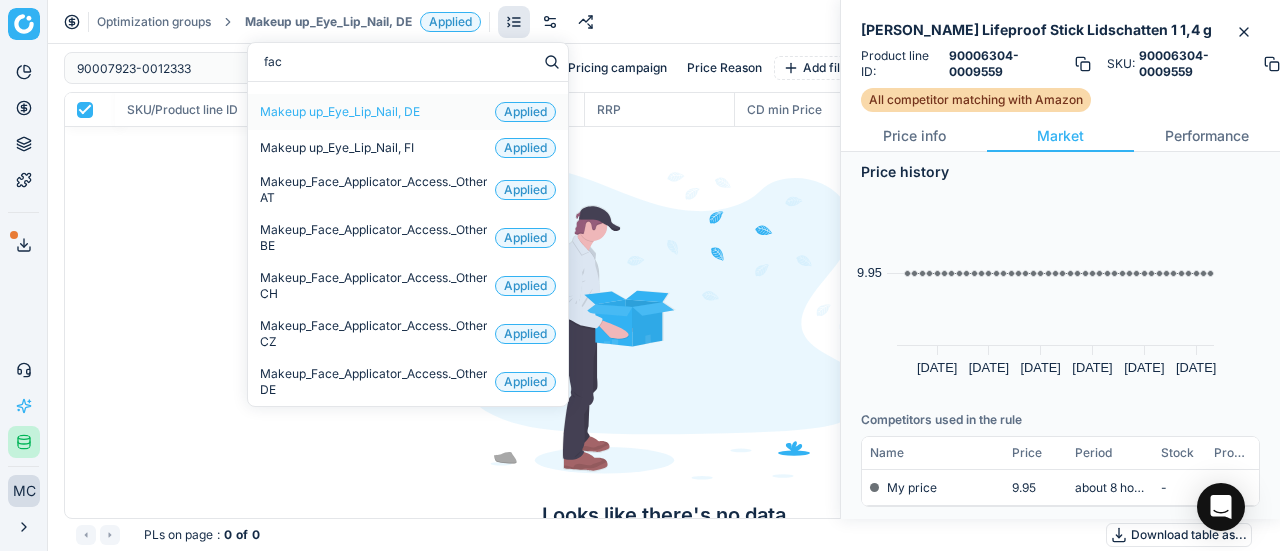 type on "face" 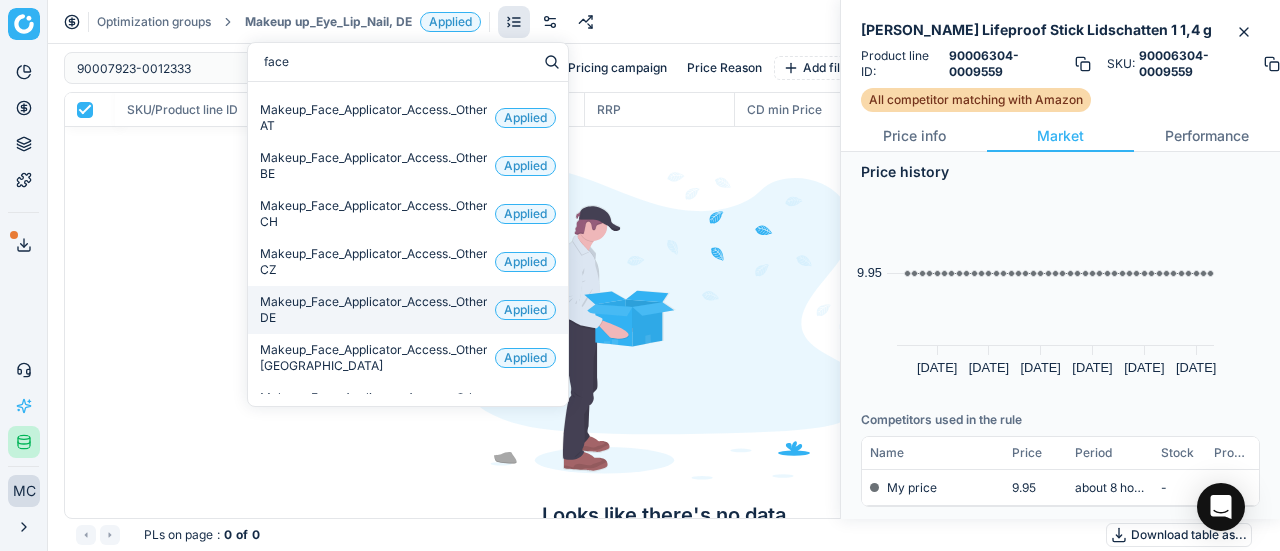 click on "Makeup_Face_Applicator_Access._Other, DE" at bounding box center [373, 310] 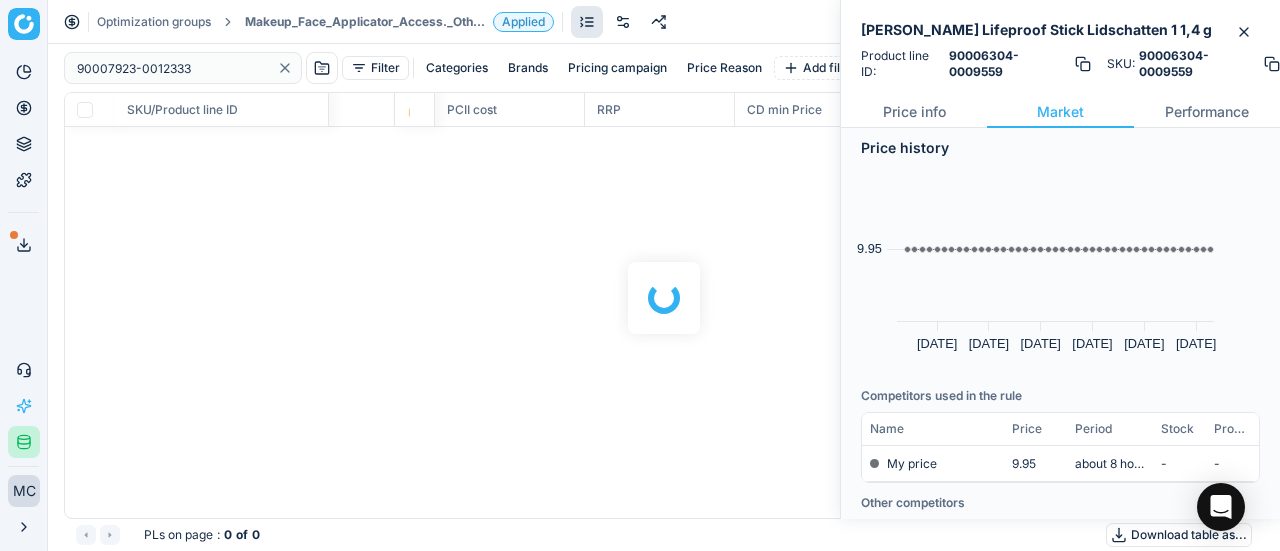 checkbox on "false" 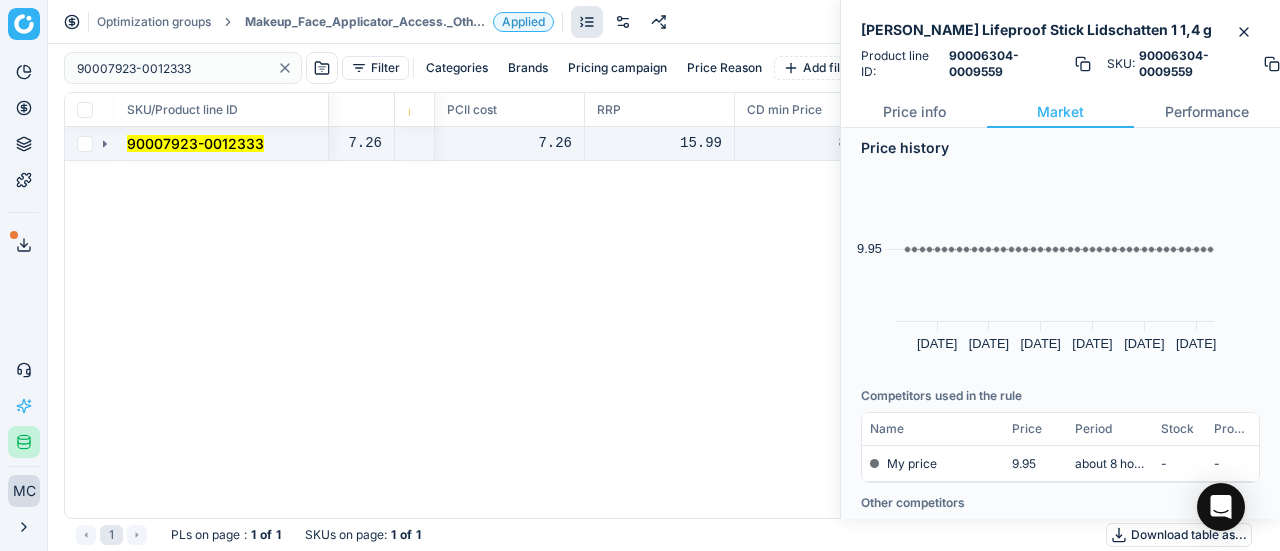 click 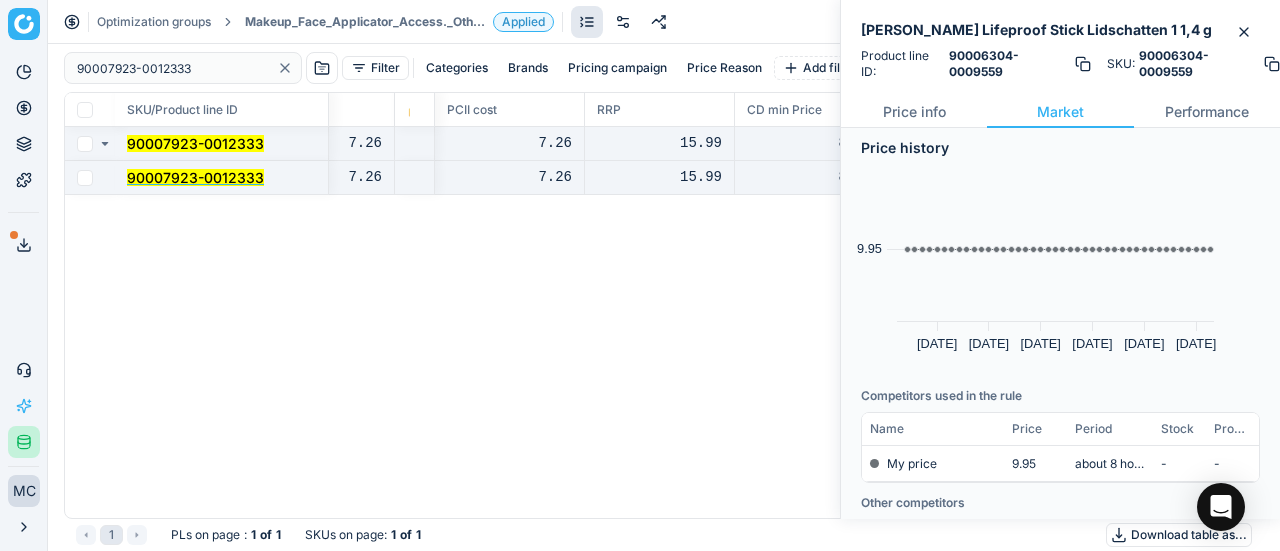 click on "90007923-0012333" at bounding box center [195, 177] 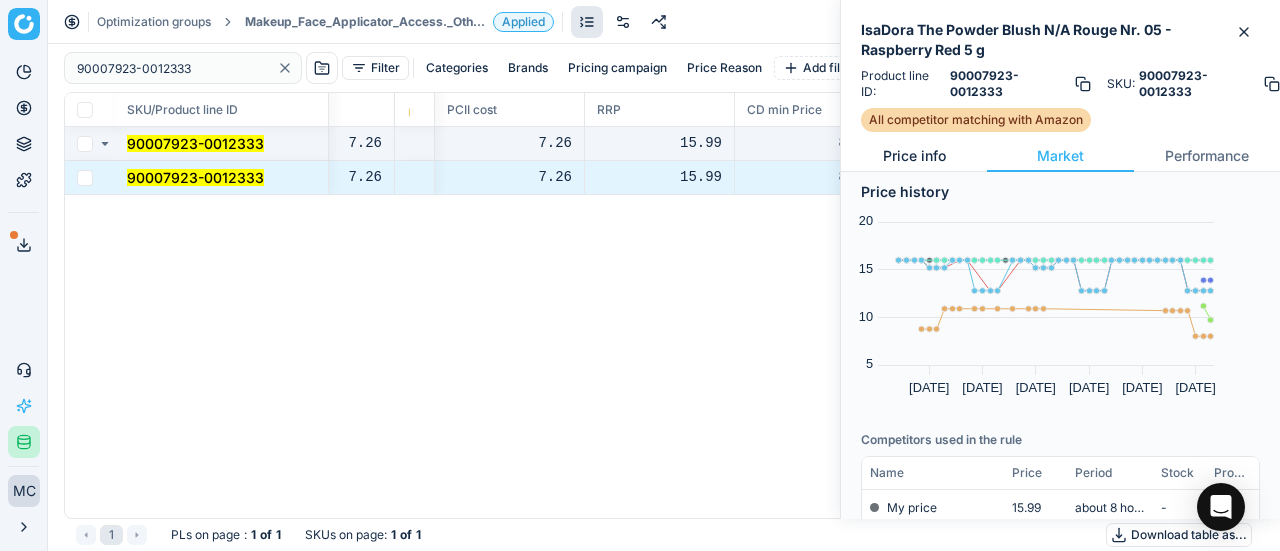click on "Price info" at bounding box center (914, 156) 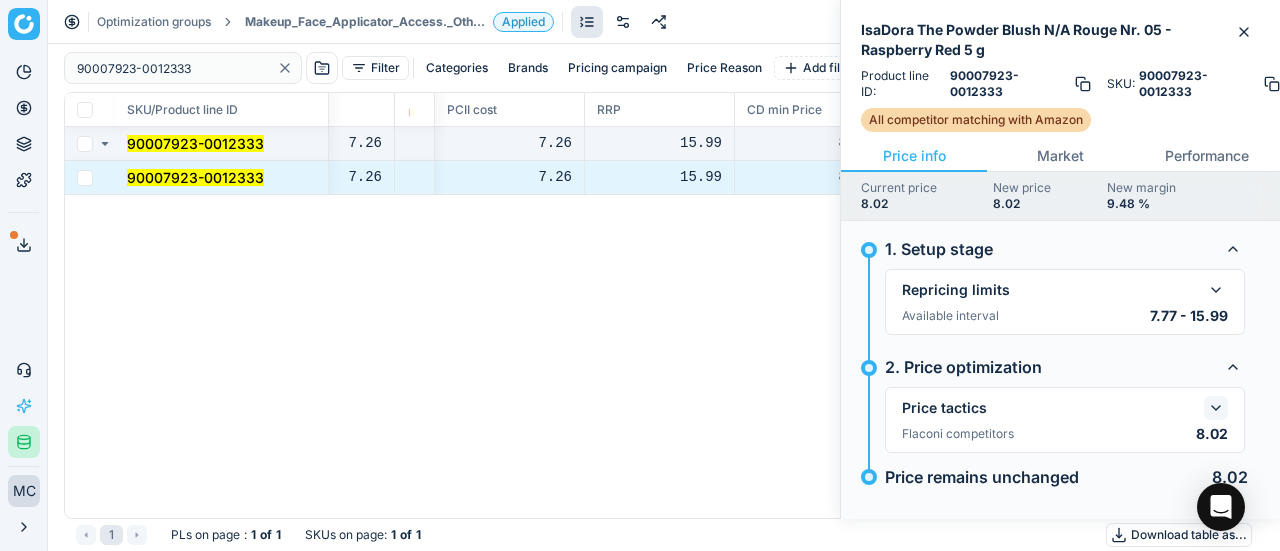 click at bounding box center [1216, 408] 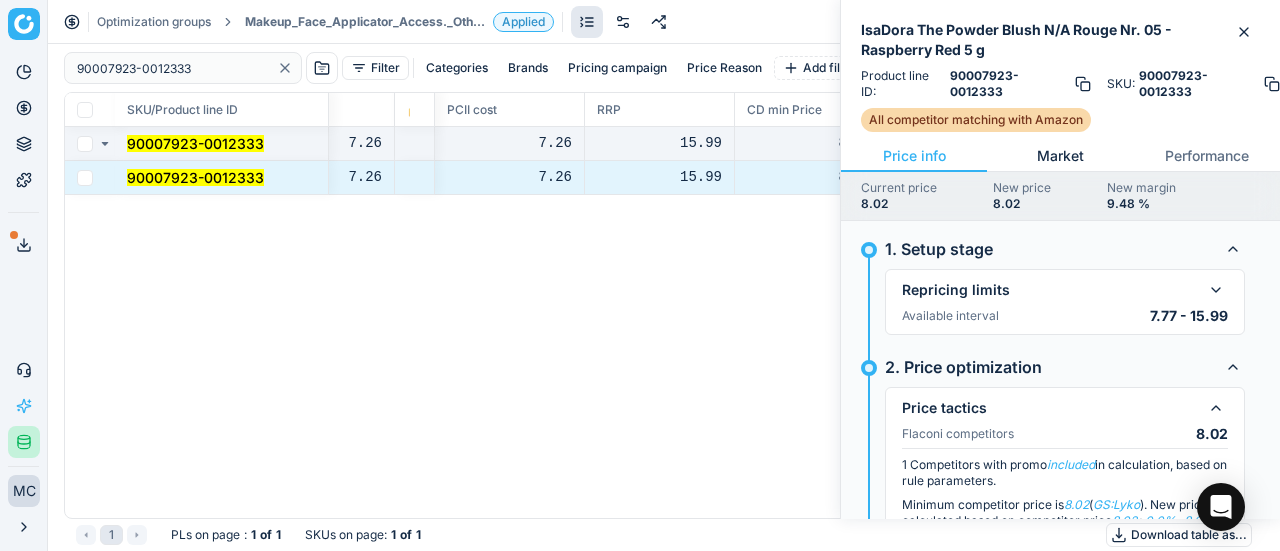 click on "Market" at bounding box center [1060, 156] 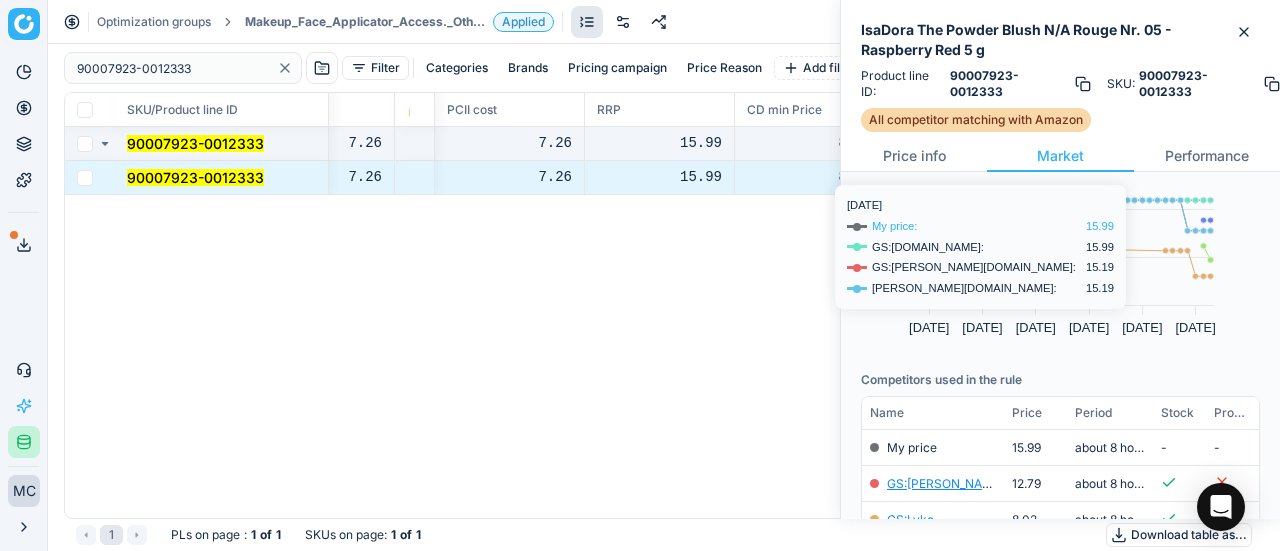 scroll, scrollTop: 0, scrollLeft: 0, axis: both 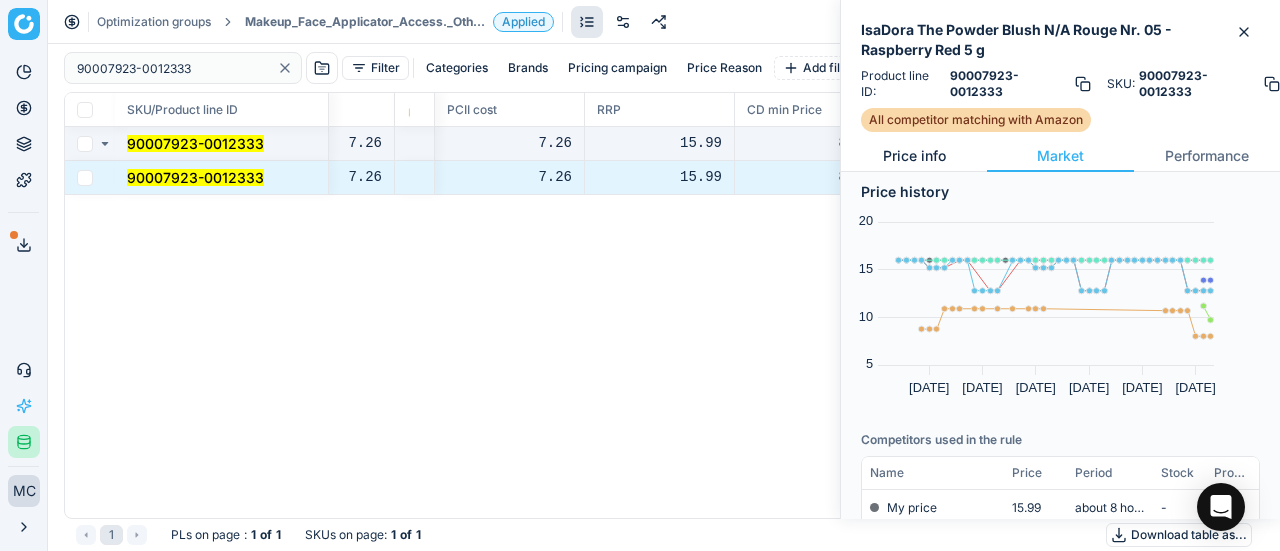 click on "Price info" at bounding box center [914, 156] 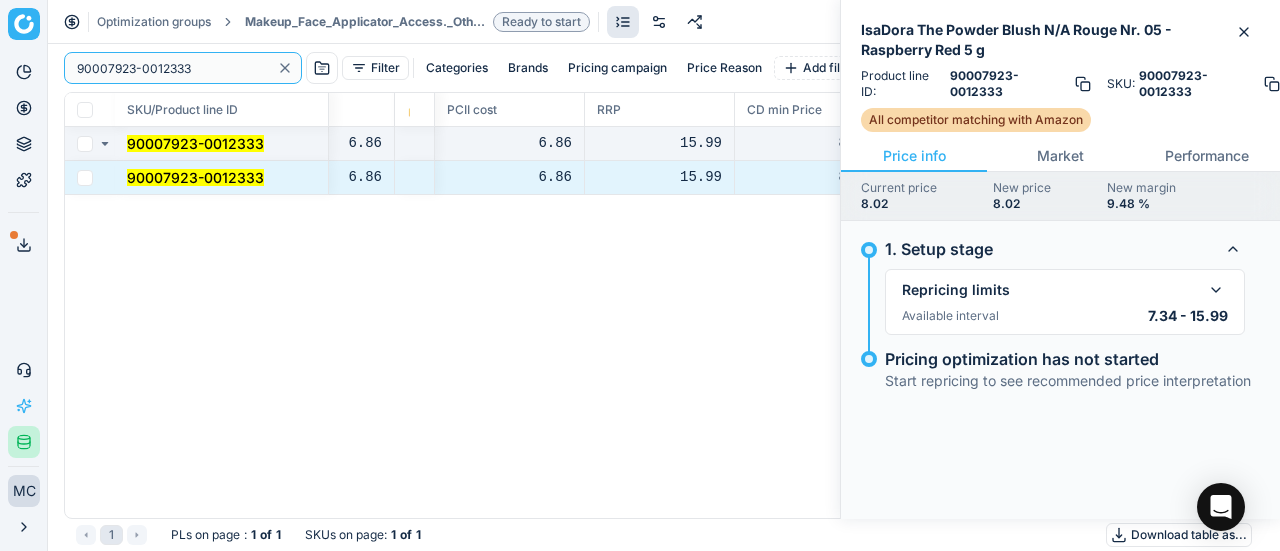click 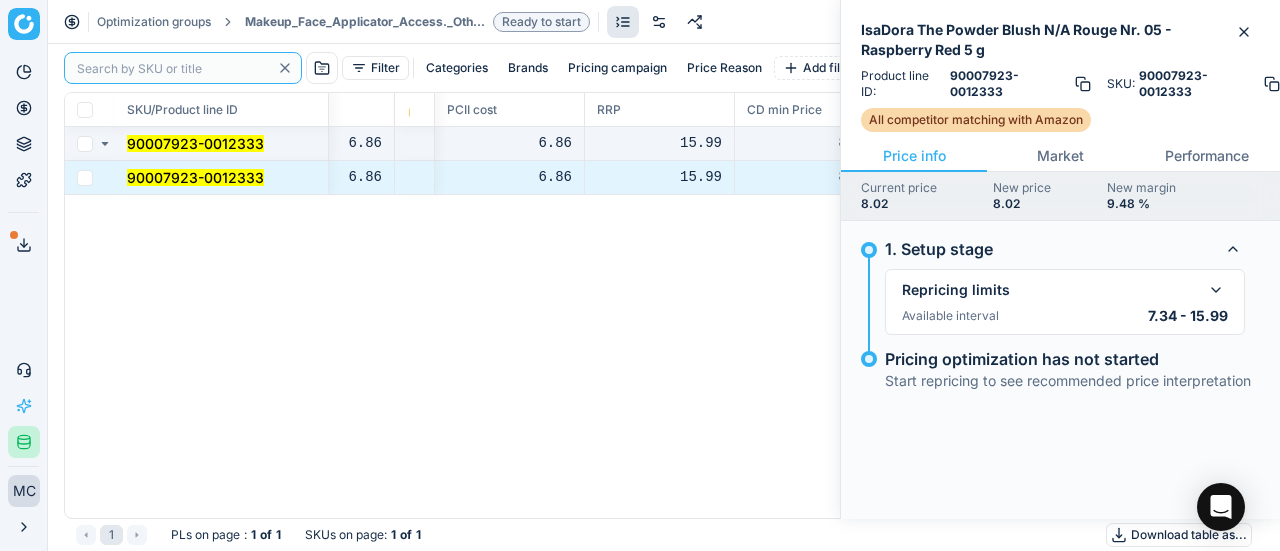 paste on "90007915-0012299" 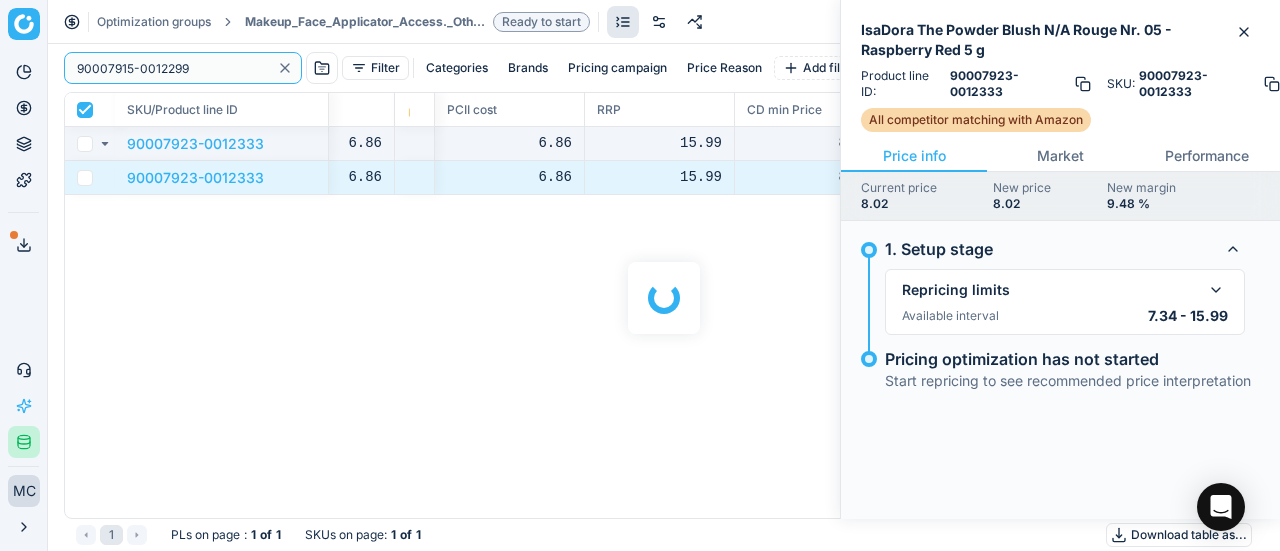 checkbox on "true" 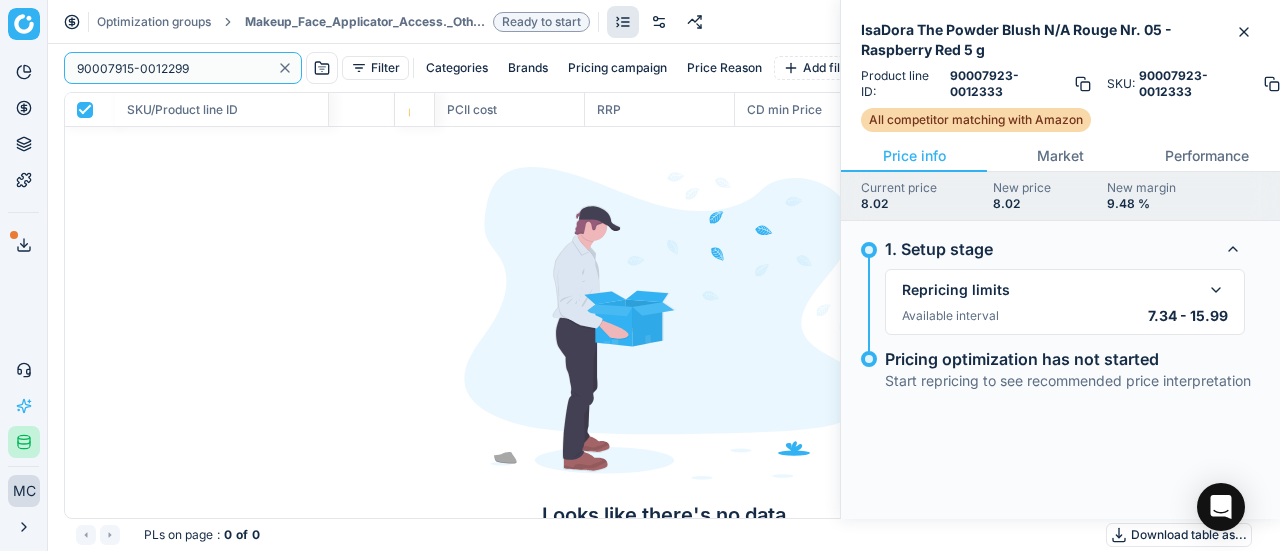 type on "90007915-0012299" 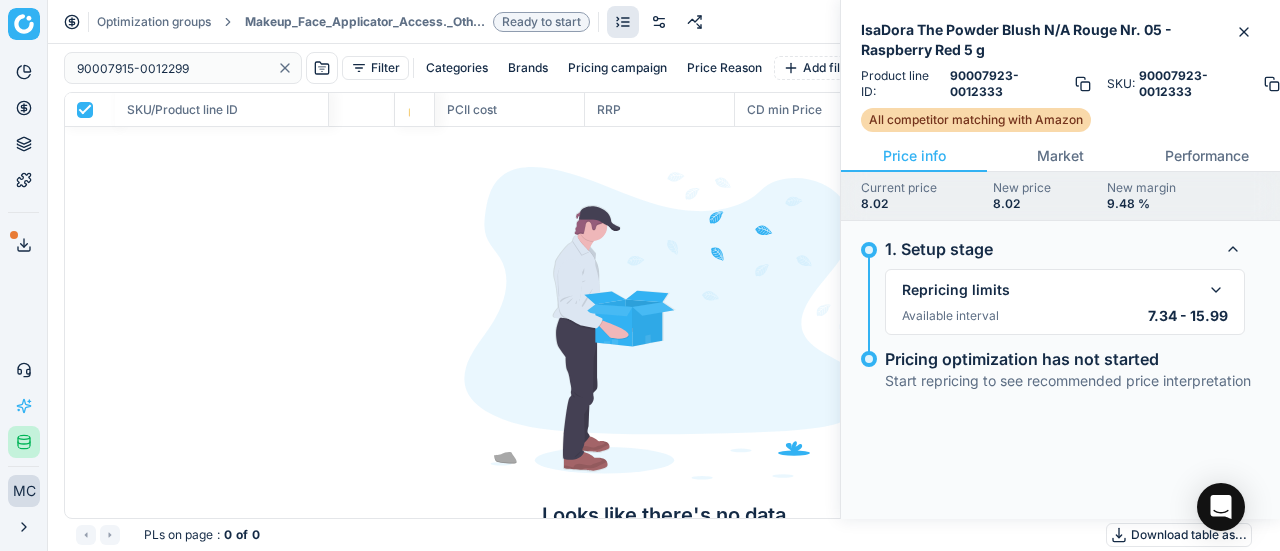 click on "Makeup_Face_Applicator_Access._Other, DE" at bounding box center (365, 22) 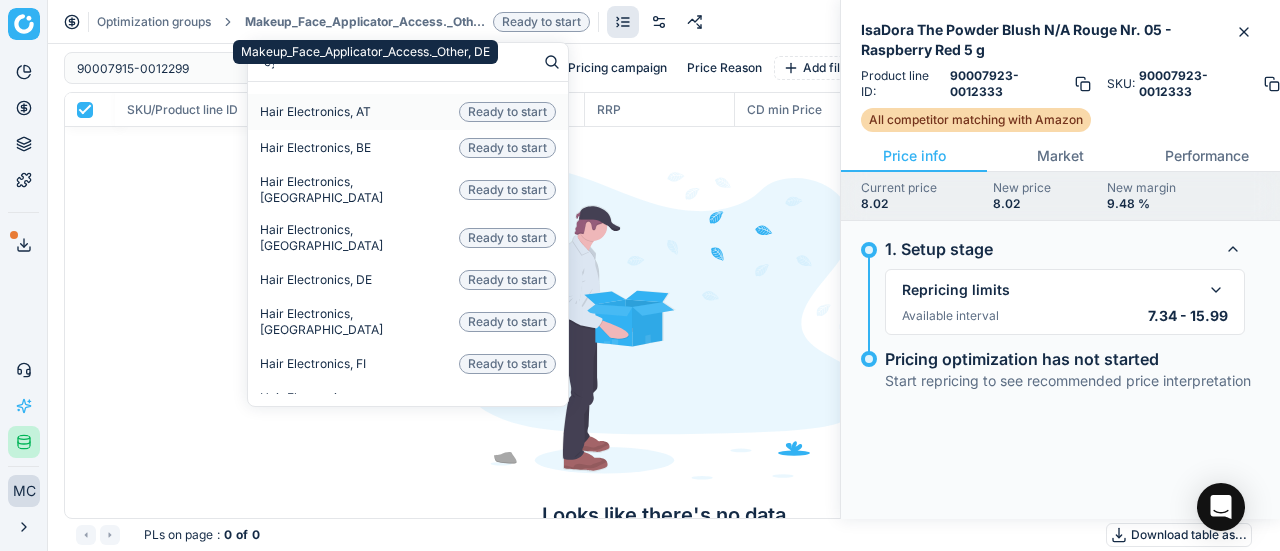 type on "eye" 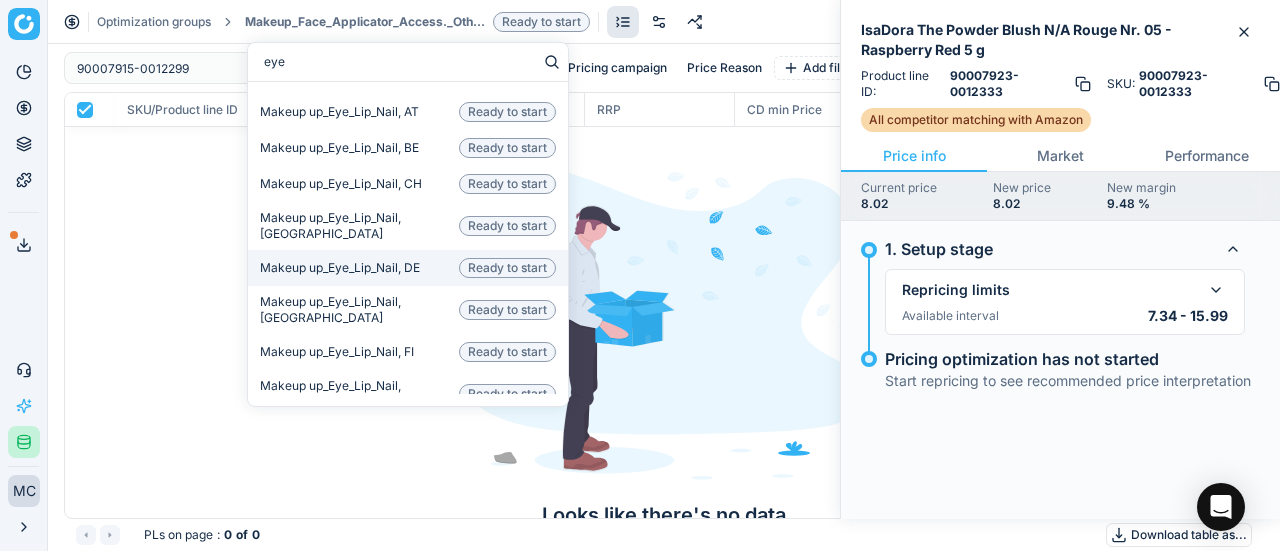 click on "Makeup up_Eye_Lip_Nail, DE" at bounding box center [340, 268] 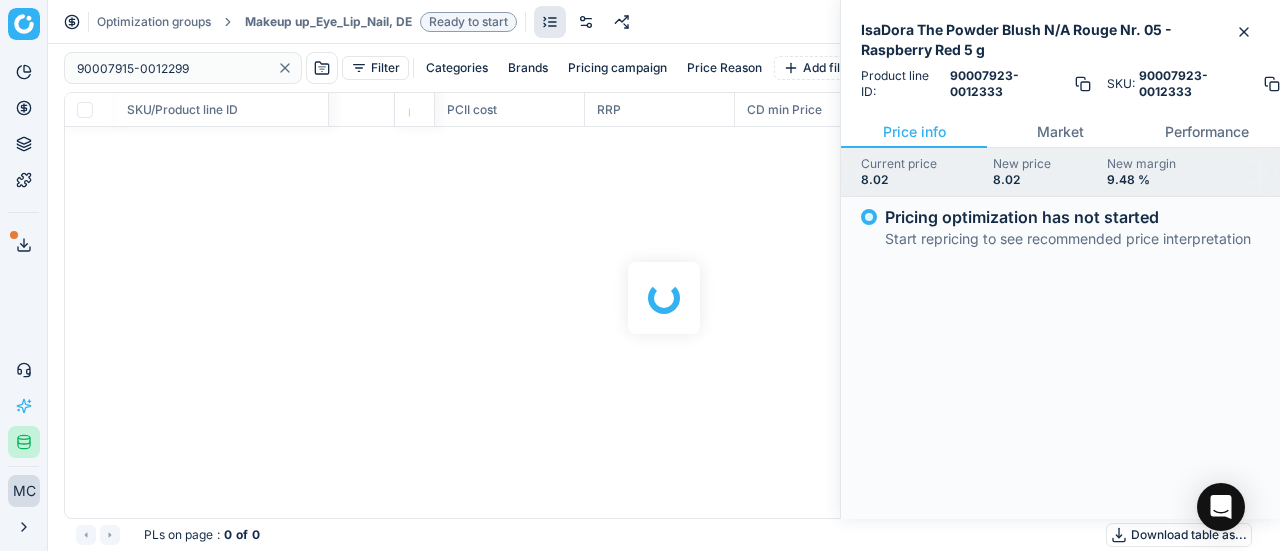 checkbox on "false" 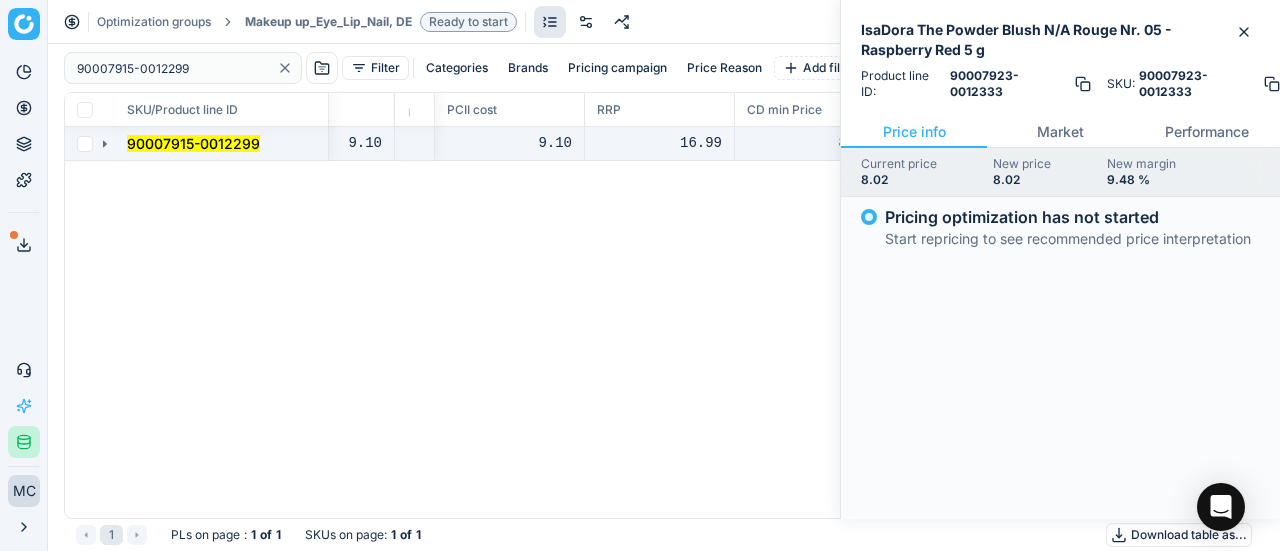 click 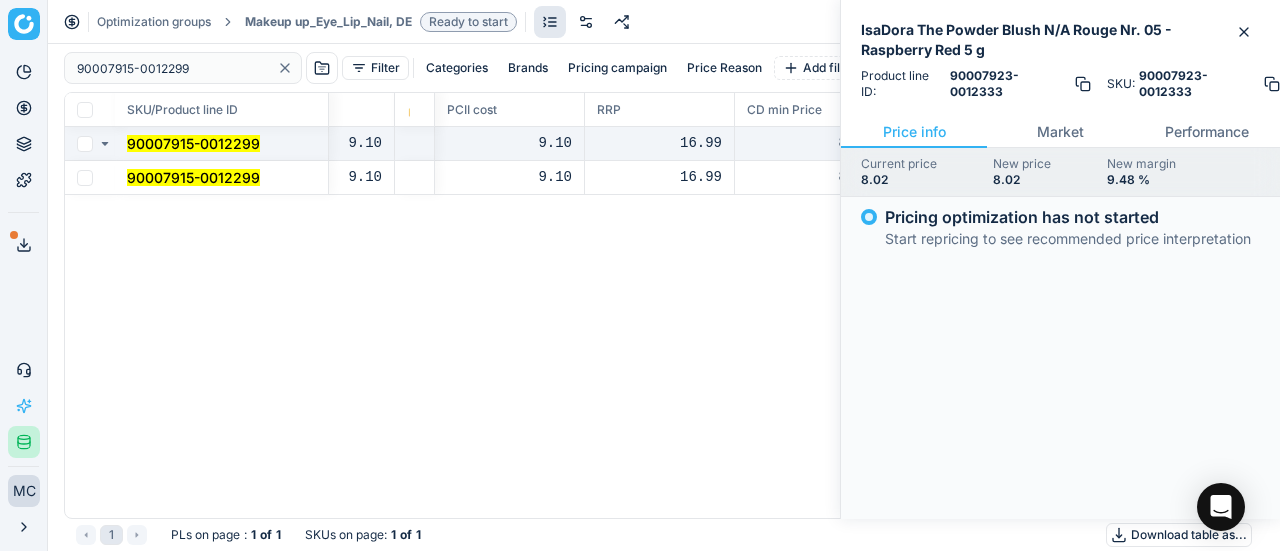 click on "90007915-0012299" at bounding box center (193, 177) 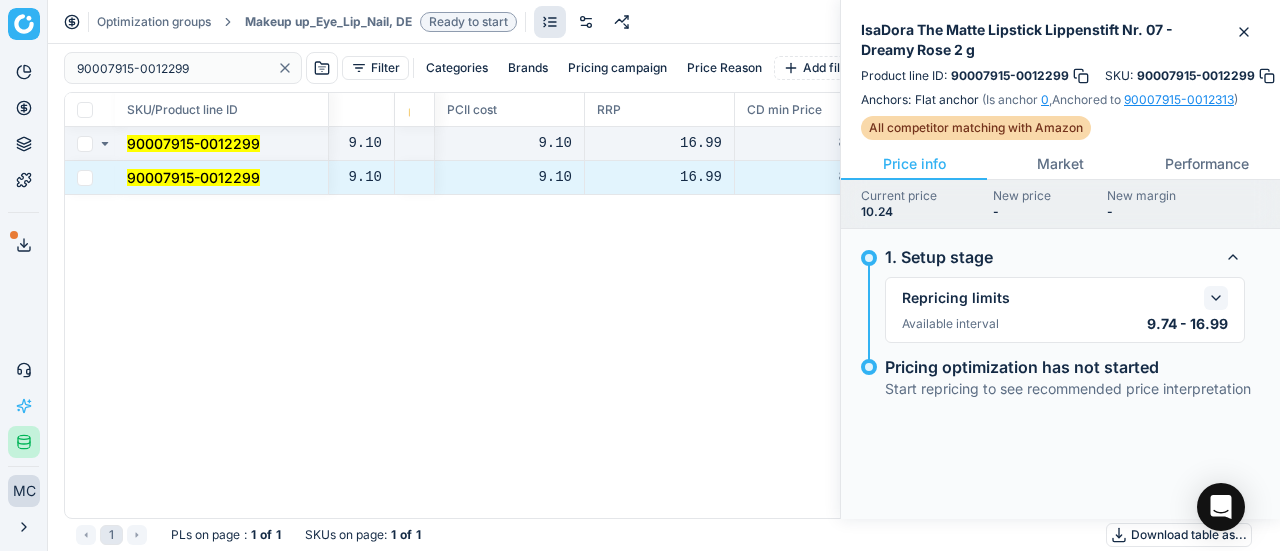 click 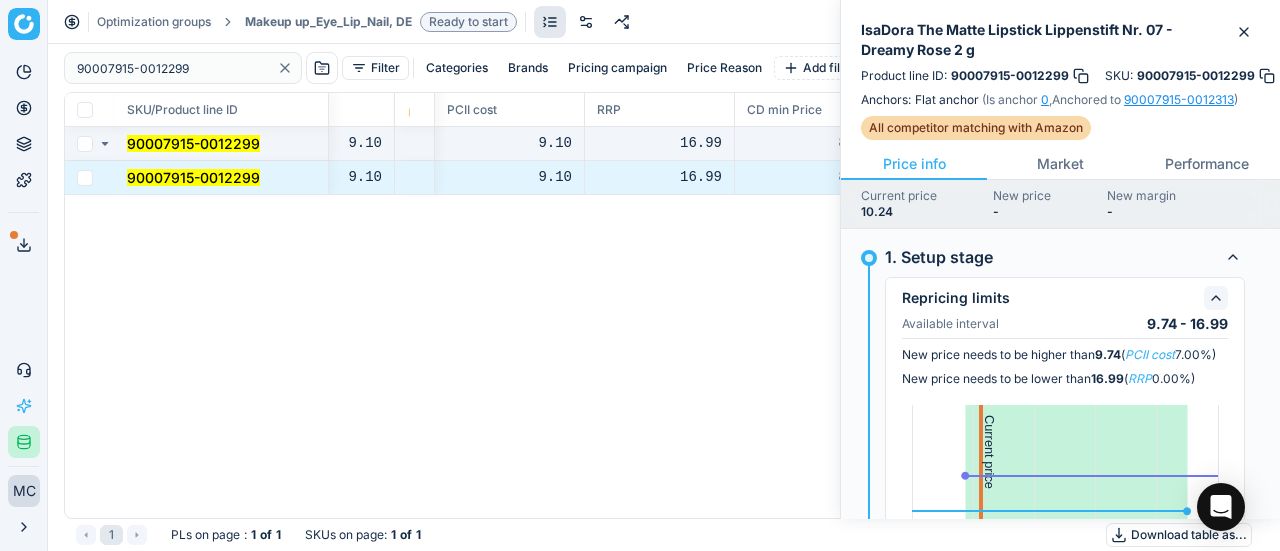 click 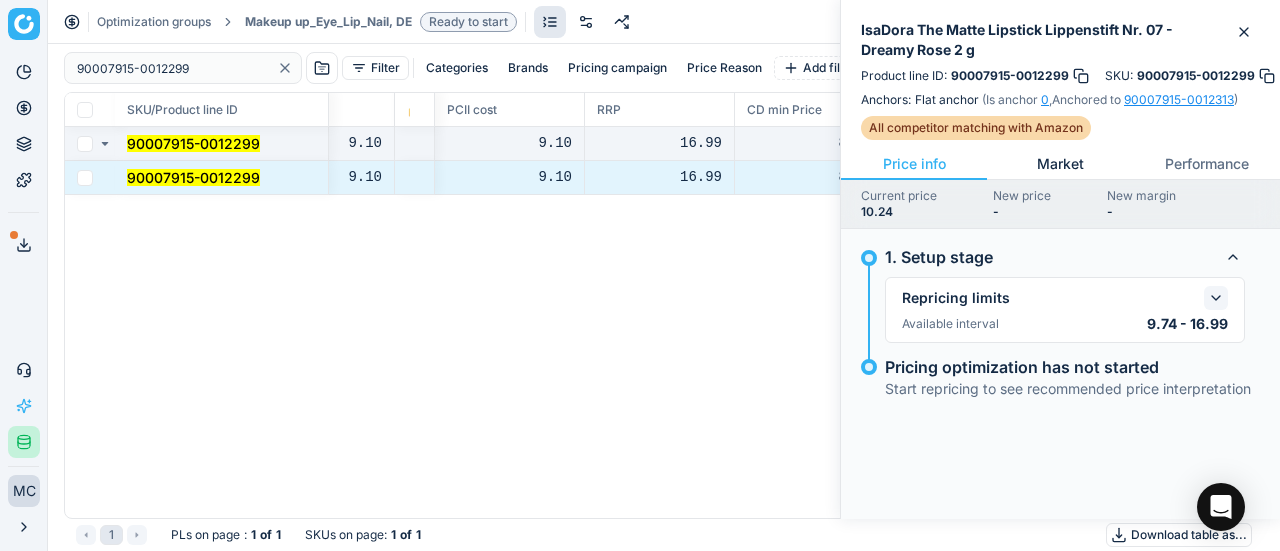 click on "Market" at bounding box center [1060, 164] 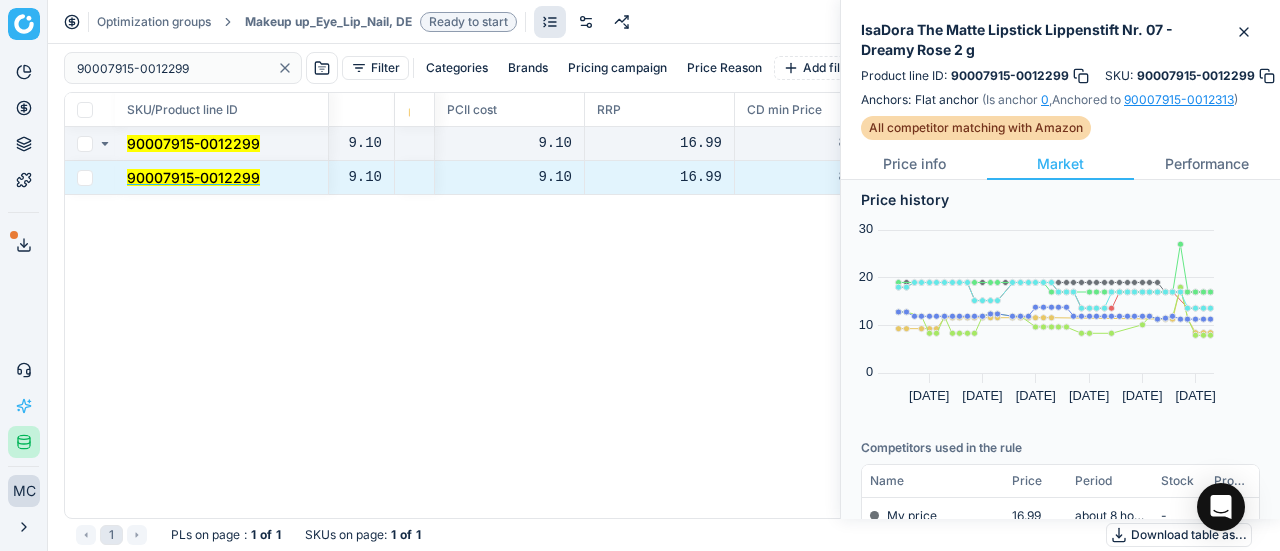 click on "90007915-0012299" at bounding box center [193, 177] 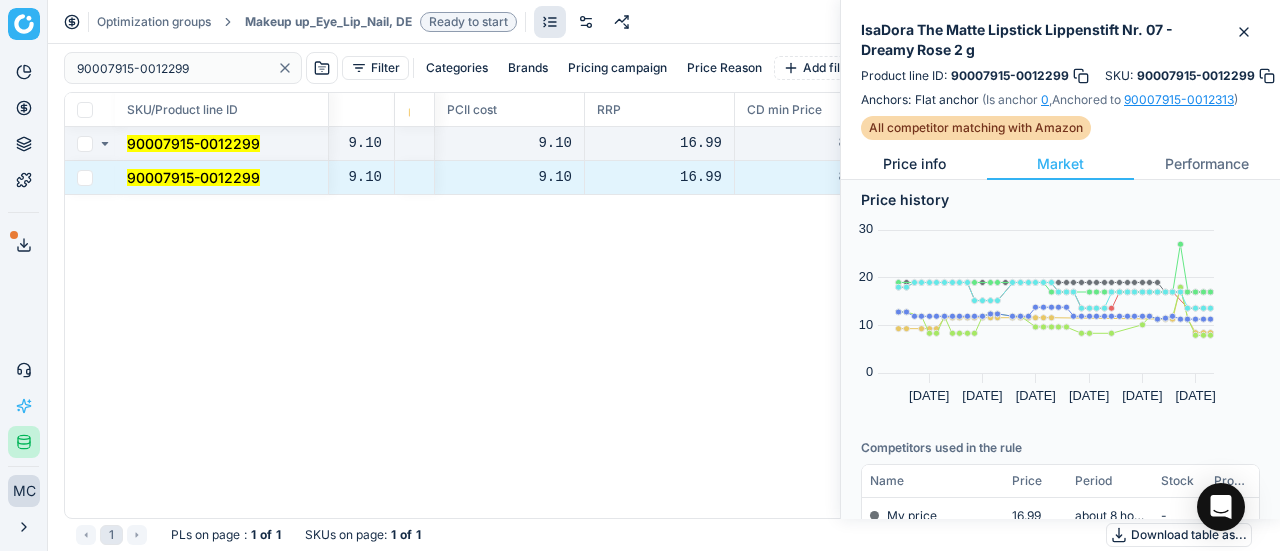 click on "Price info" at bounding box center [914, 164] 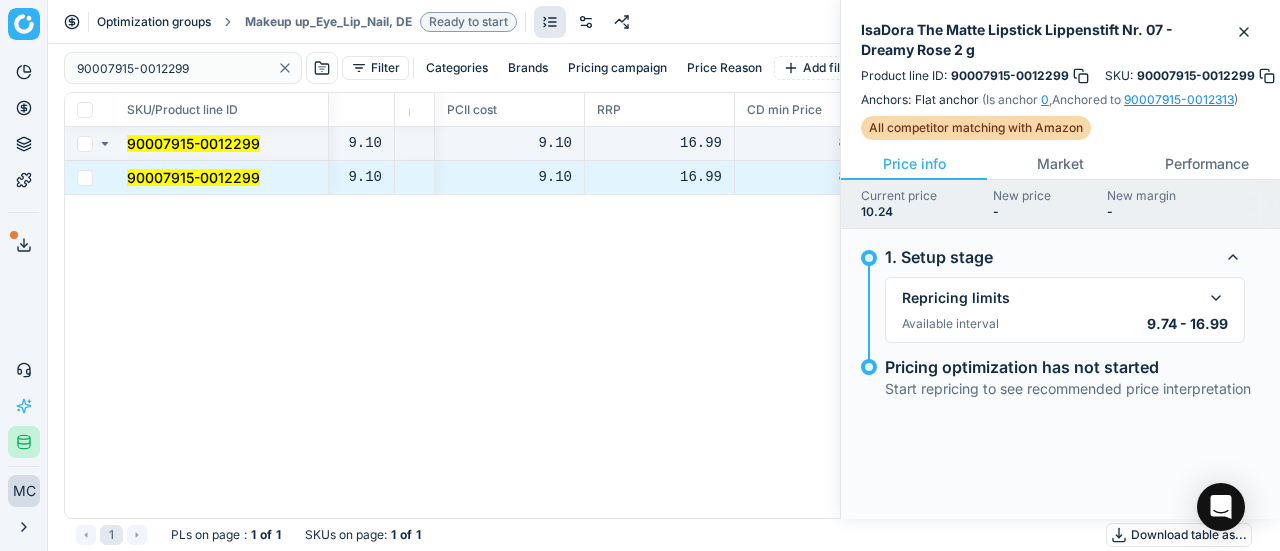 click on "Optimization groups" at bounding box center [154, 22] 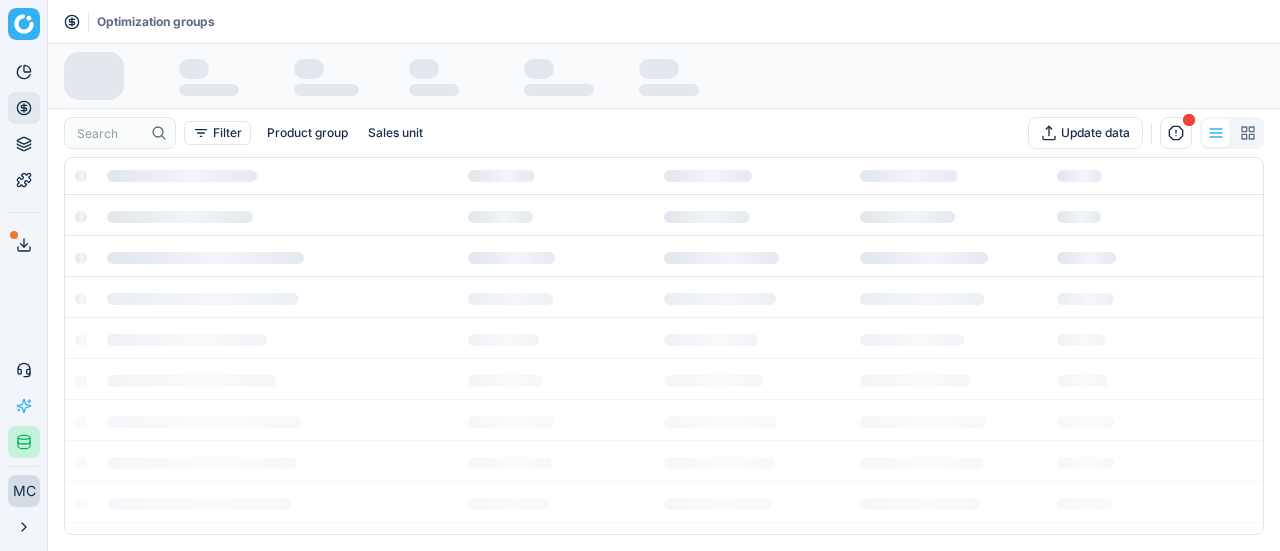 scroll, scrollTop: 0, scrollLeft: 0, axis: both 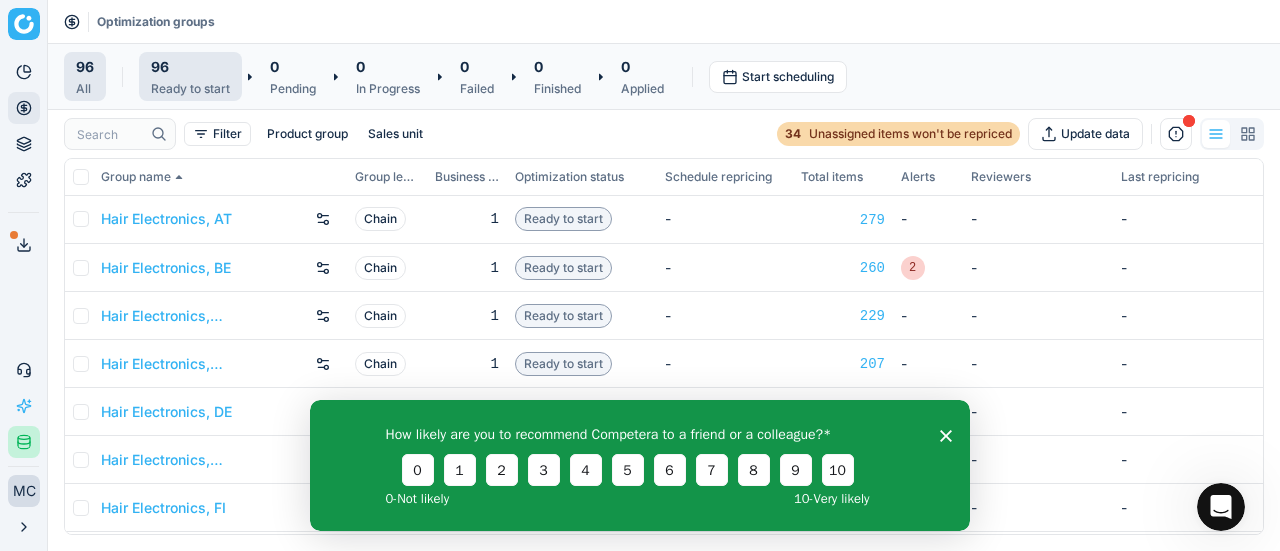 click on "Ready to start" at bounding box center (190, 89) 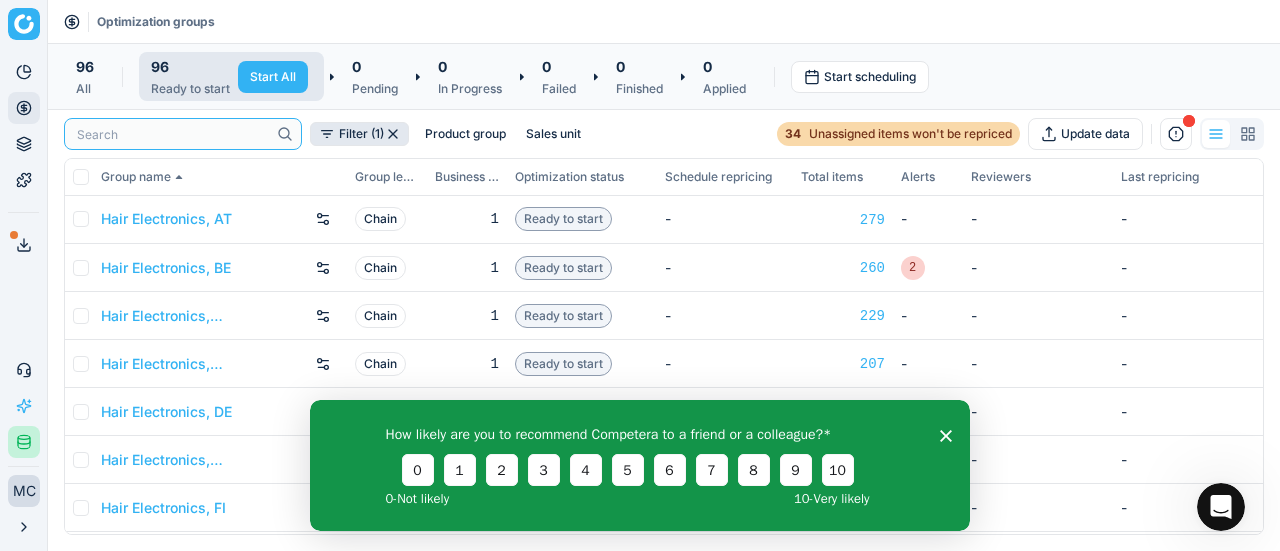 click at bounding box center (173, 134) 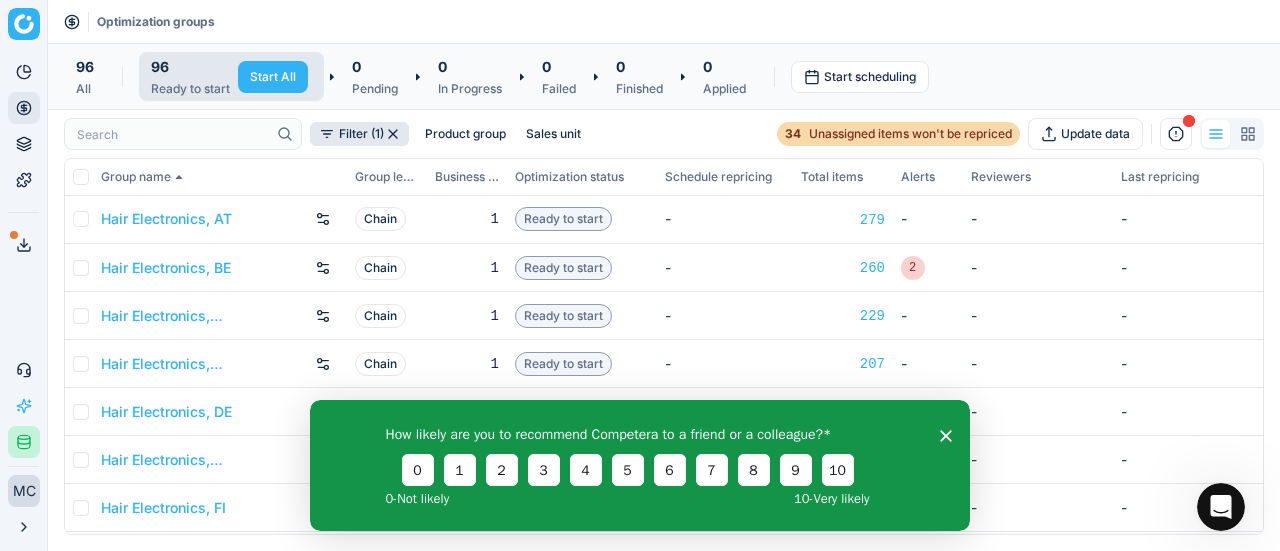 click at bounding box center (81, 177) 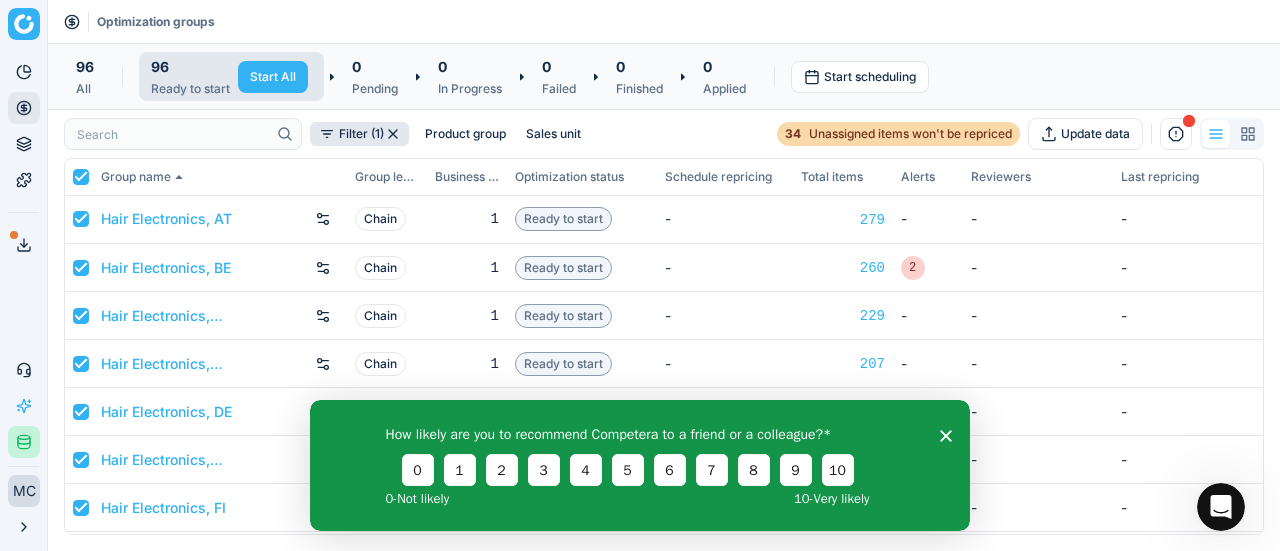 checkbox on "true" 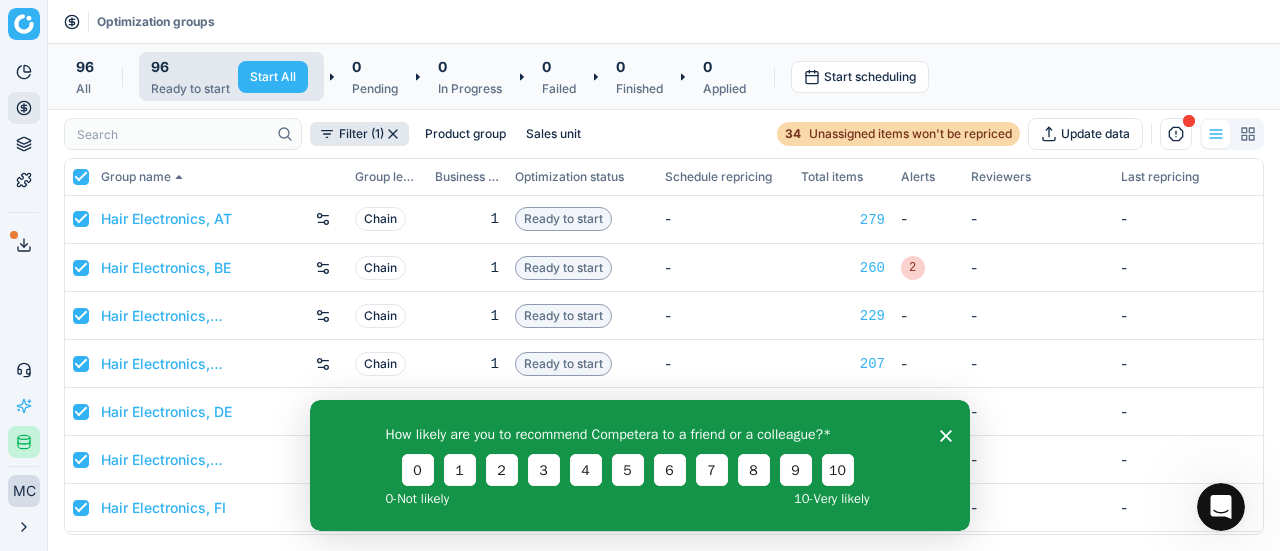 checkbox on "true" 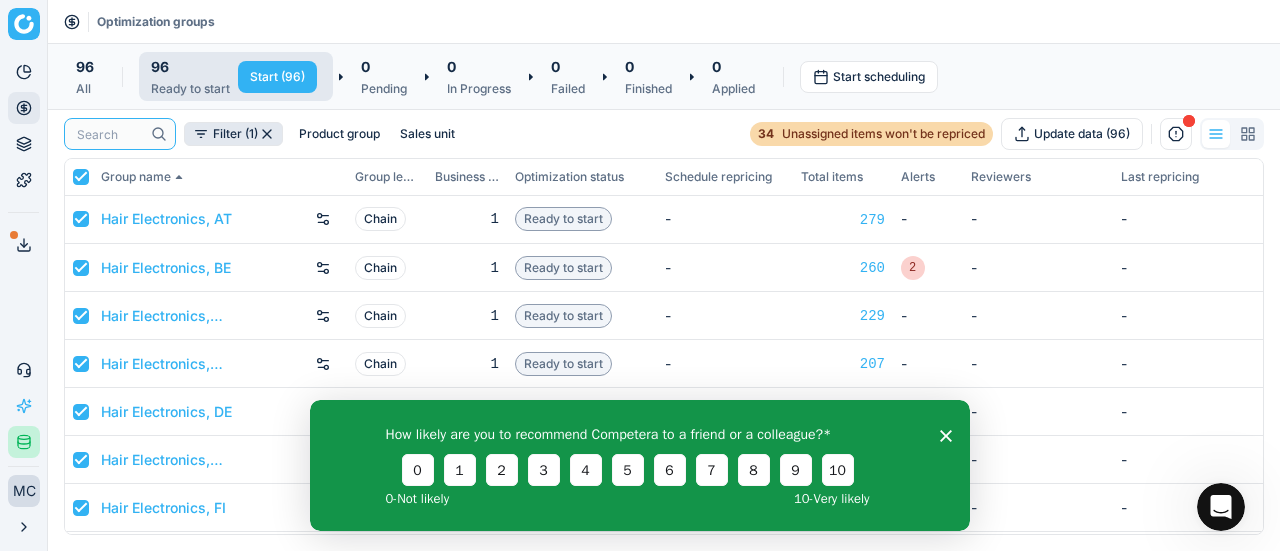 click at bounding box center (110, 134) 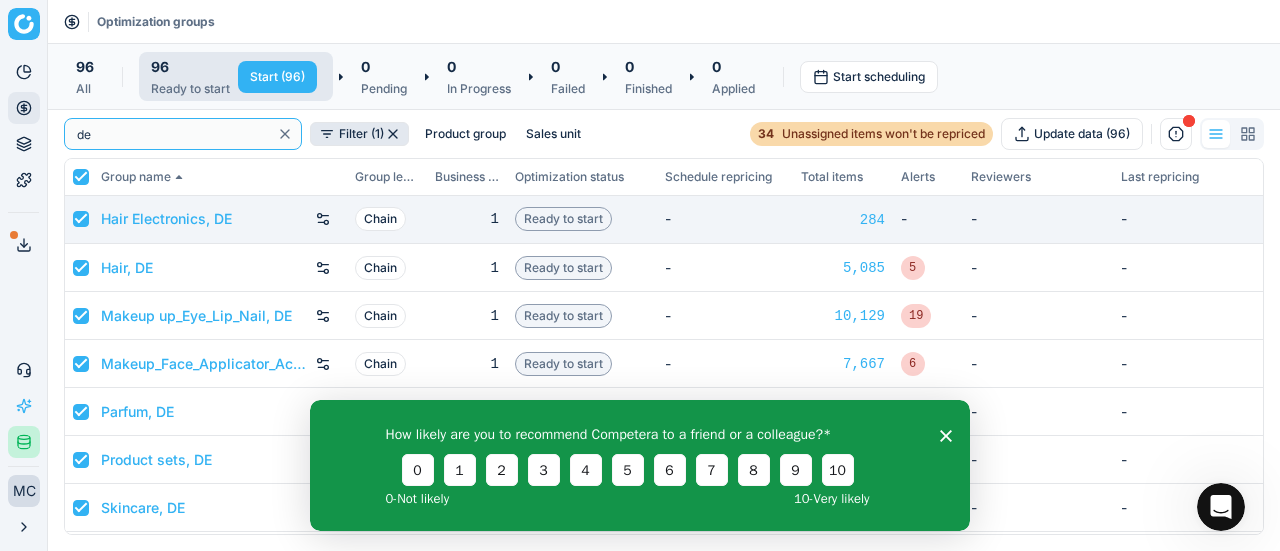 type on "de" 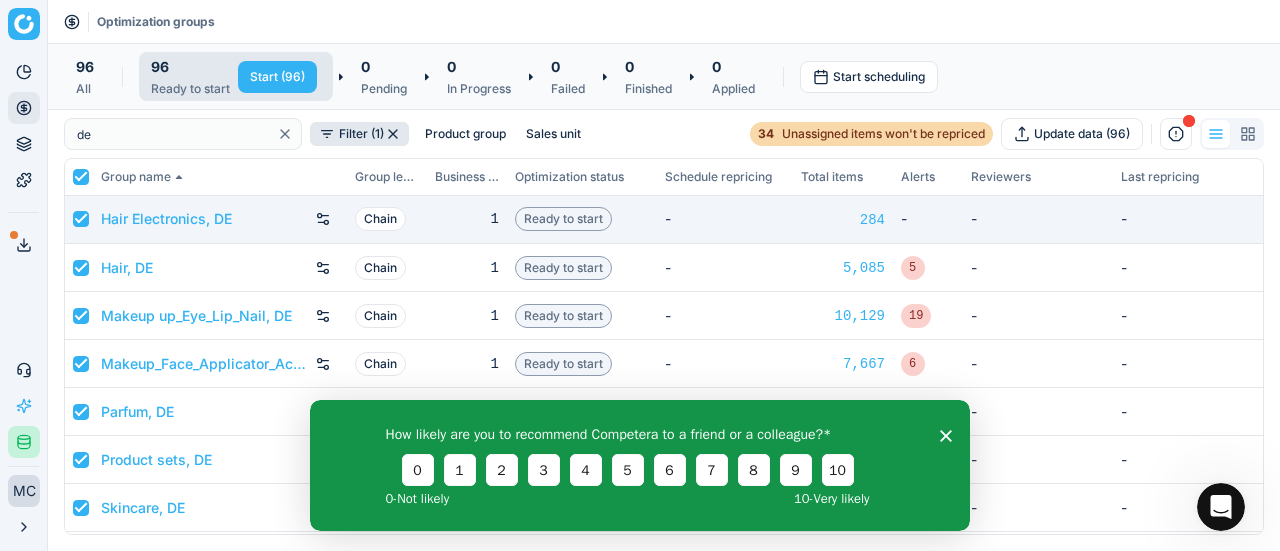 click at bounding box center (81, 219) 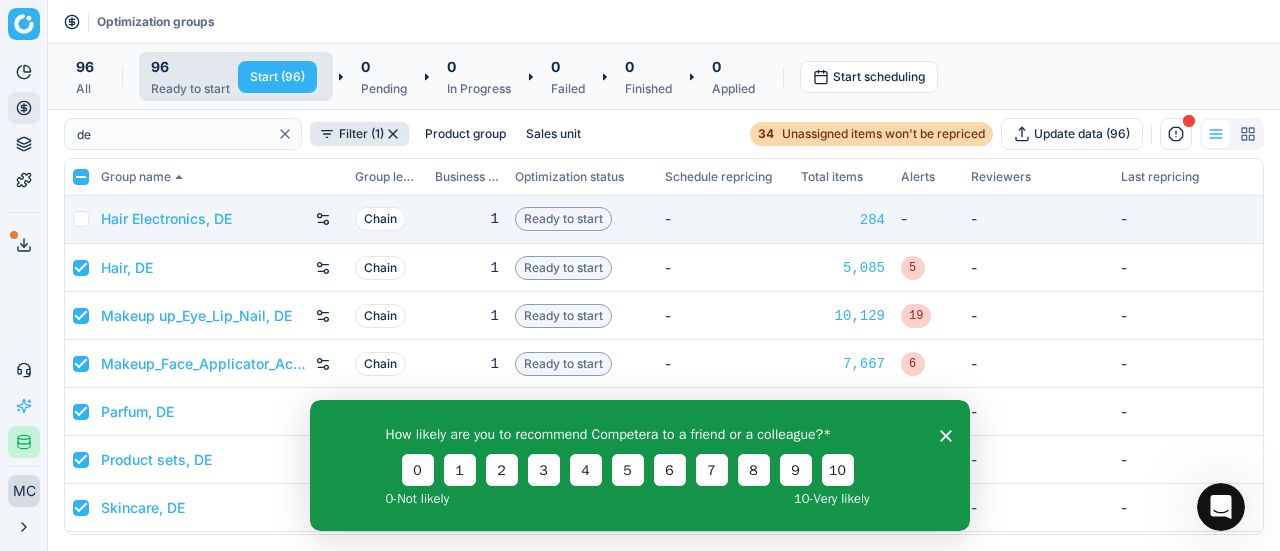 checkbox on "false" 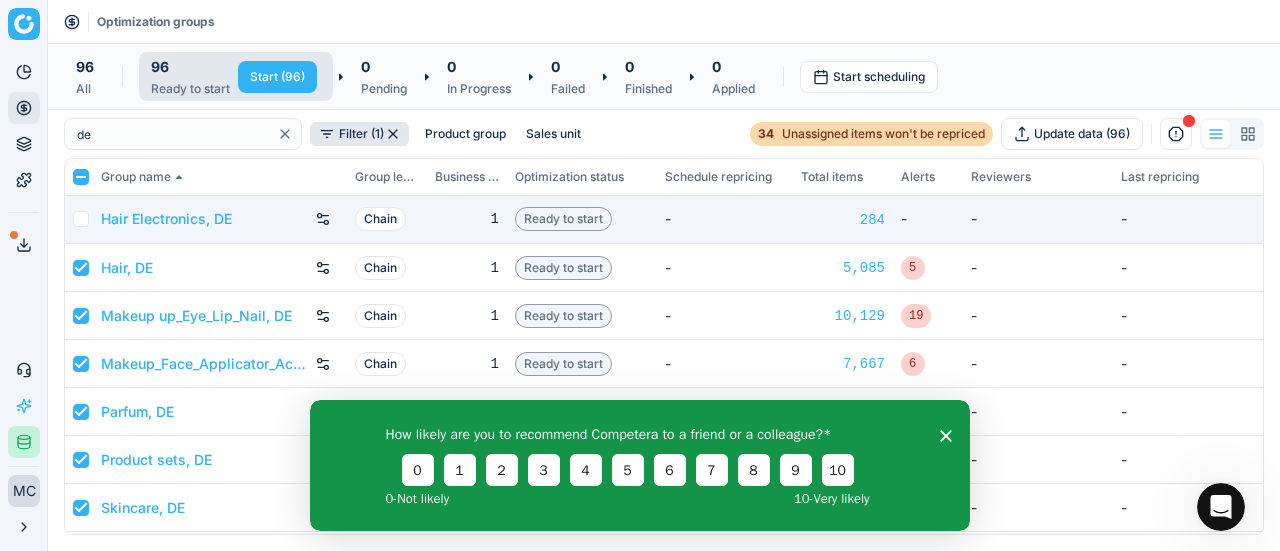 checkbox on "false" 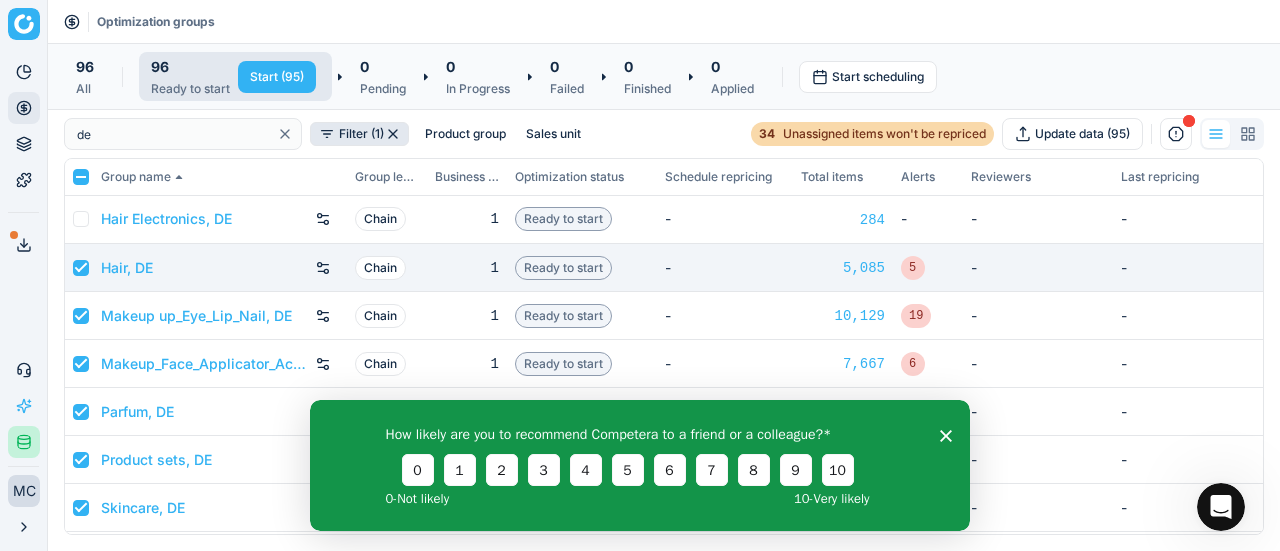 click at bounding box center (81, 268) 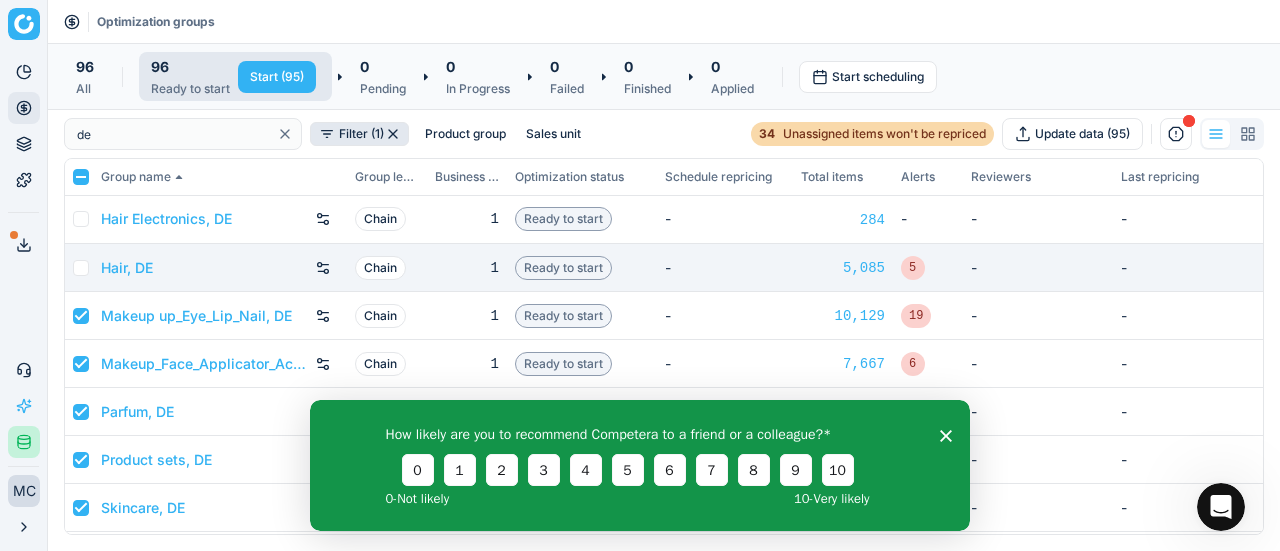 checkbox on "false" 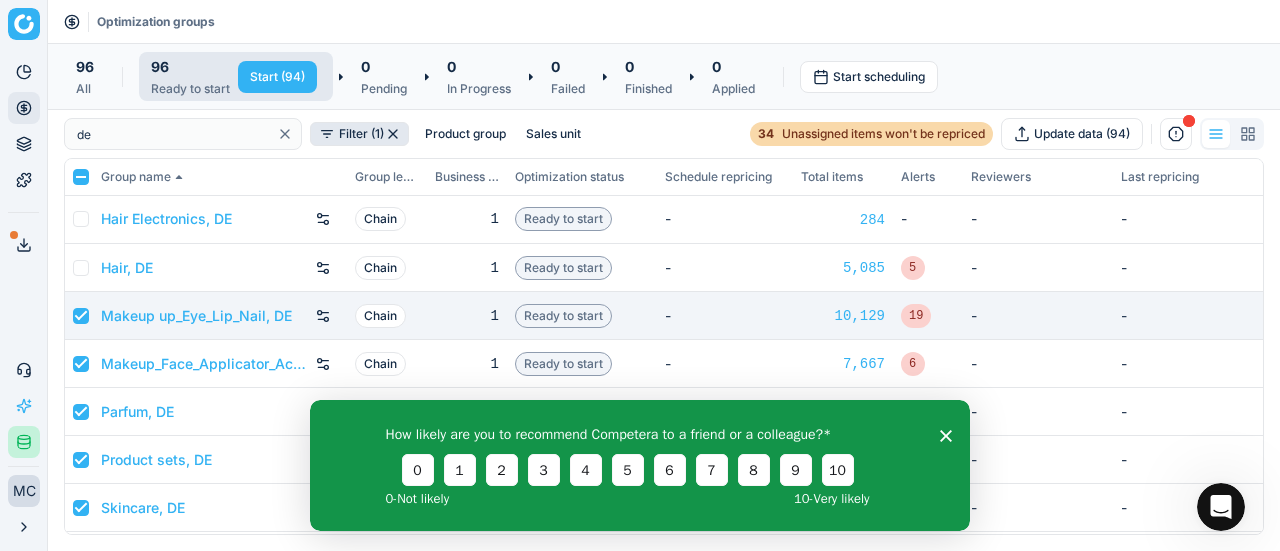 click at bounding box center (81, 316) 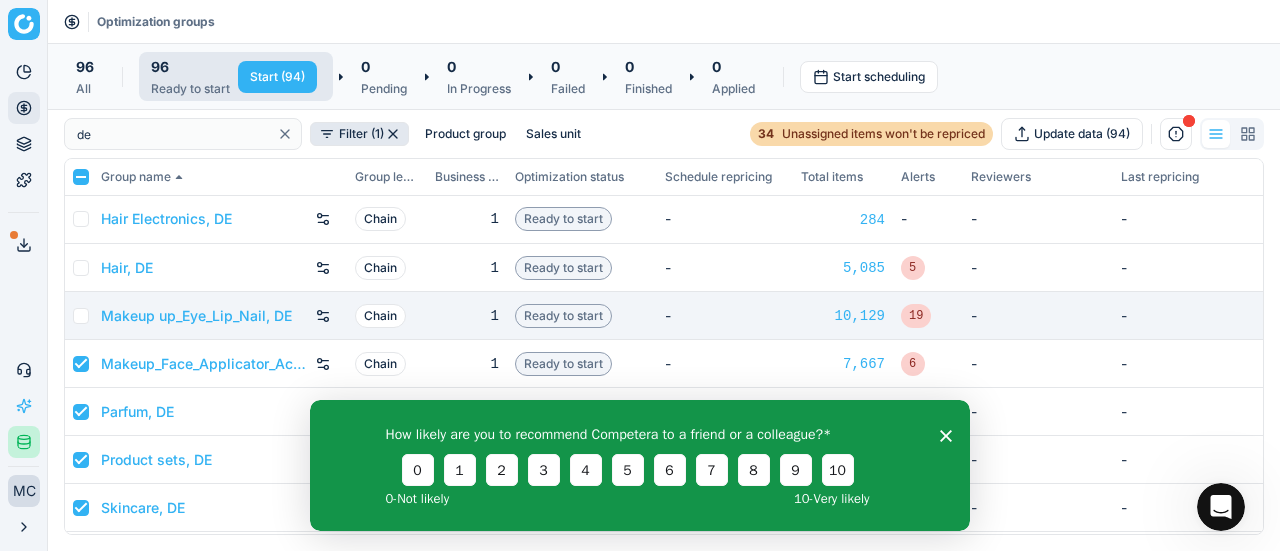 checkbox on "false" 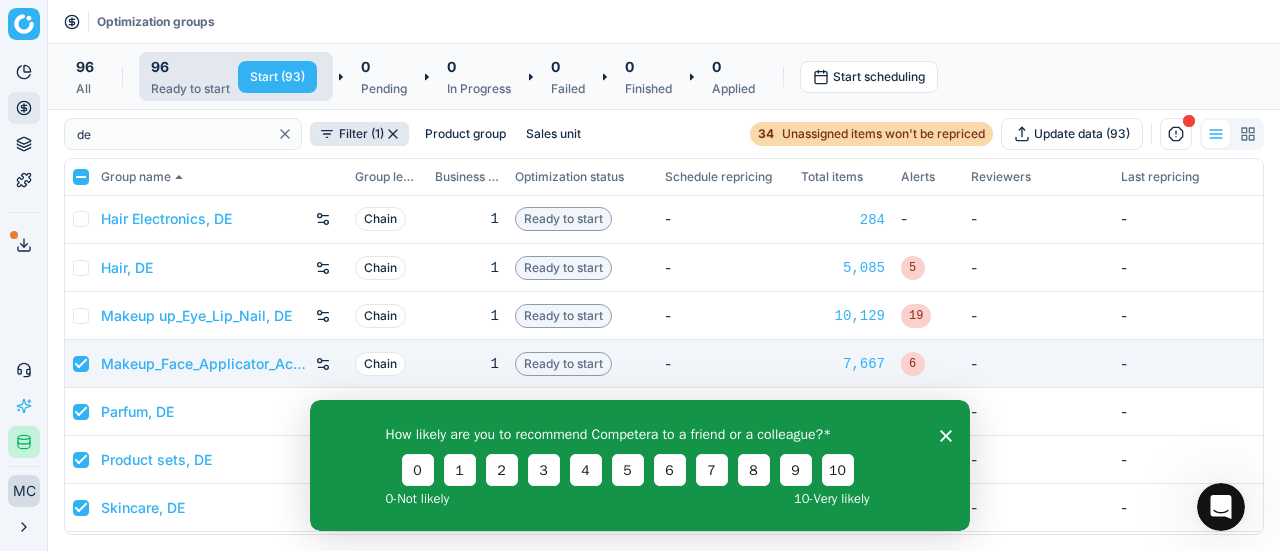 click at bounding box center [81, 364] 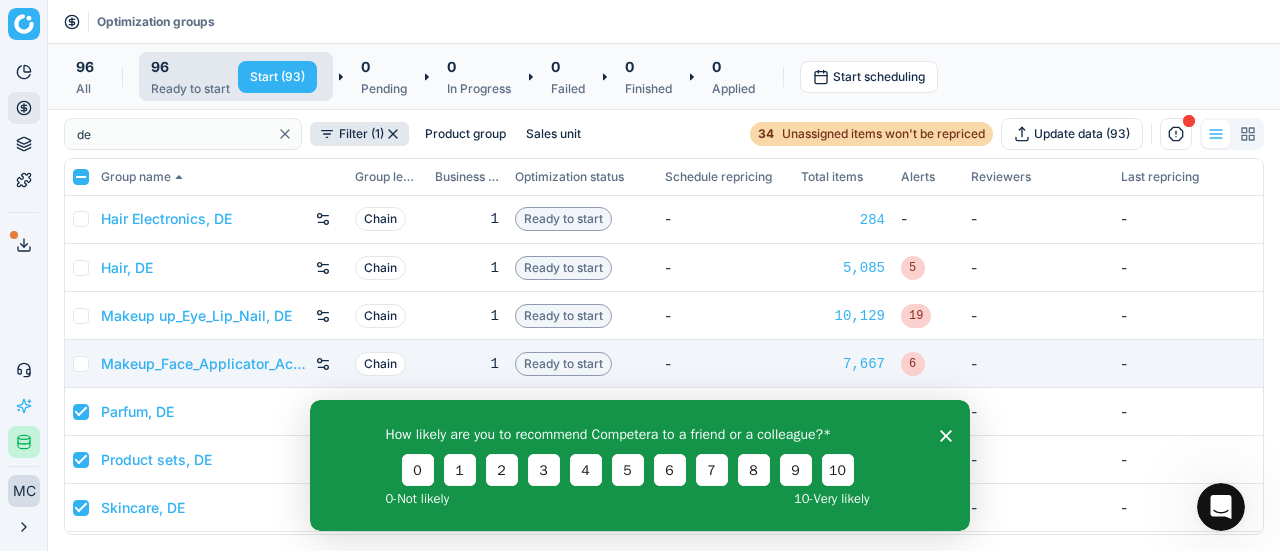 checkbox on "false" 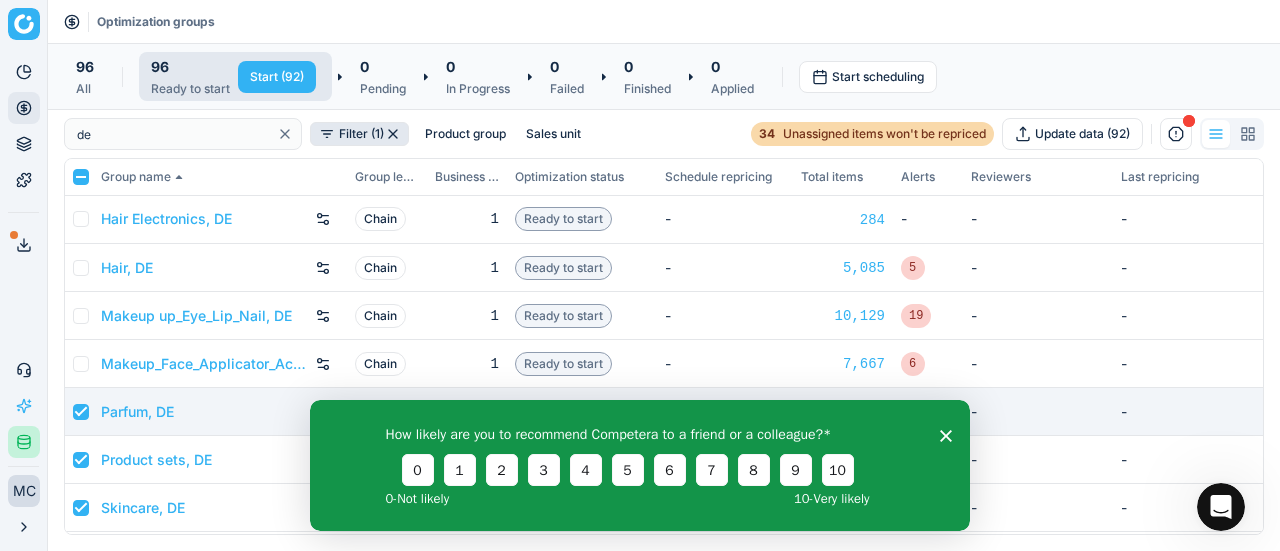 click at bounding box center (81, 412) 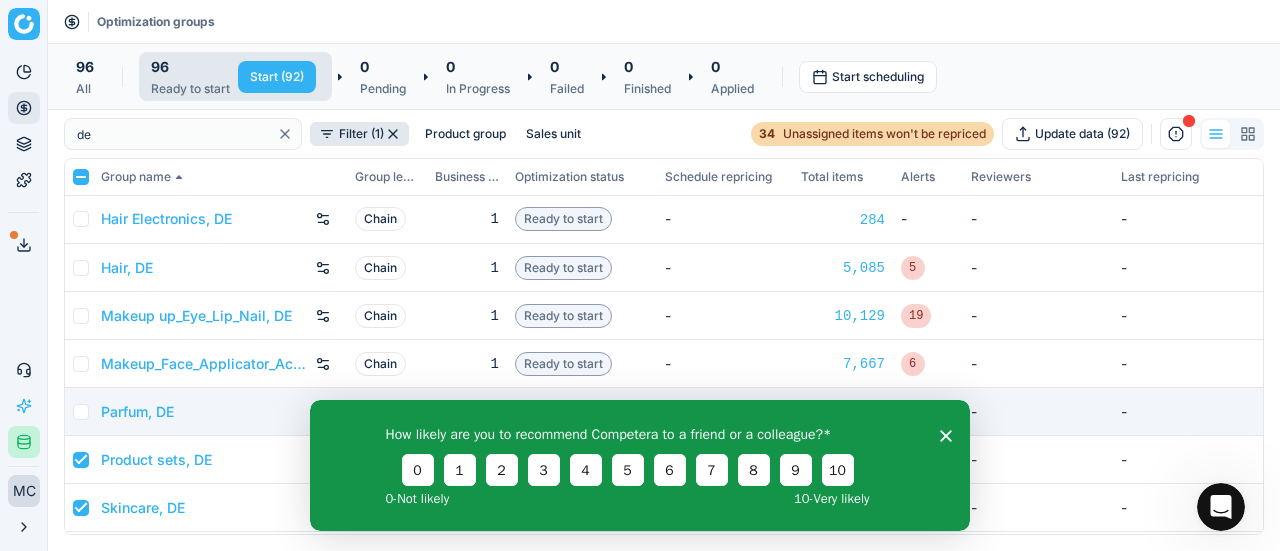 checkbox on "false" 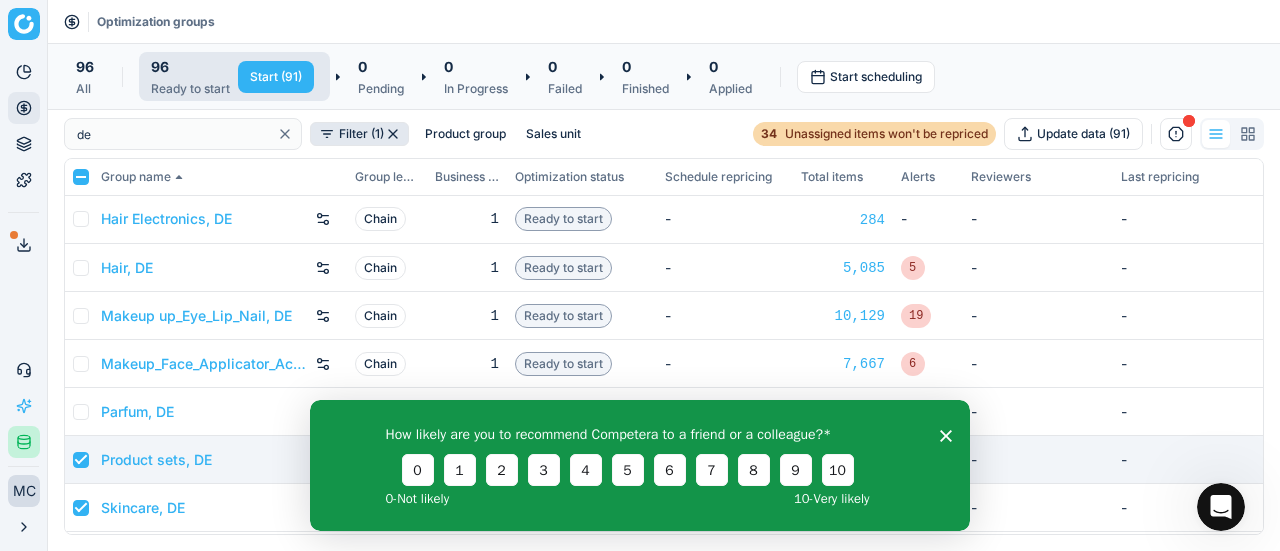 click at bounding box center (81, 460) 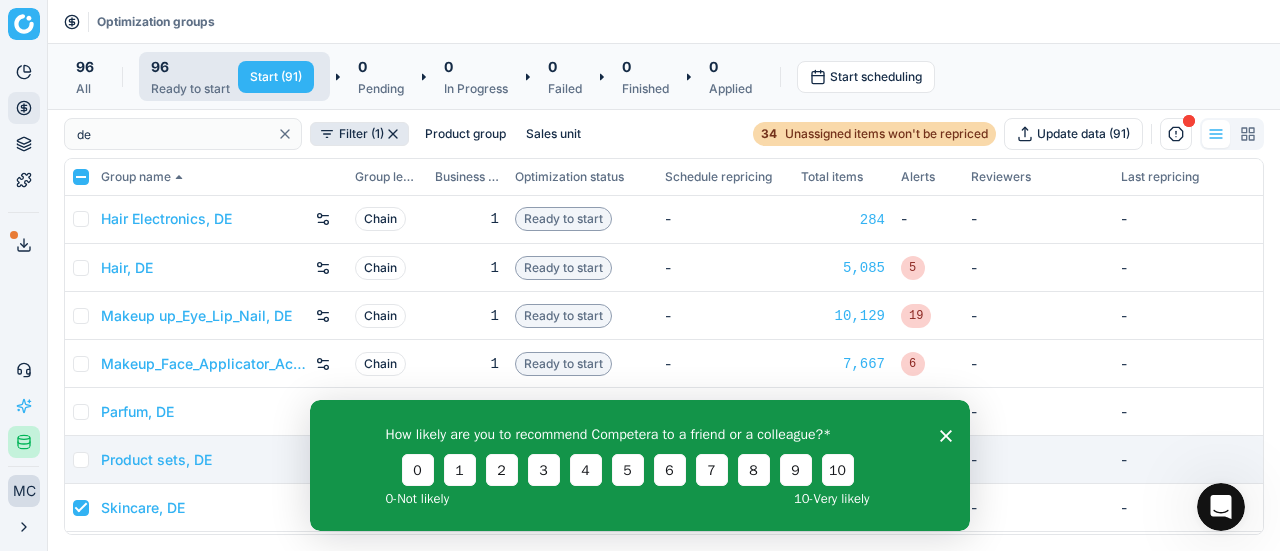 checkbox on "false" 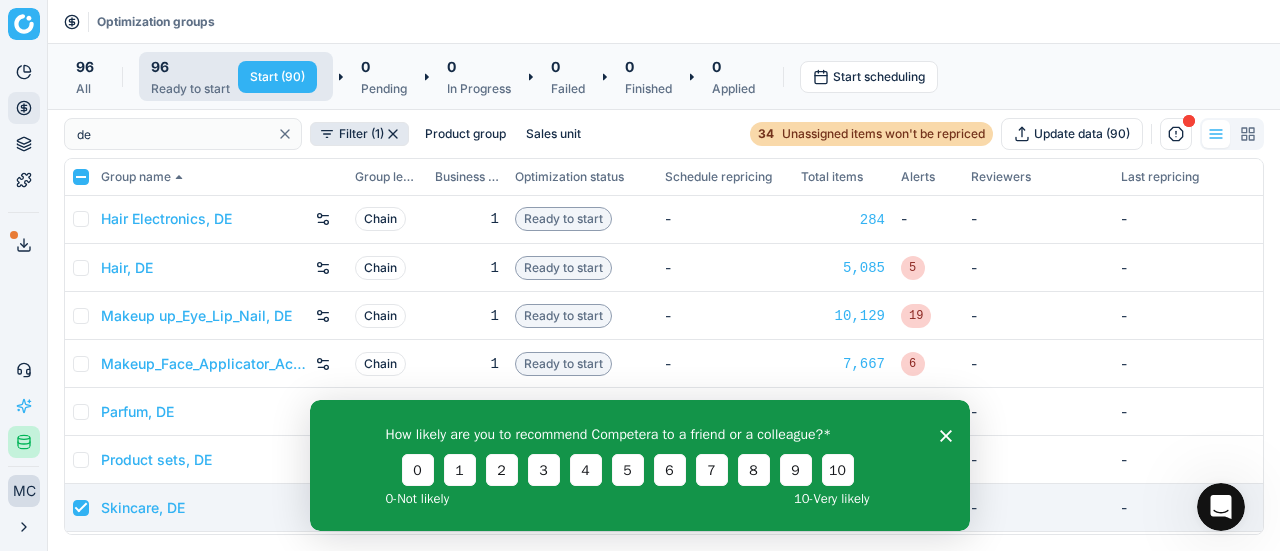 click at bounding box center [81, 508] 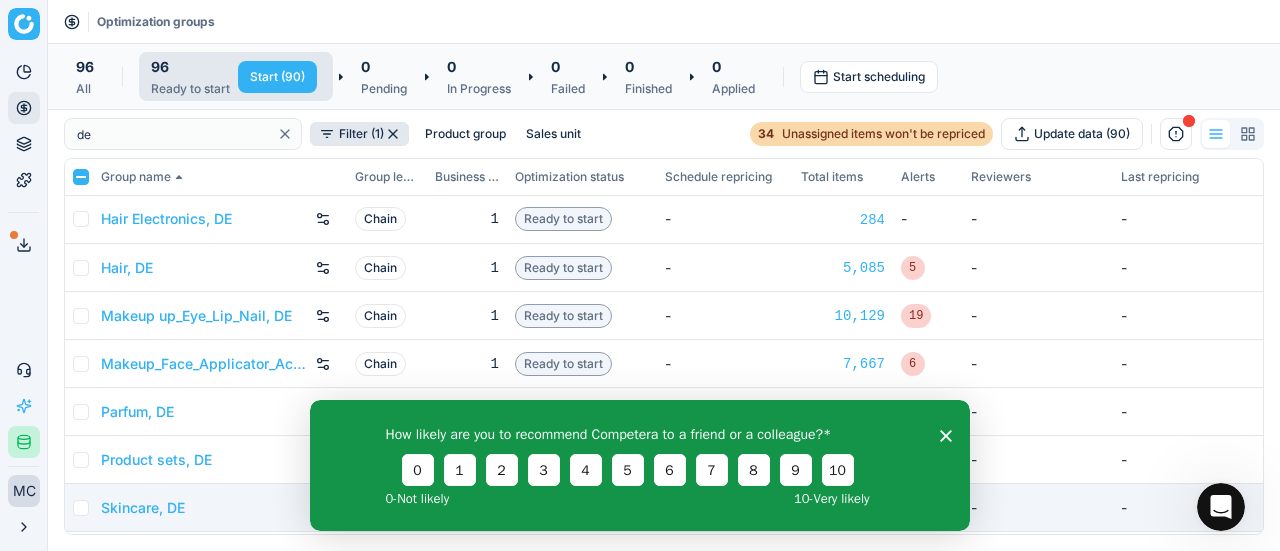 checkbox on "false" 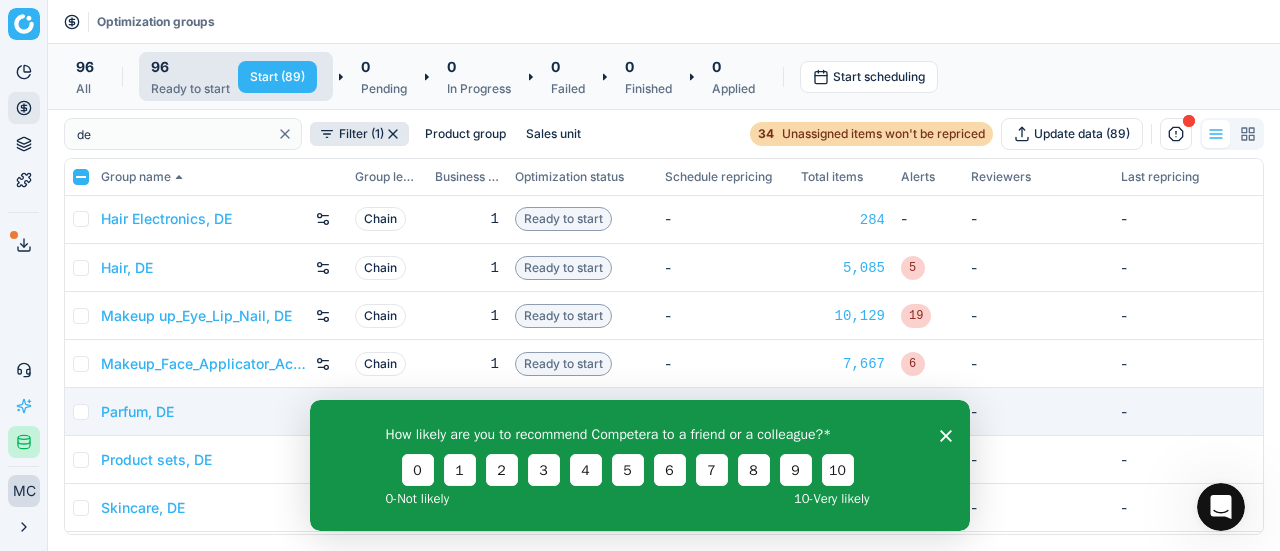 scroll, scrollTop: 44, scrollLeft: 0, axis: vertical 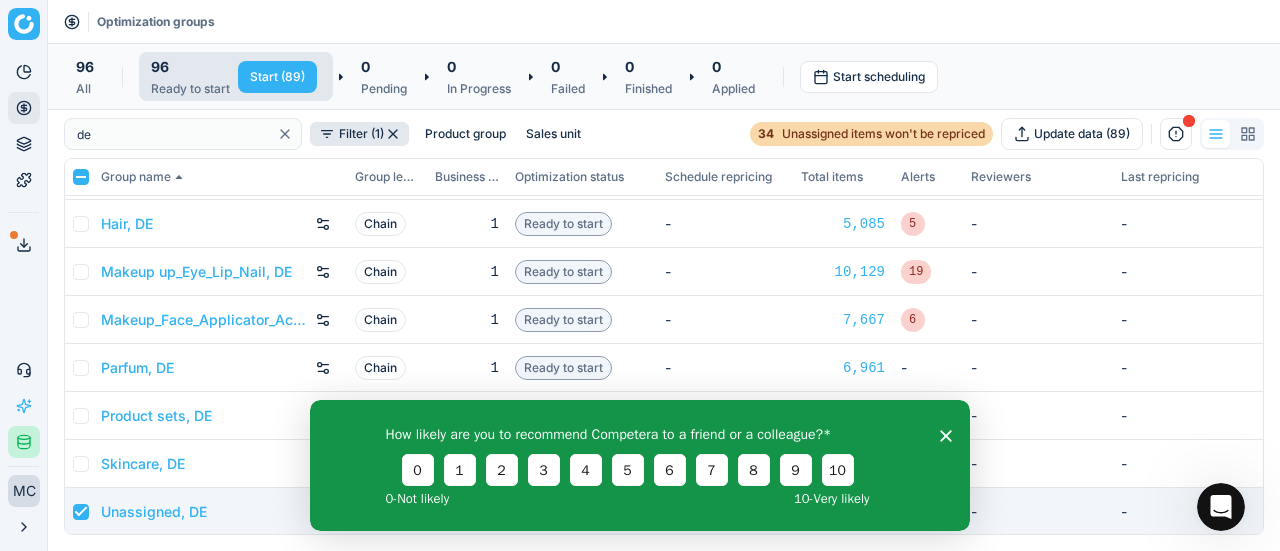click at bounding box center (81, 512) 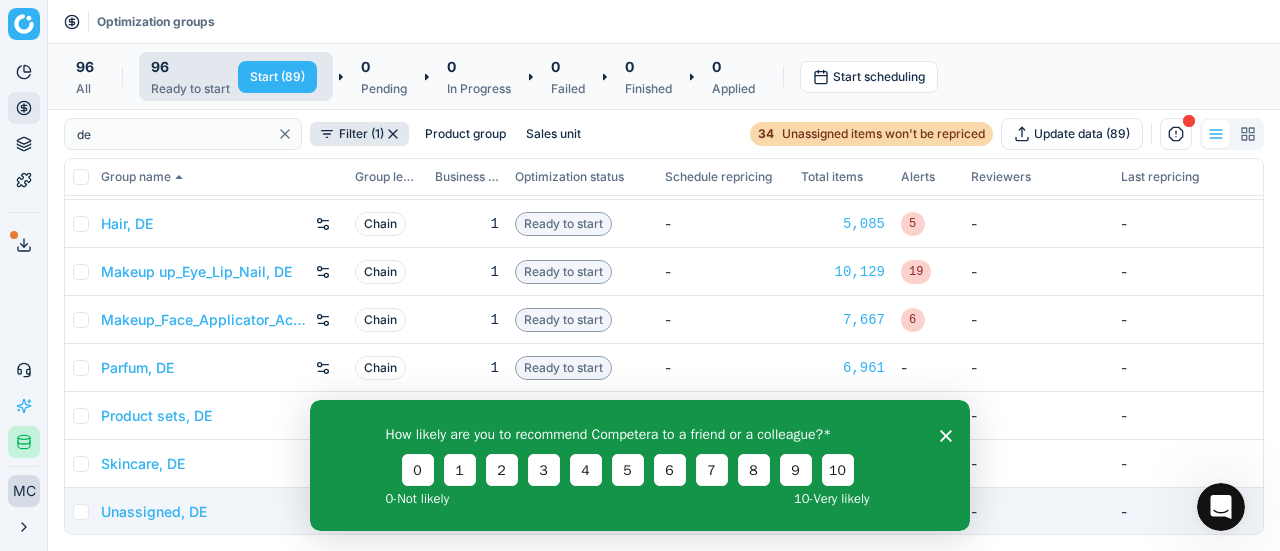 checkbox on "false" 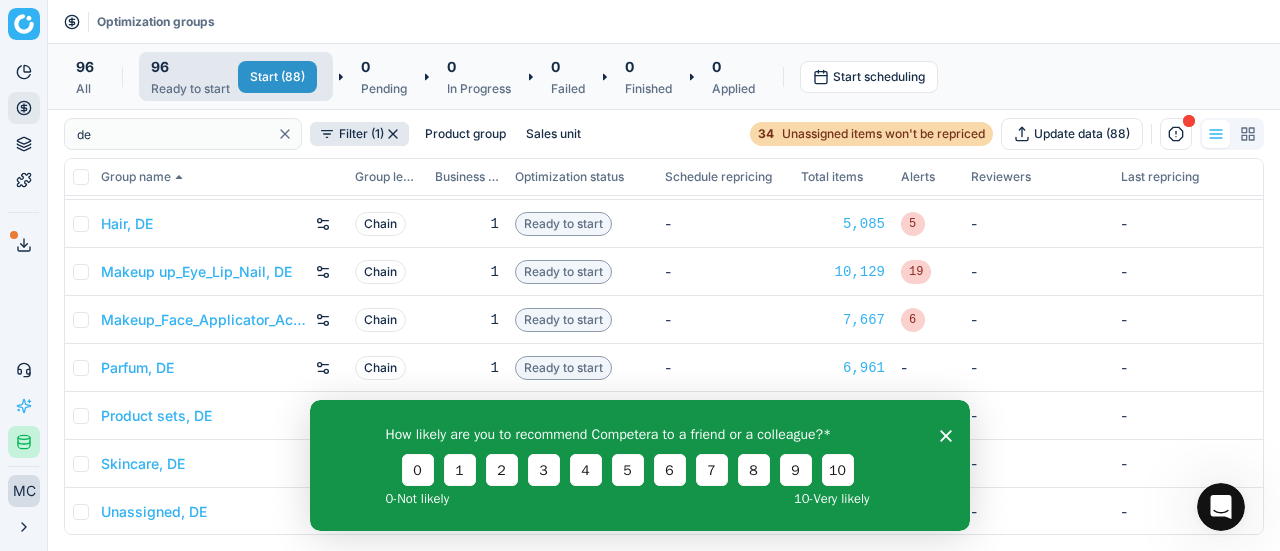 click on "Start   (88)" at bounding box center (277, 77) 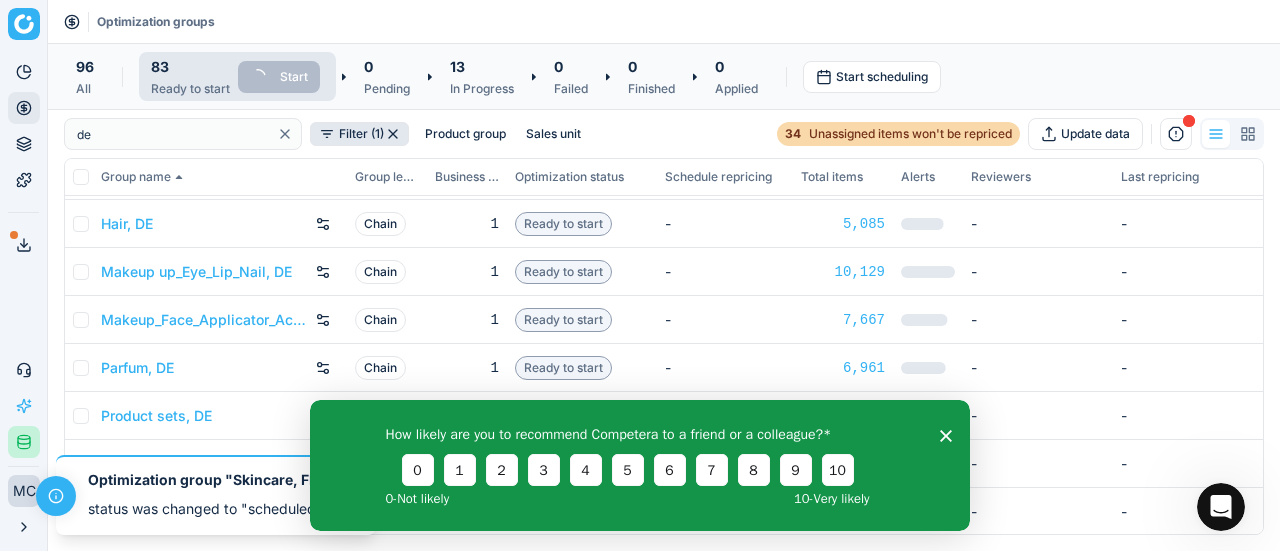 click 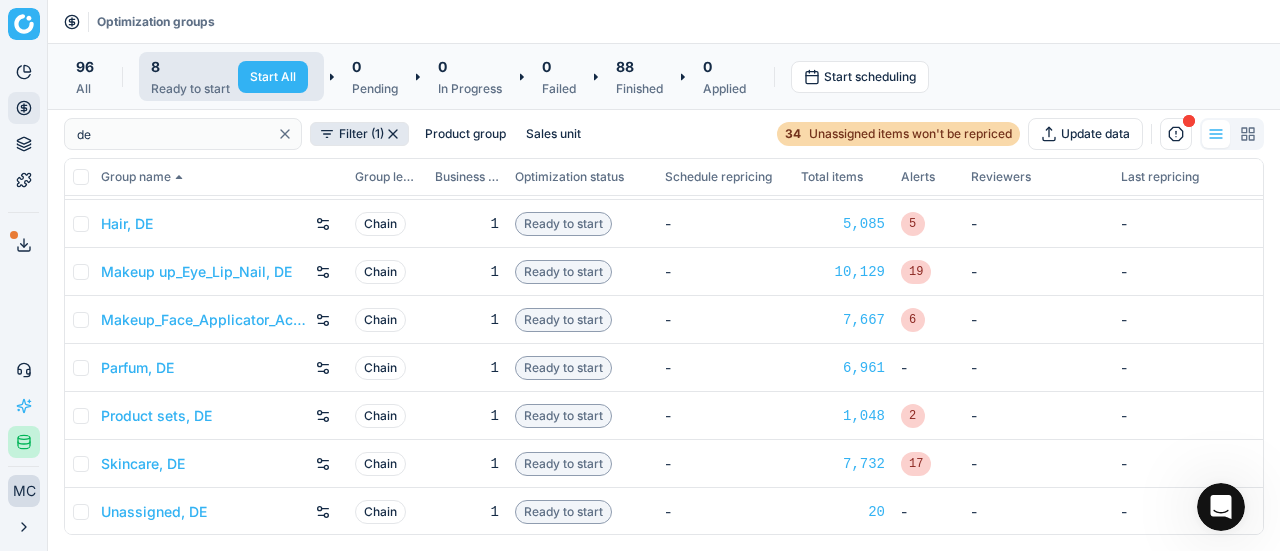 click on "96 All 8 Ready to start Start   All 0 Pending 0 In Progress 0 Failed 88 Finished 0 Applied Start scheduling" at bounding box center [664, 76] 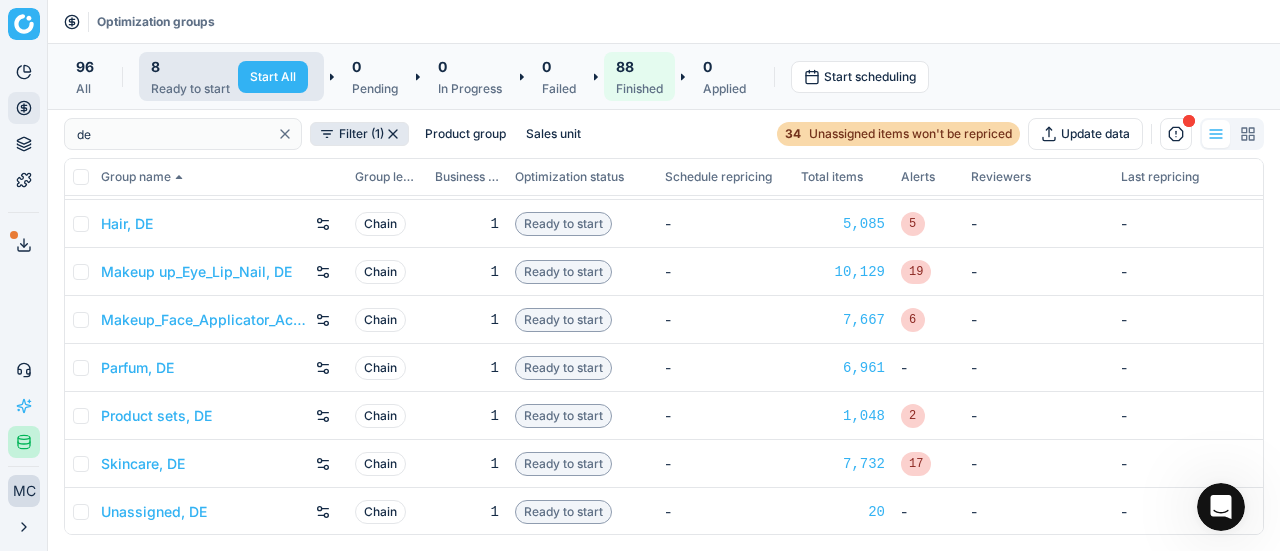click on "Finished" at bounding box center (639, 89) 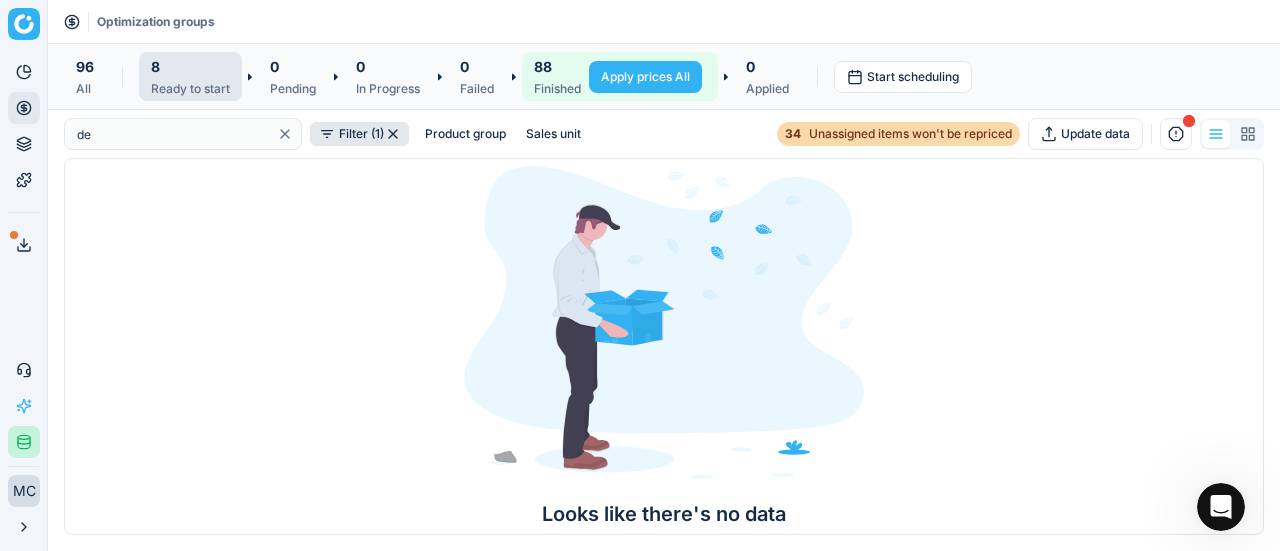 click on "Ready to start" at bounding box center [190, 89] 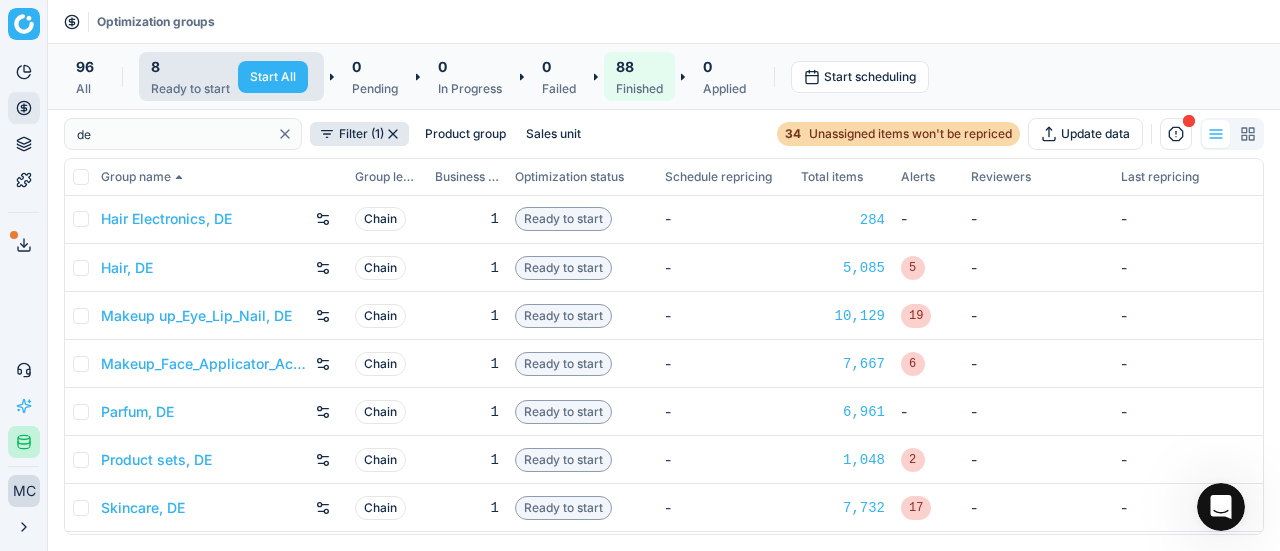 click on "88" at bounding box center [639, 66] 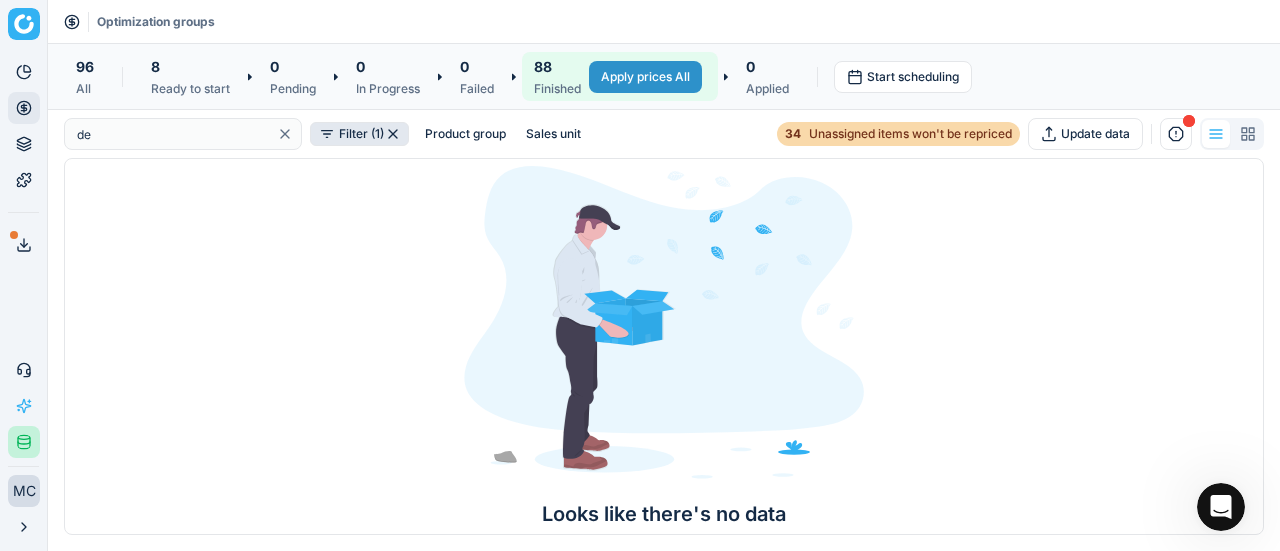 click on "Apply prices   All" at bounding box center [645, 77] 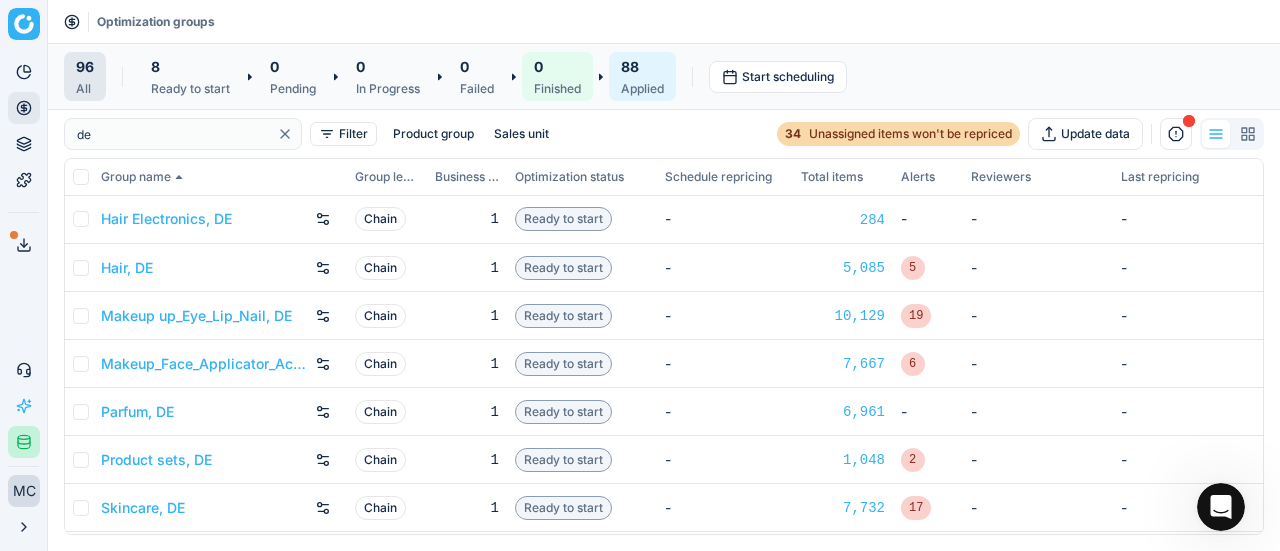 drag, startPoint x: 648, startPoint y: 66, endPoint x: 658, endPoint y: 89, distance: 25.079872 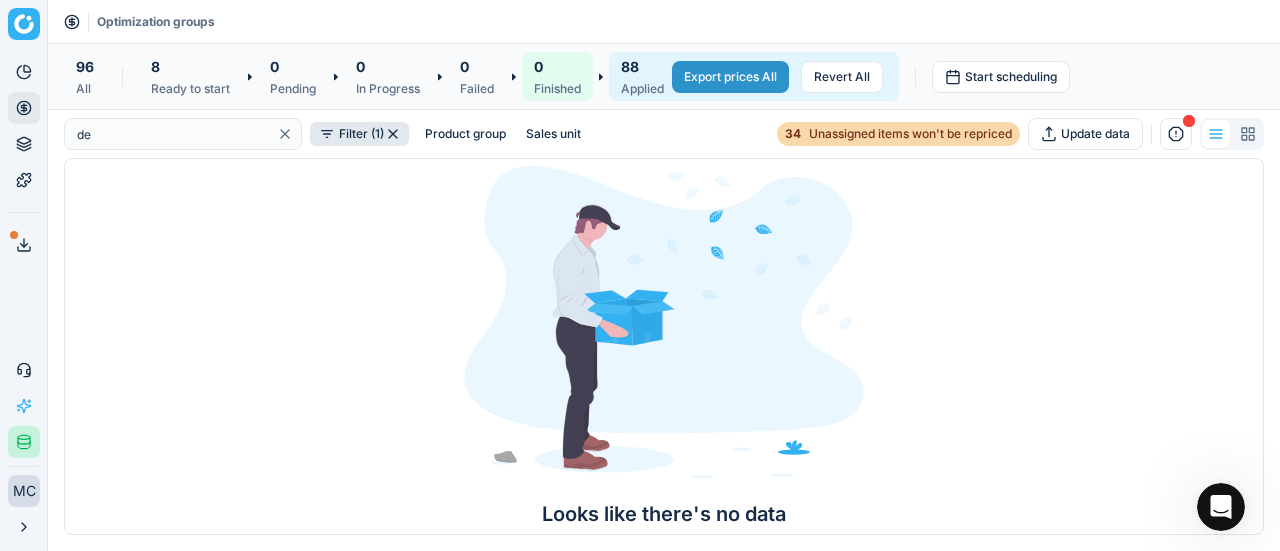 click on "Export prices   All" at bounding box center (730, 77) 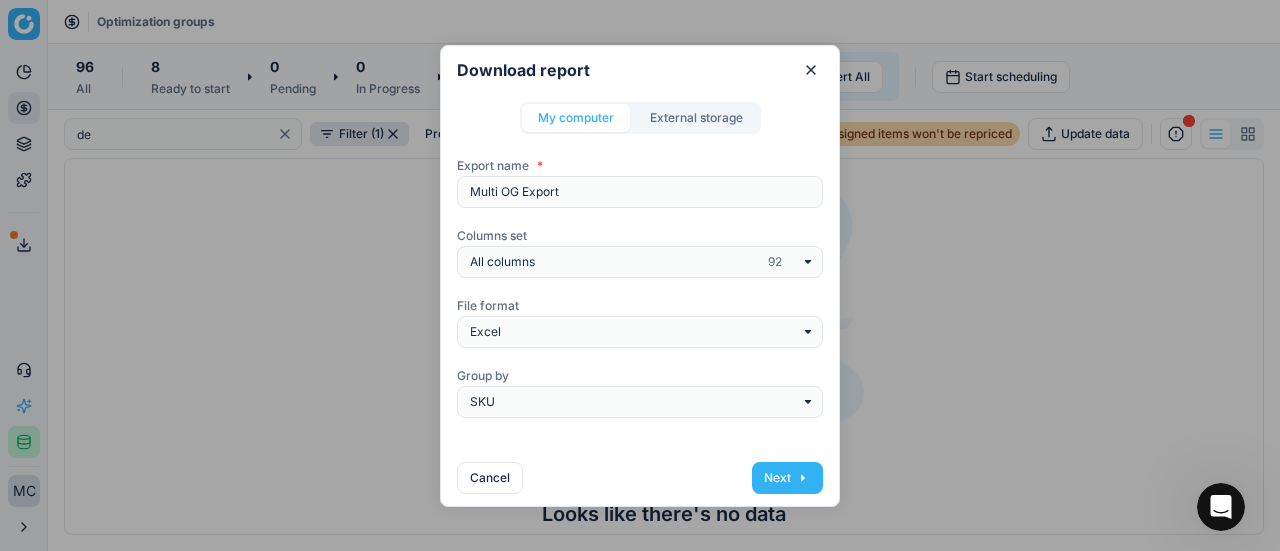 click on "Export name * Multi OG Export Columns set All columns 92 File format Excel Group by SKU" at bounding box center [640, 286] 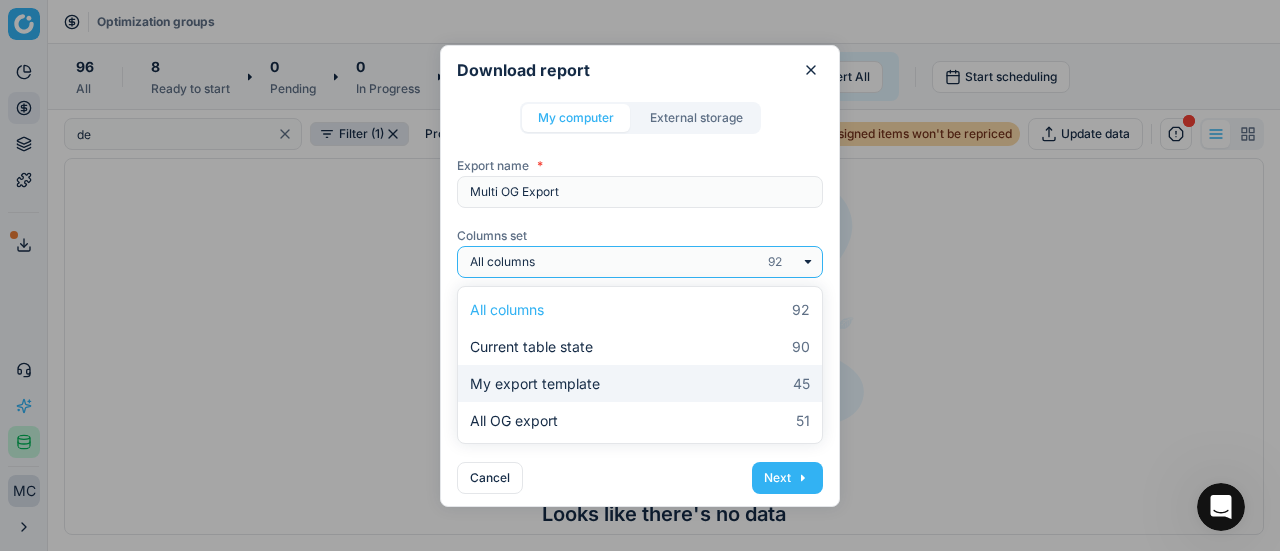 click on "My export template 45" at bounding box center (640, 383) 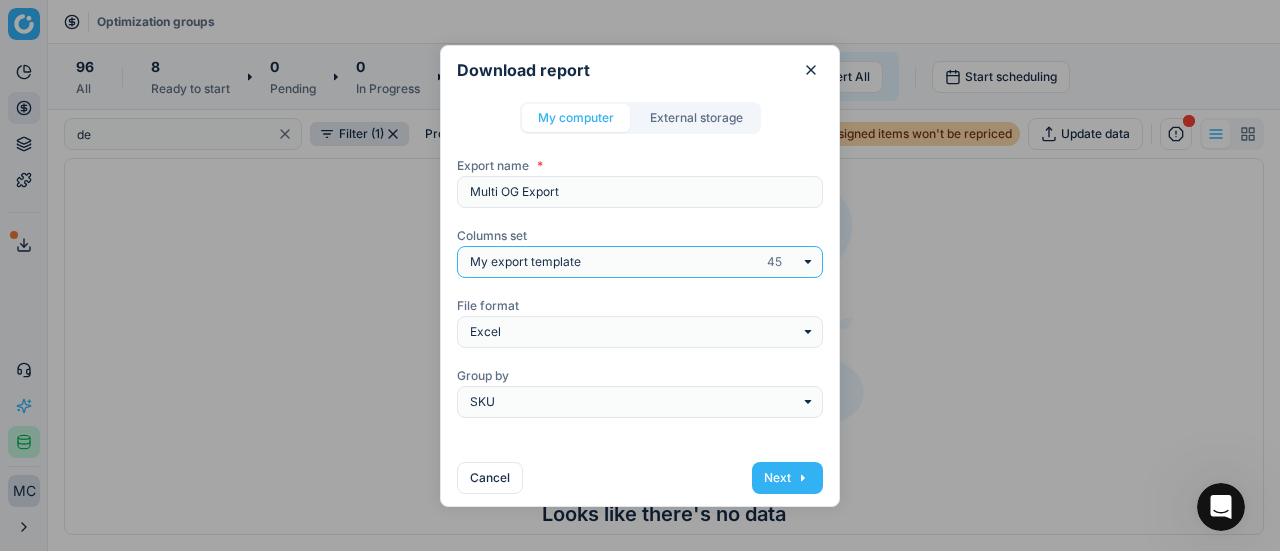 click at bounding box center (626, 332) 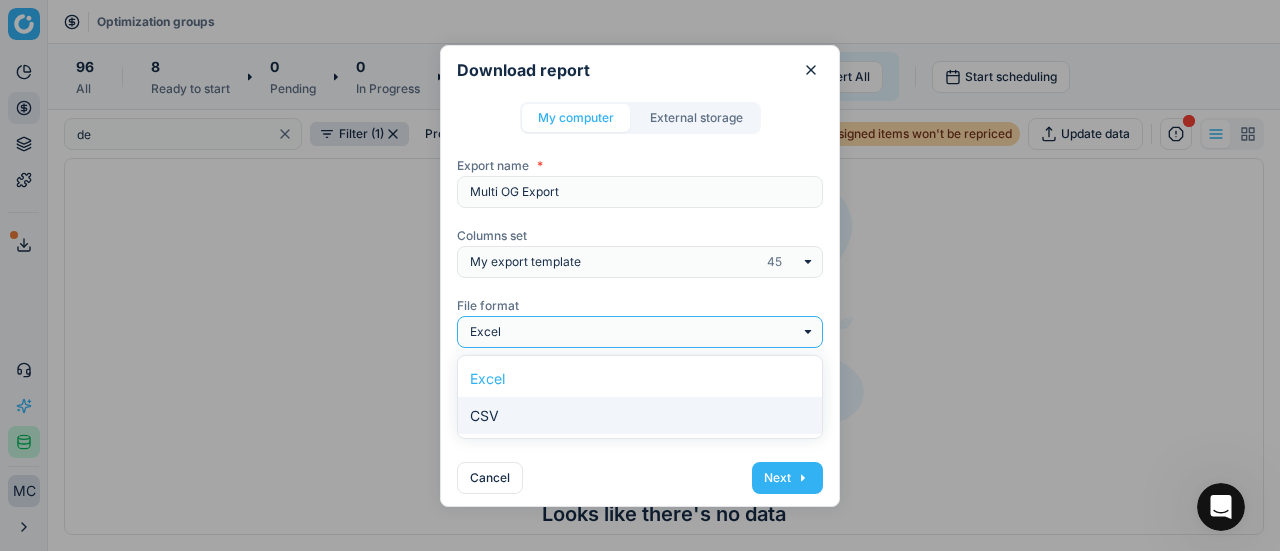 click on "CSV" at bounding box center [640, 415] 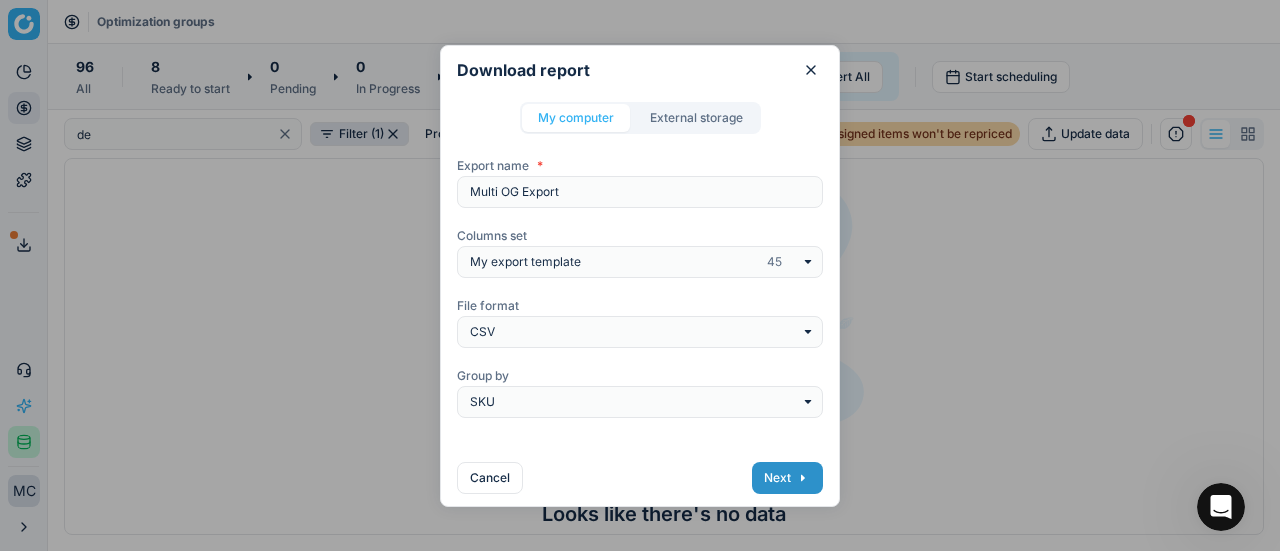 click on "Next" at bounding box center (787, 478) 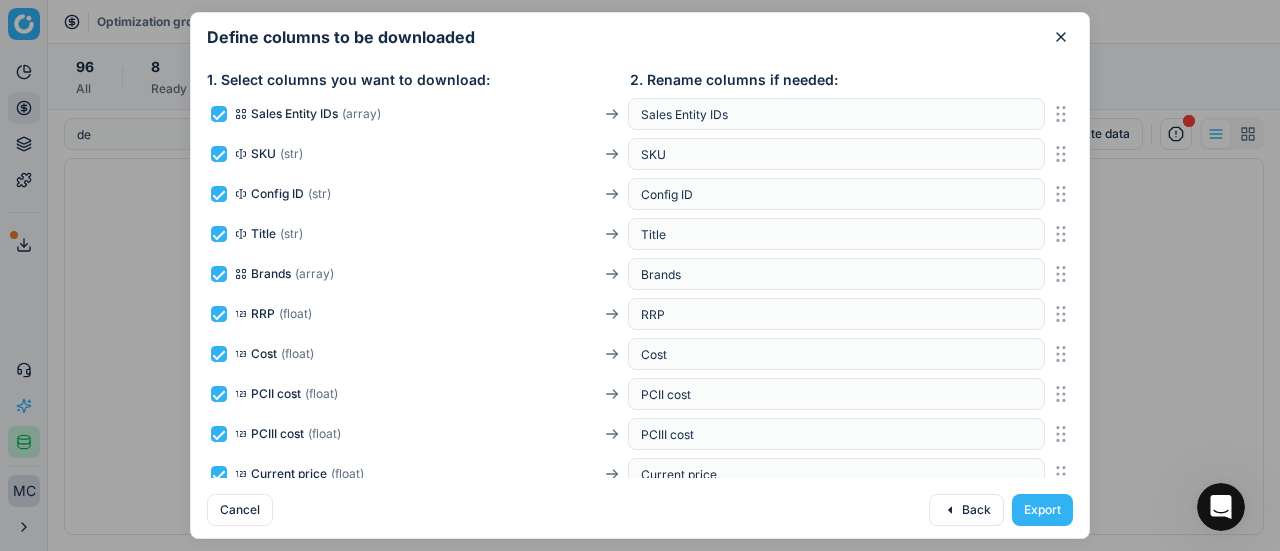 scroll, scrollTop: 748, scrollLeft: 0, axis: vertical 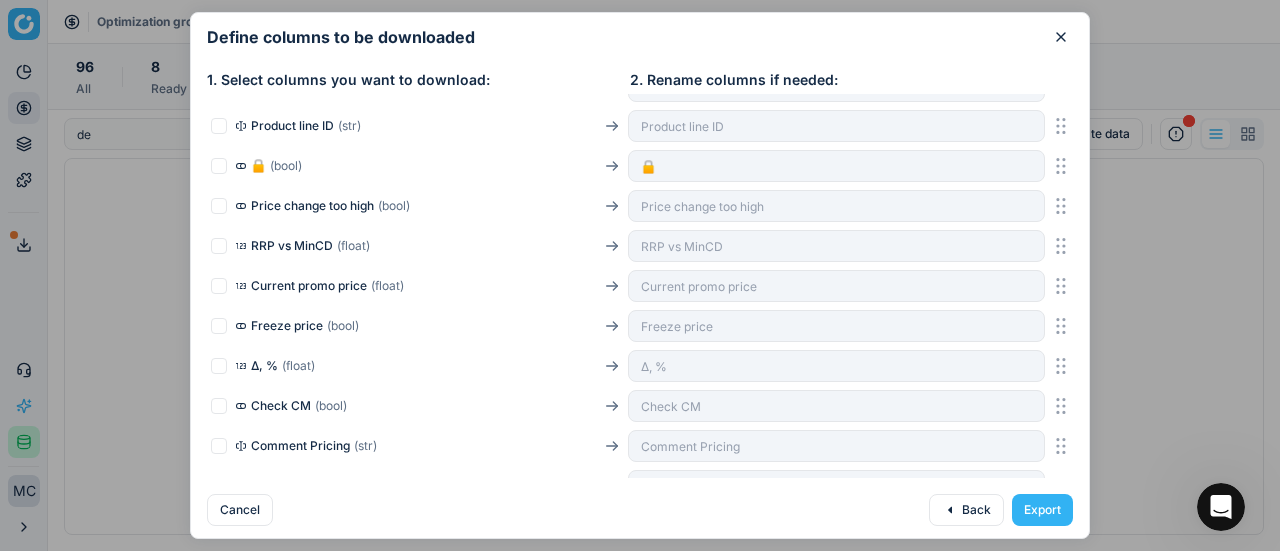 click at bounding box center [219, 286] 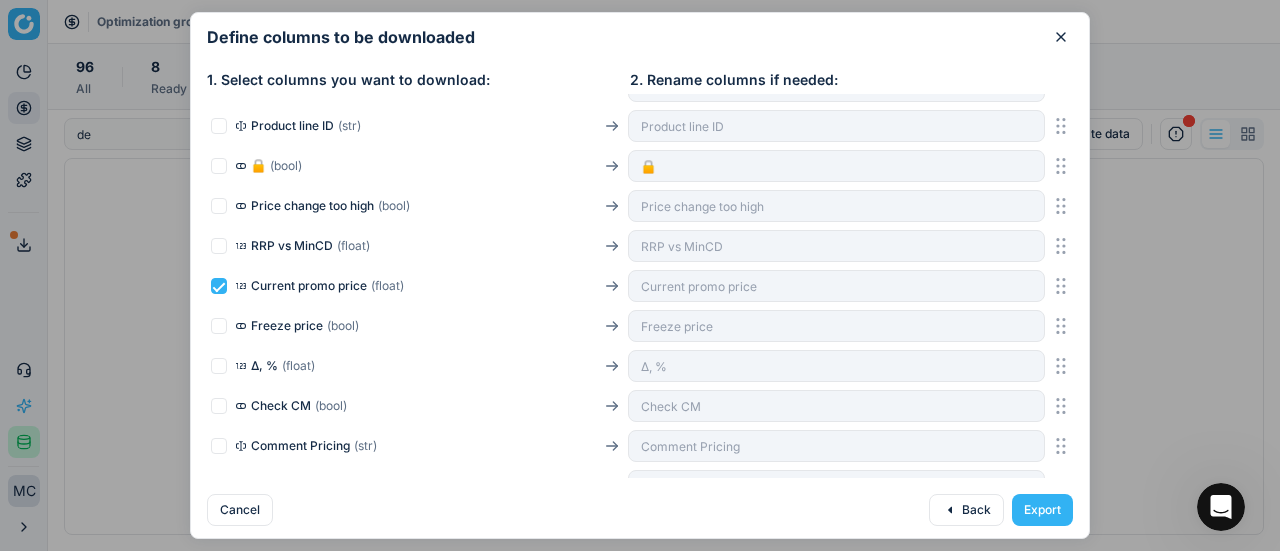 checkbox on "true" 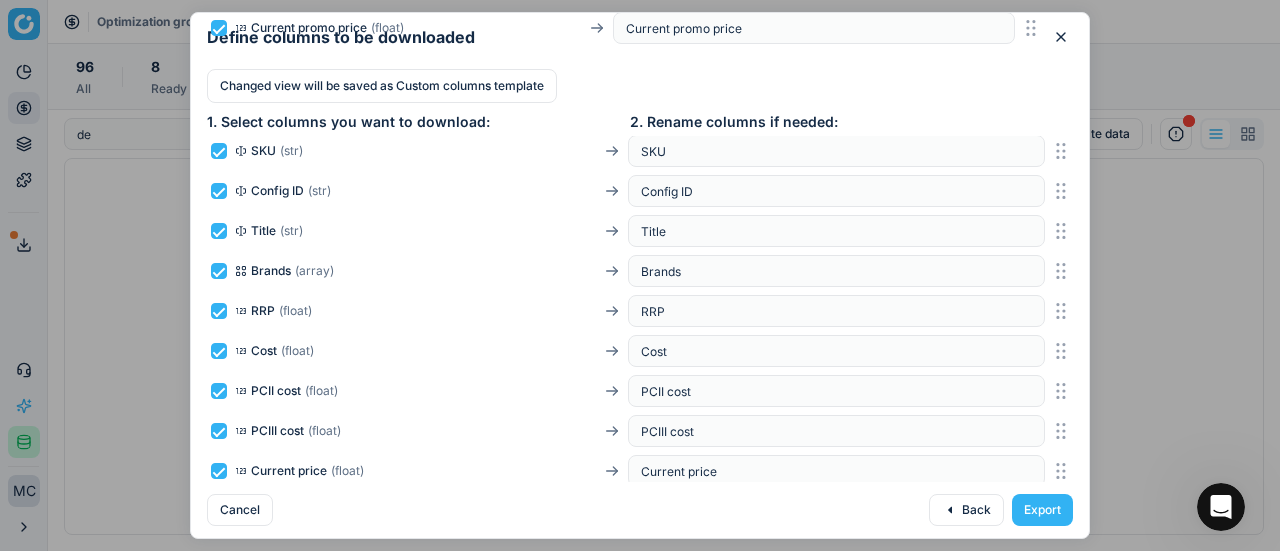 scroll, scrollTop: 0, scrollLeft: 0, axis: both 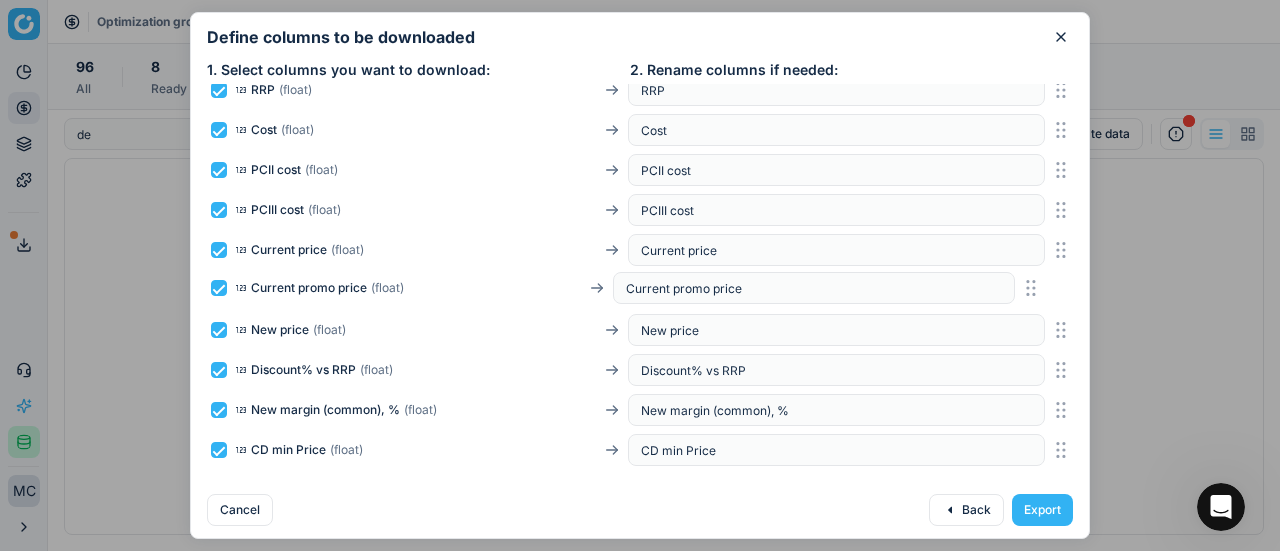 drag, startPoint x: 1030, startPoint y: 331, endPoint x: 948, endPoint y: 306, distance: 85.72631 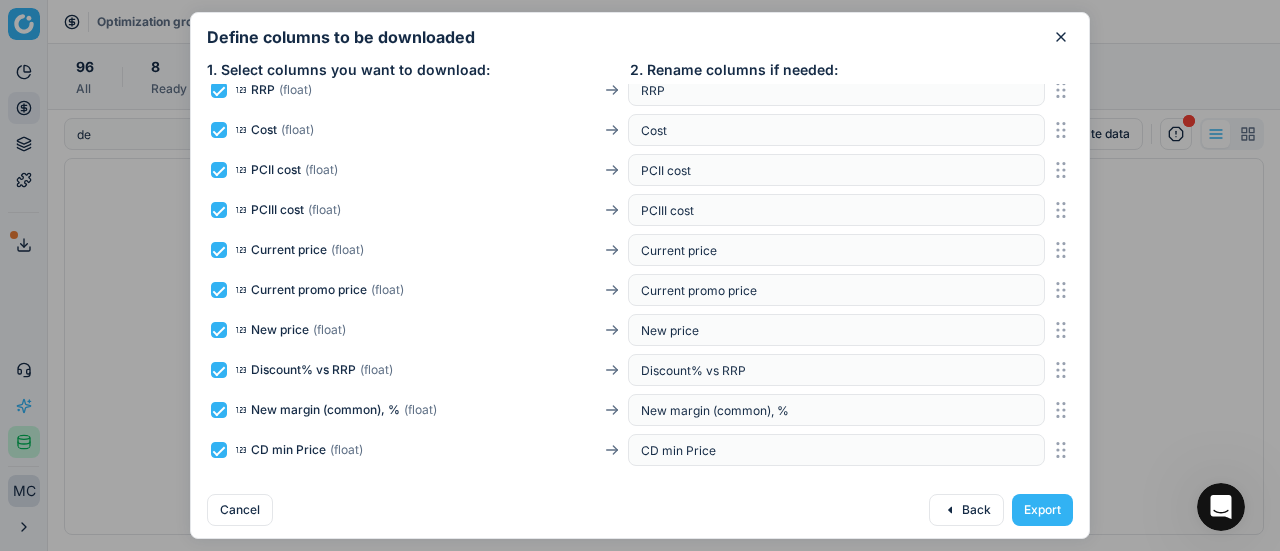 click at bounding box center [219, 250] 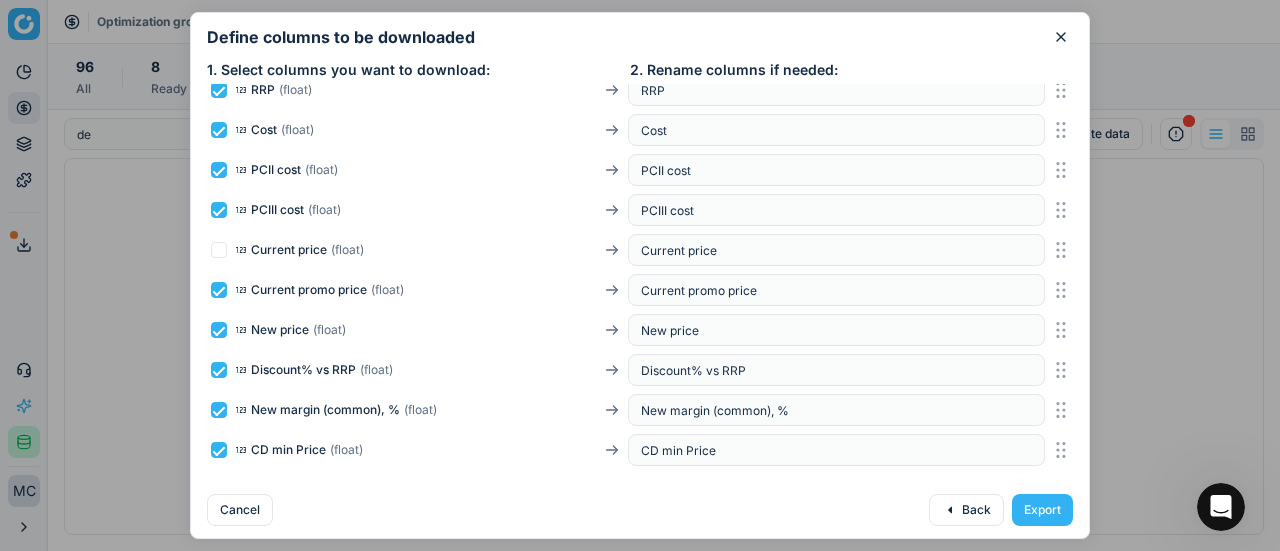 checkbox on "false" 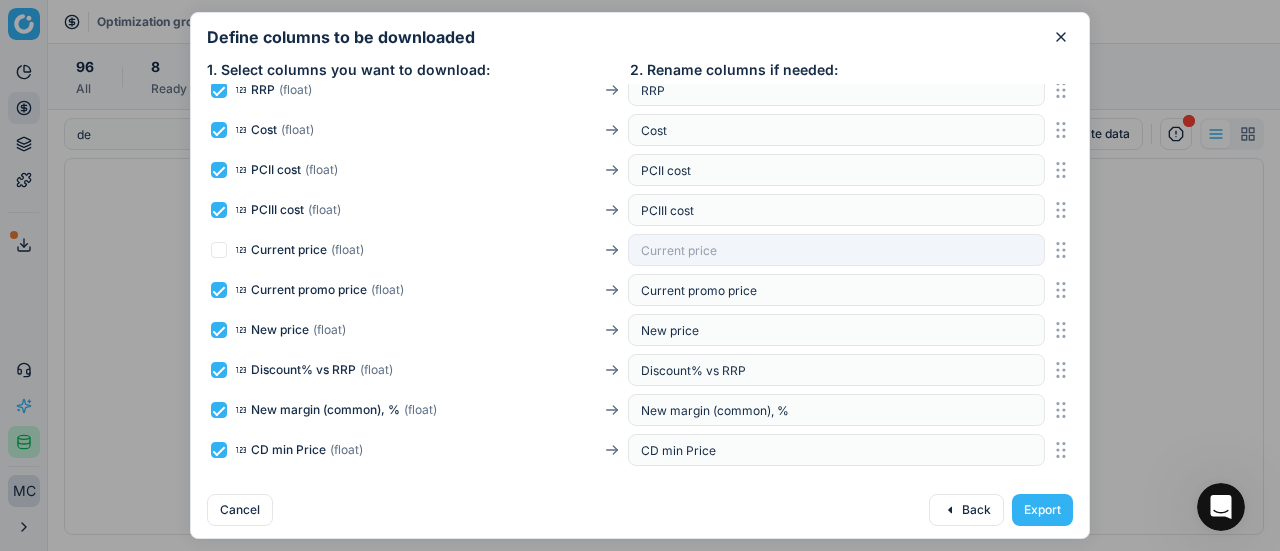 scroll, scrollTop: 3348, scrollLeft: 0, axis: vertical 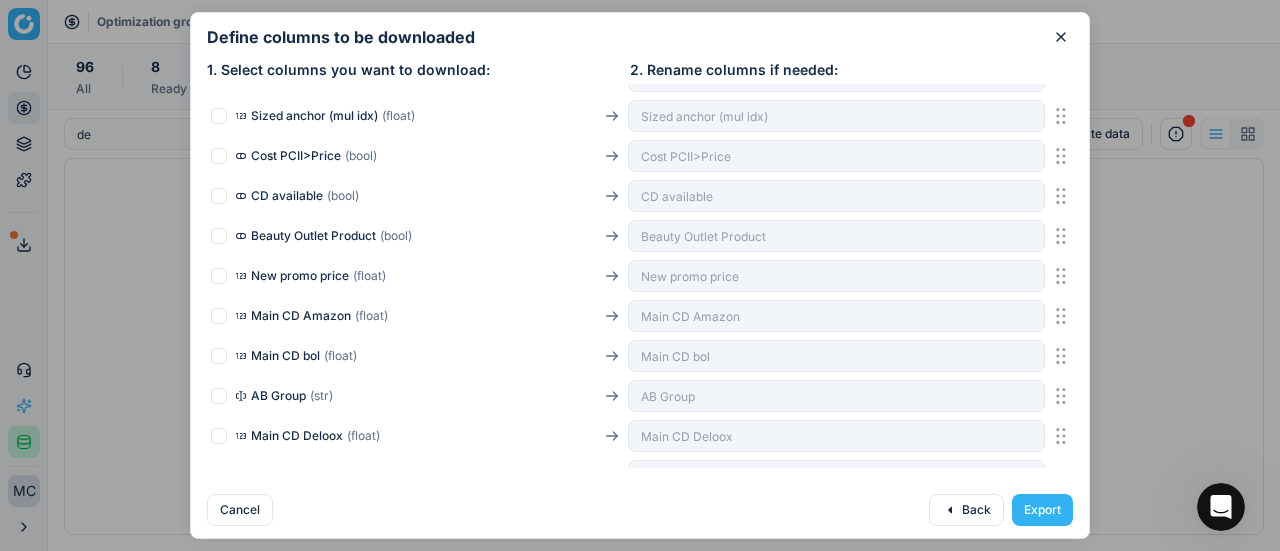 click at bounding box center [219, 276] 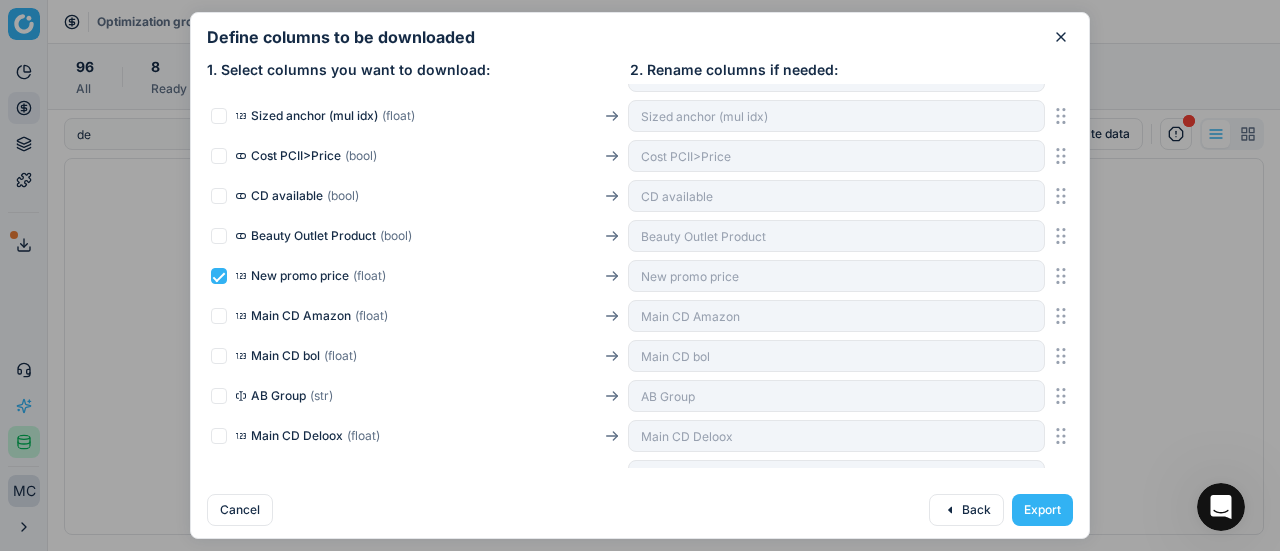 checkbox on "true" 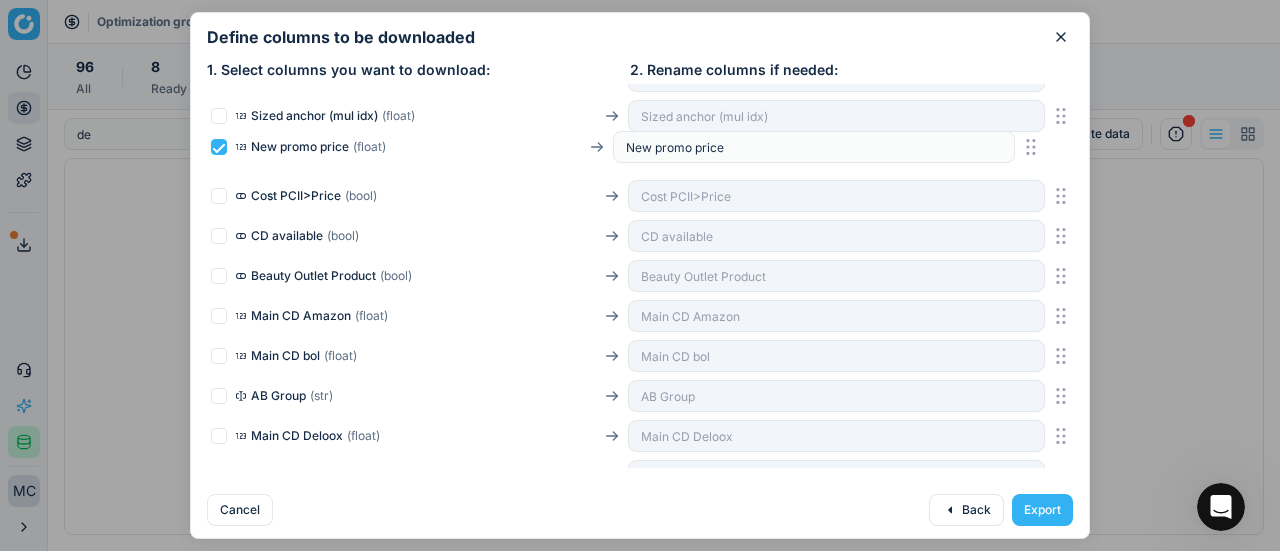 scroll, scrollTop: 3340, scrollLeft: 0, axis: vertical 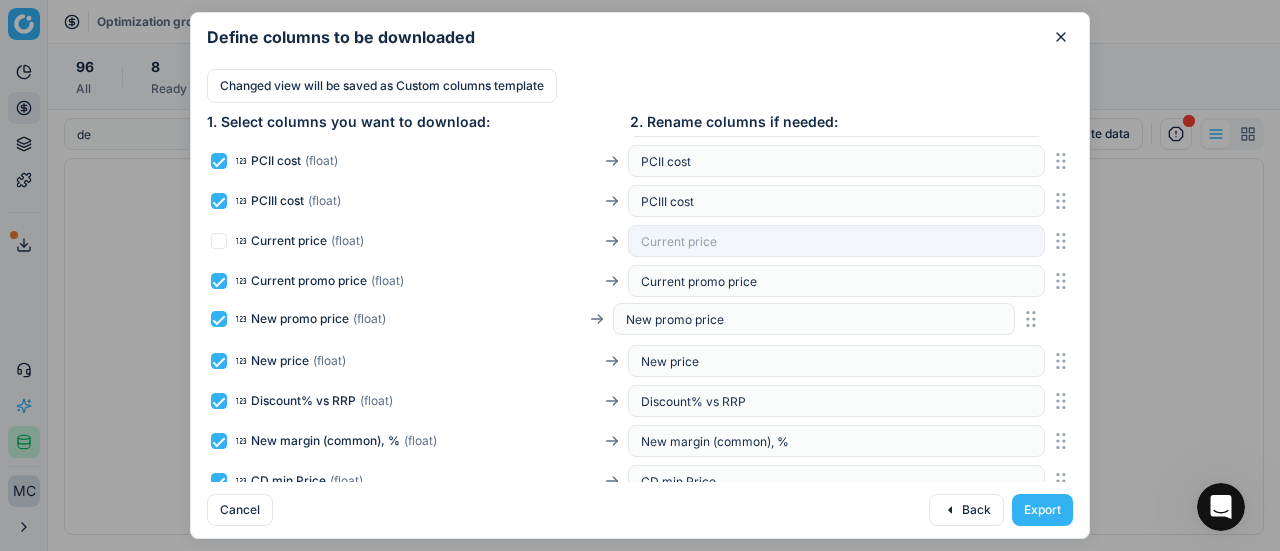 drag, startPoint x: 1030, startPoint y: 273, endPoint x: 1012, endPoint y: 306, distance: 37.589893 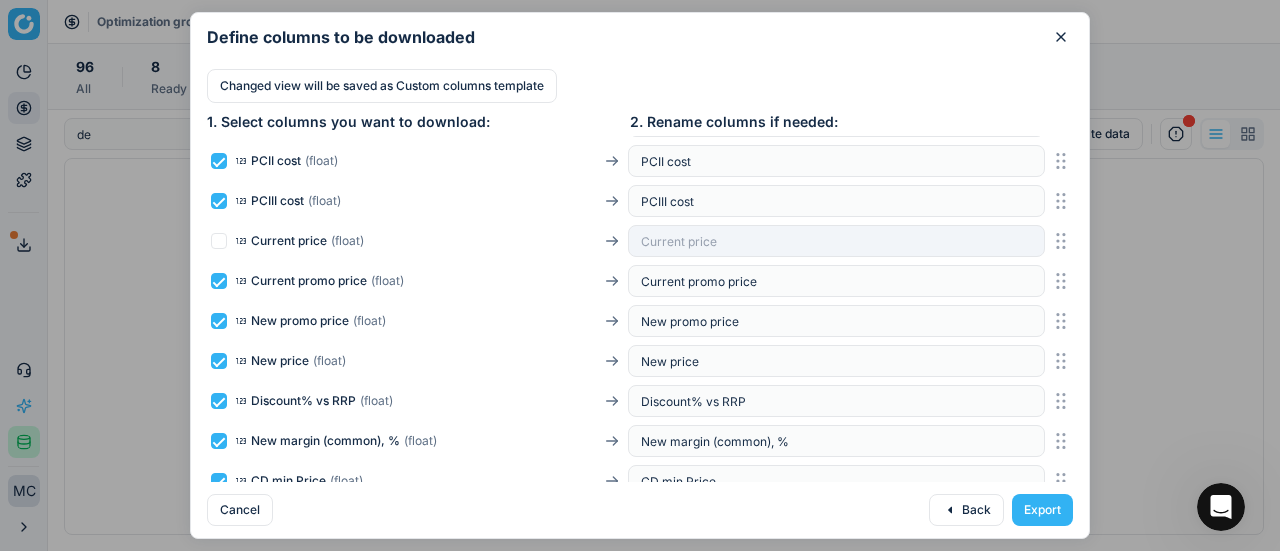 click at bounding box center (219, 361) 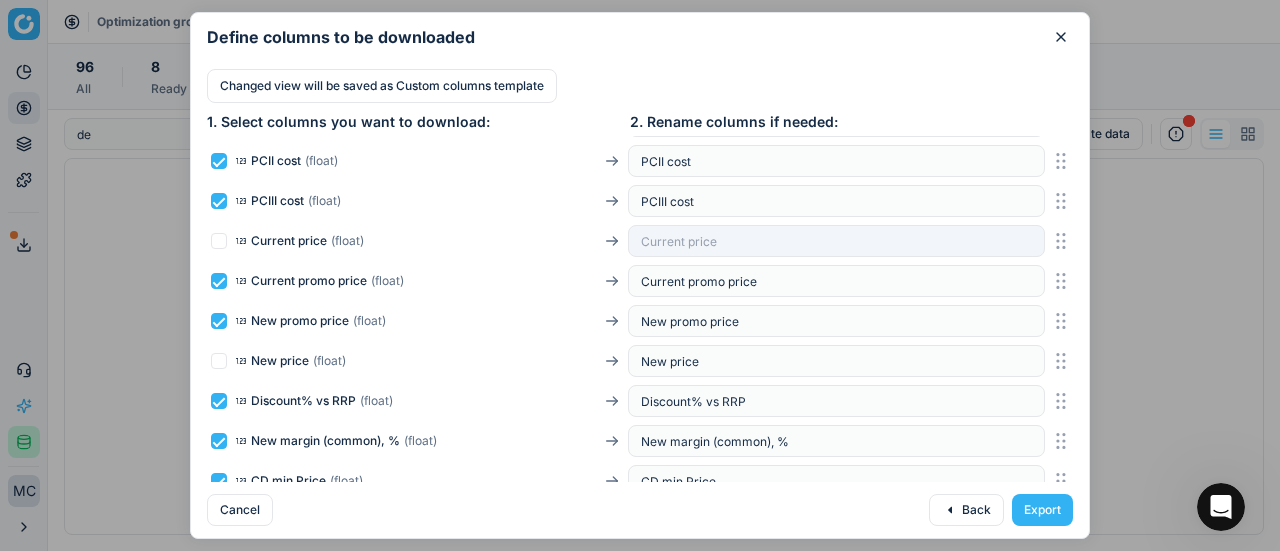 checkbox on "false" 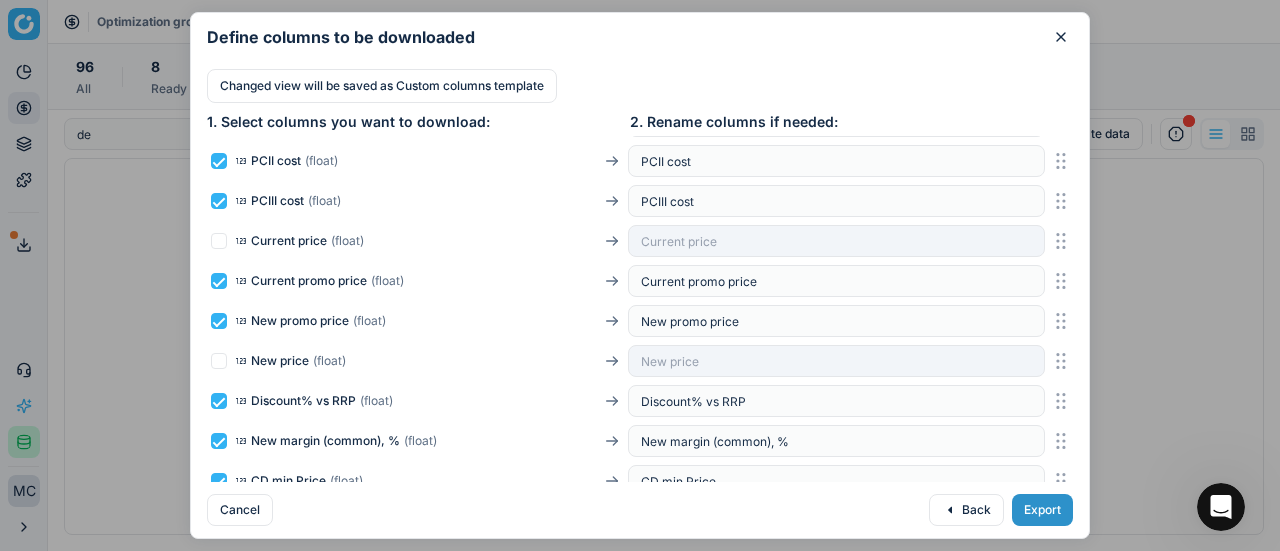 click on "Export" at bounding box center [1042, 510] 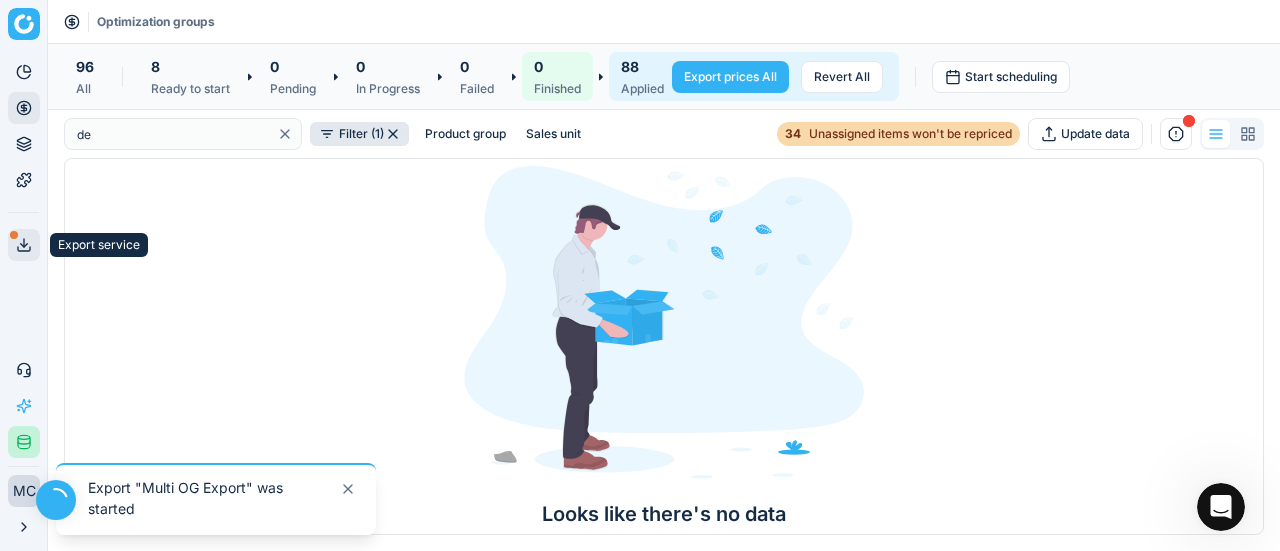 click 